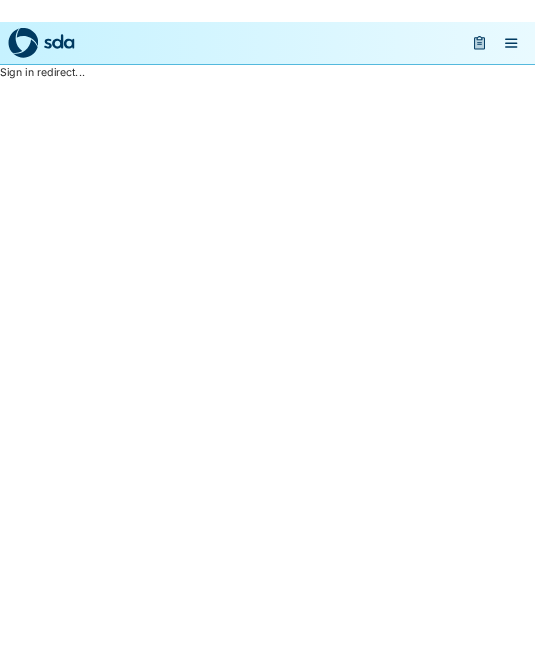 scroll, scrollTop: 0, scrollLeft: 0, axis: both 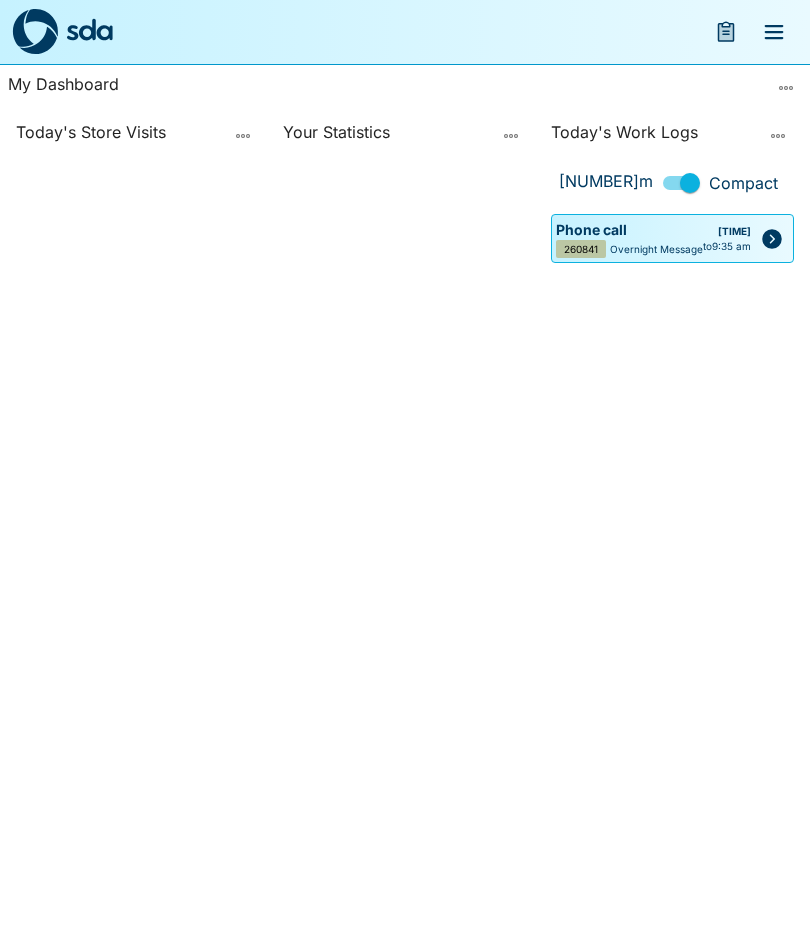 click 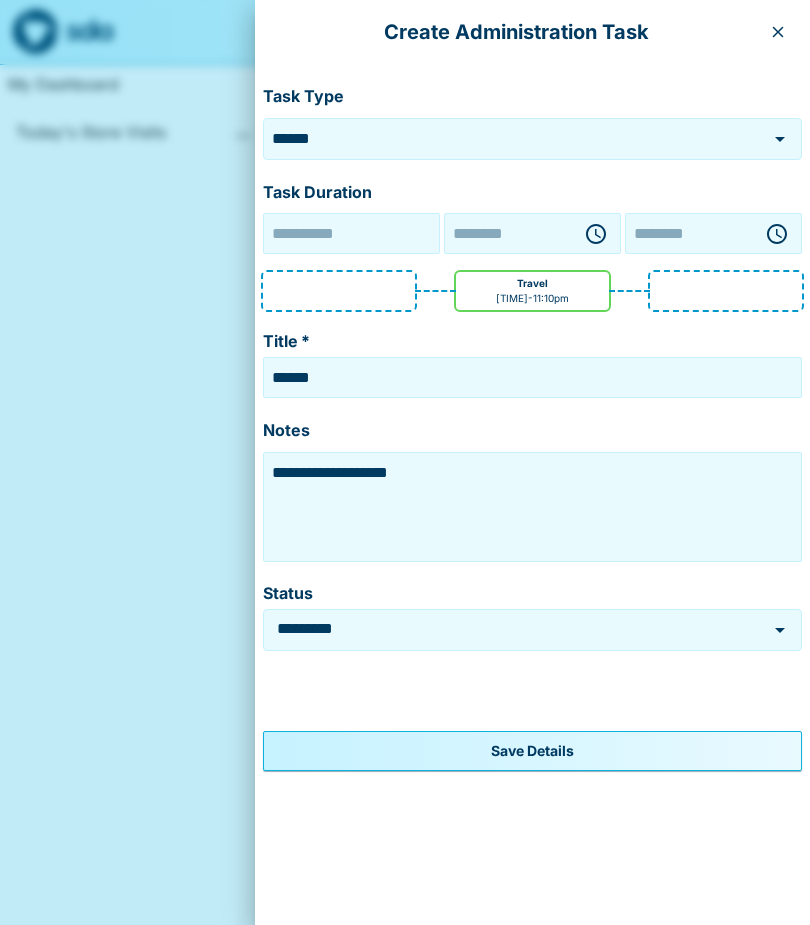 type on "**********" 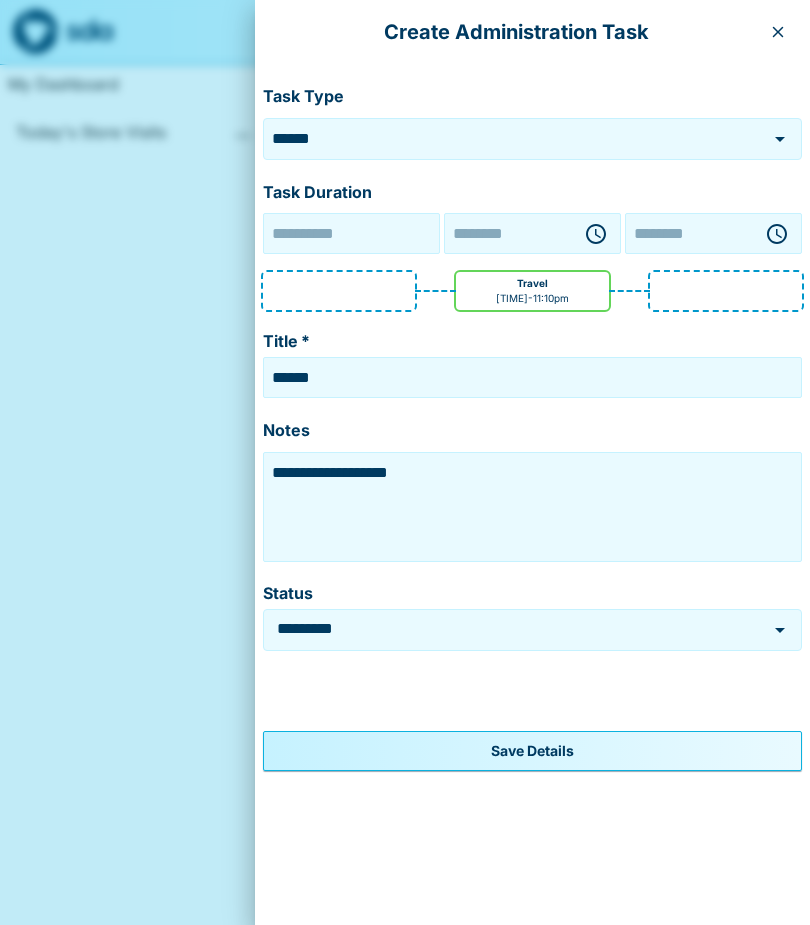 type on "********" 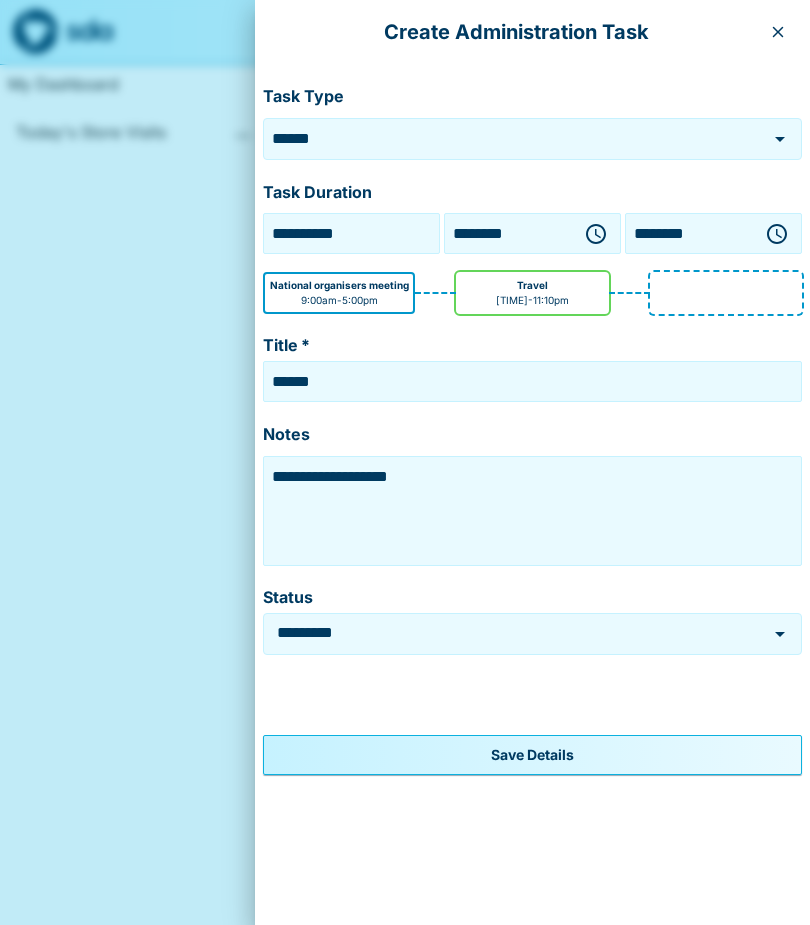 click on "******" at bounding box center [502, 138] 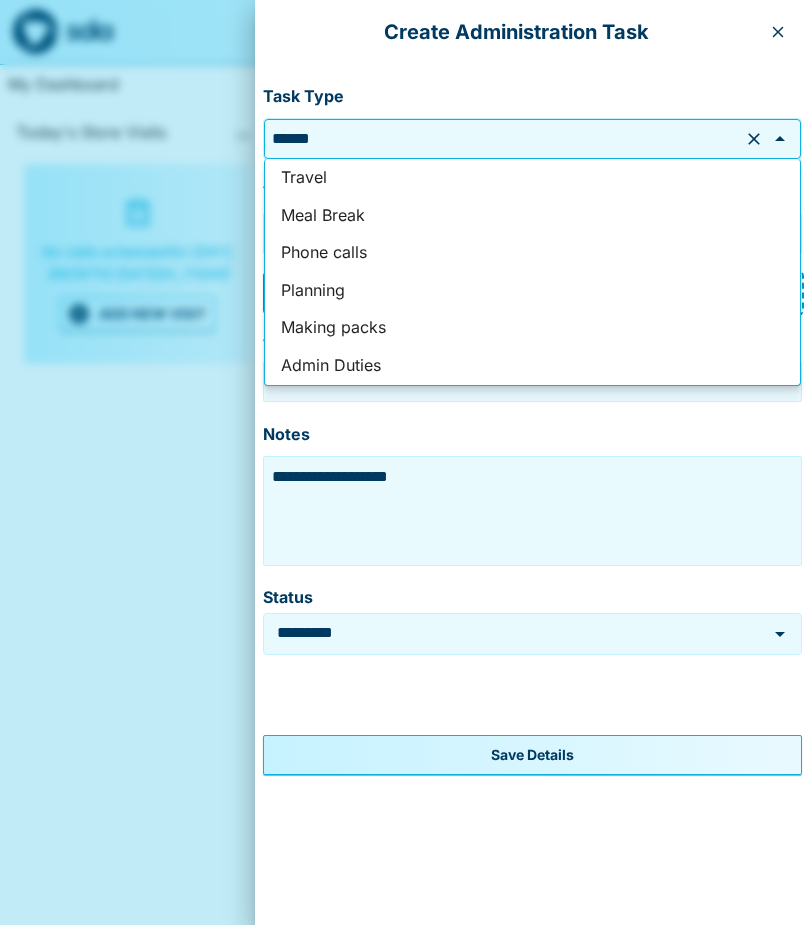 click on "Admin Duties" at bounding box center [532, 366] 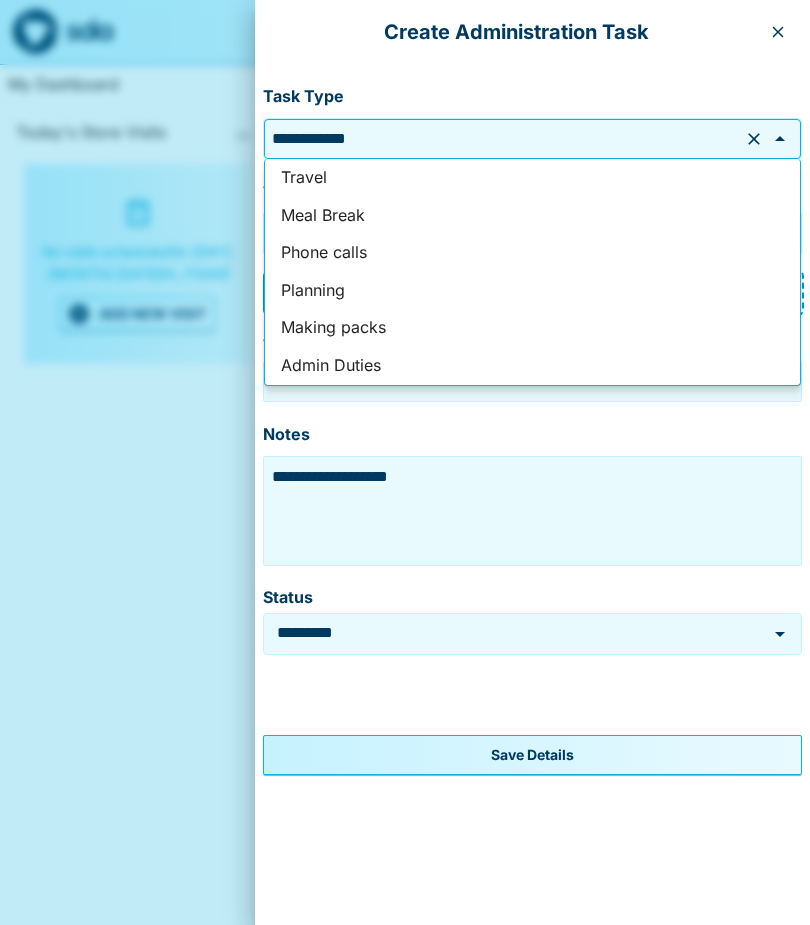 type on "**********" 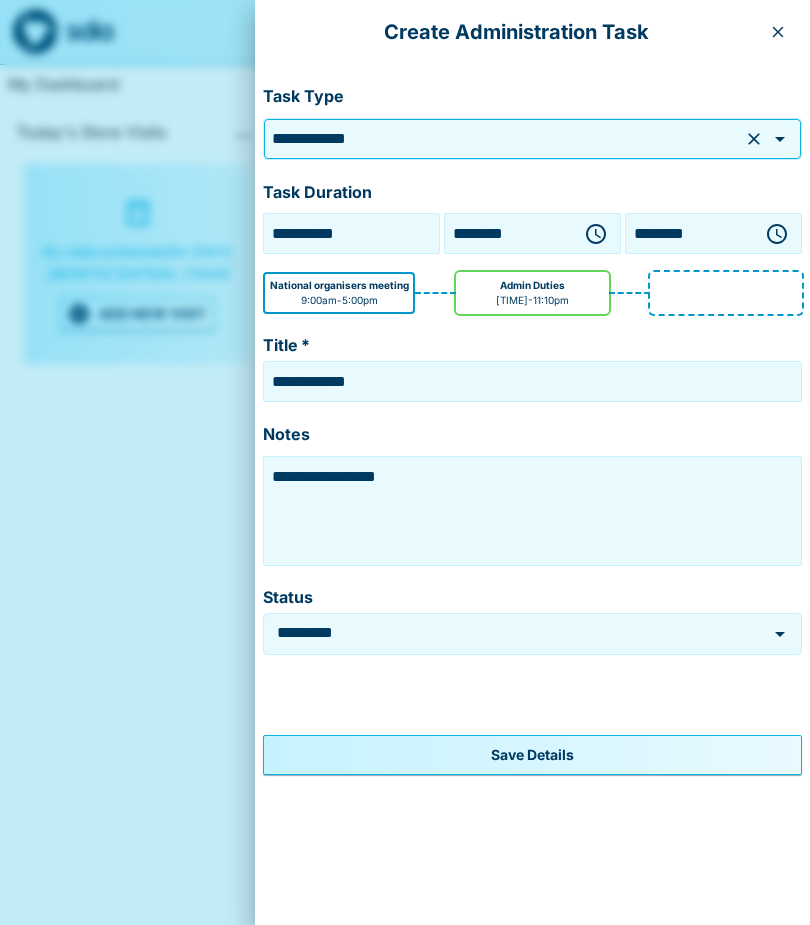 click 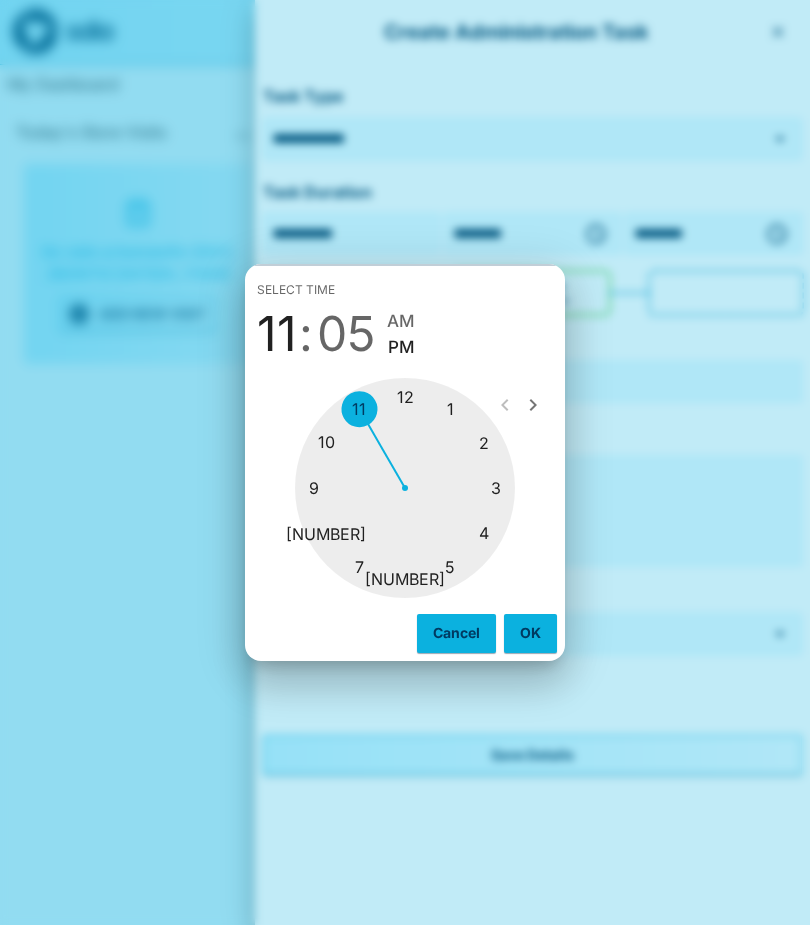 click at bounding box center [405, 488] 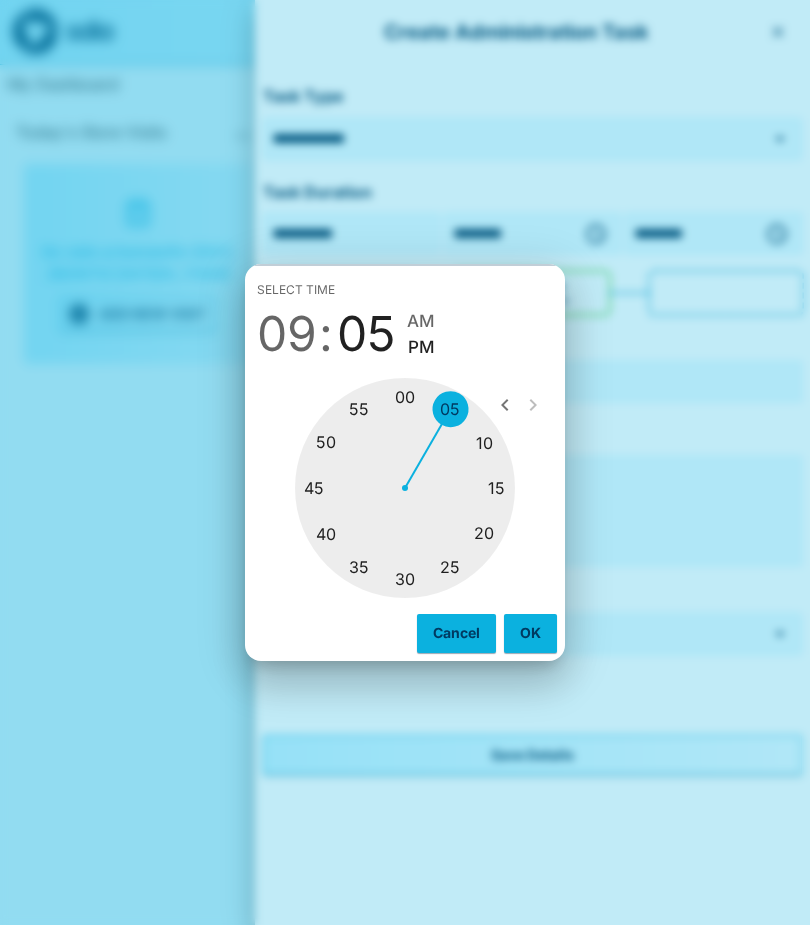 click at bounding box center (405, 488) 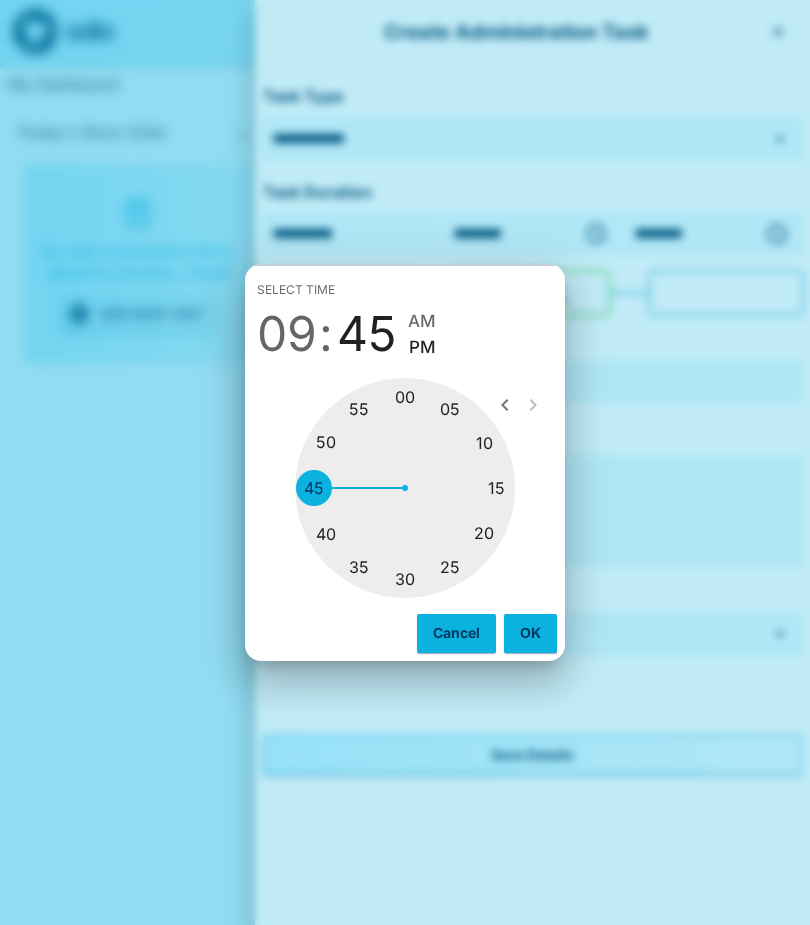 click on "AM" at bounding box center (422, 321) 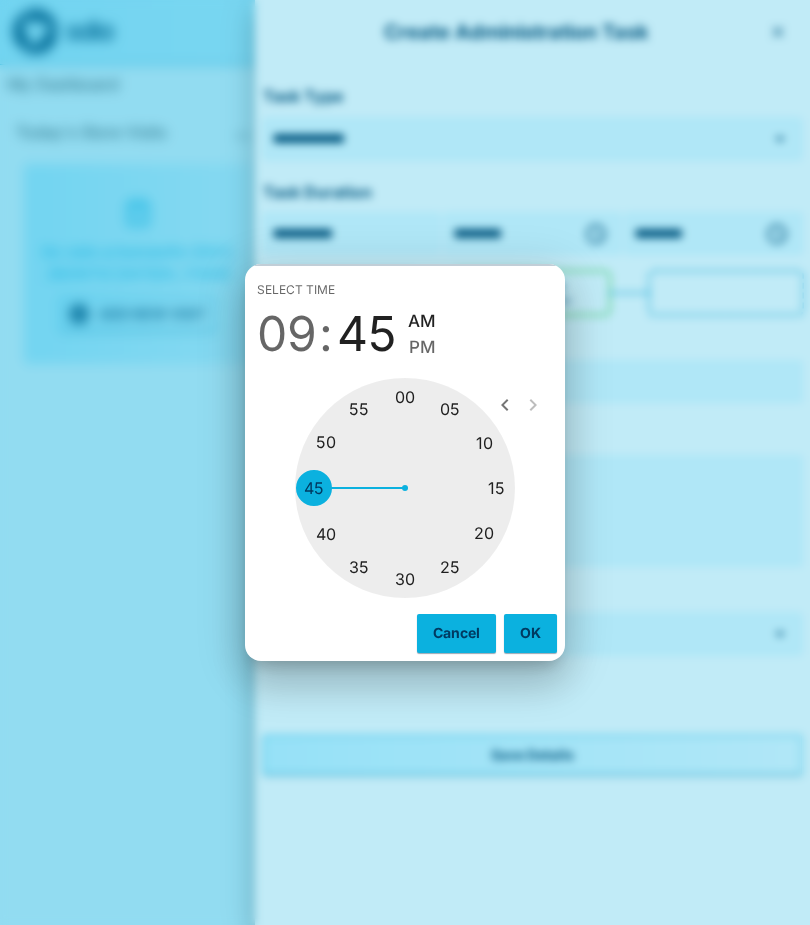 click on "OK" at bounding box center [530, 633] 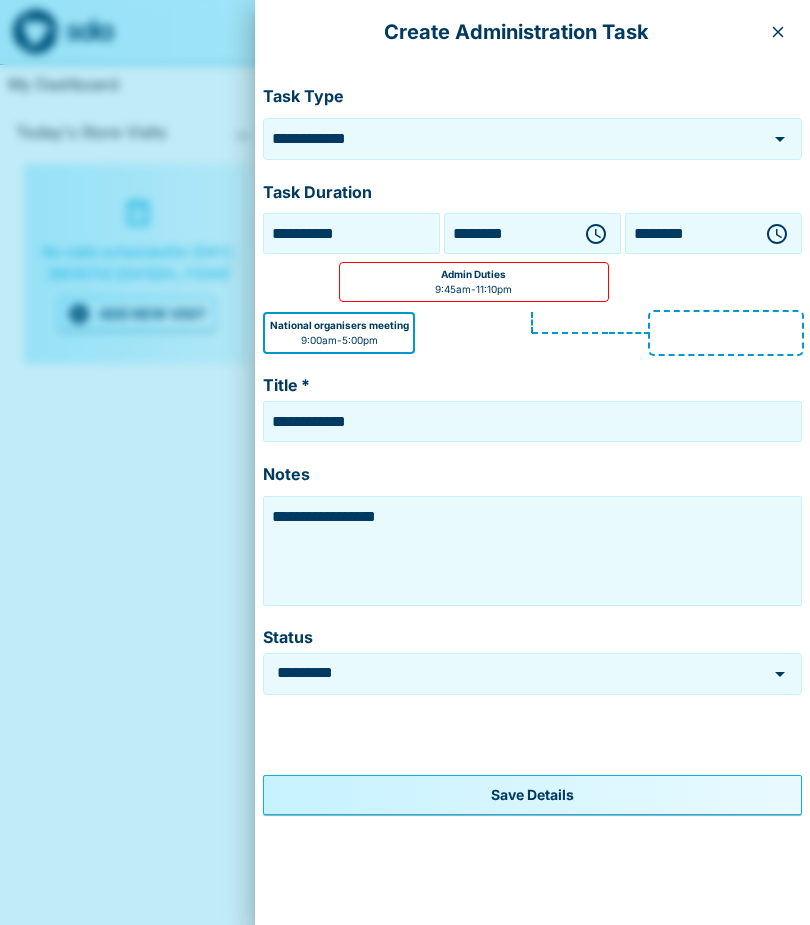 click 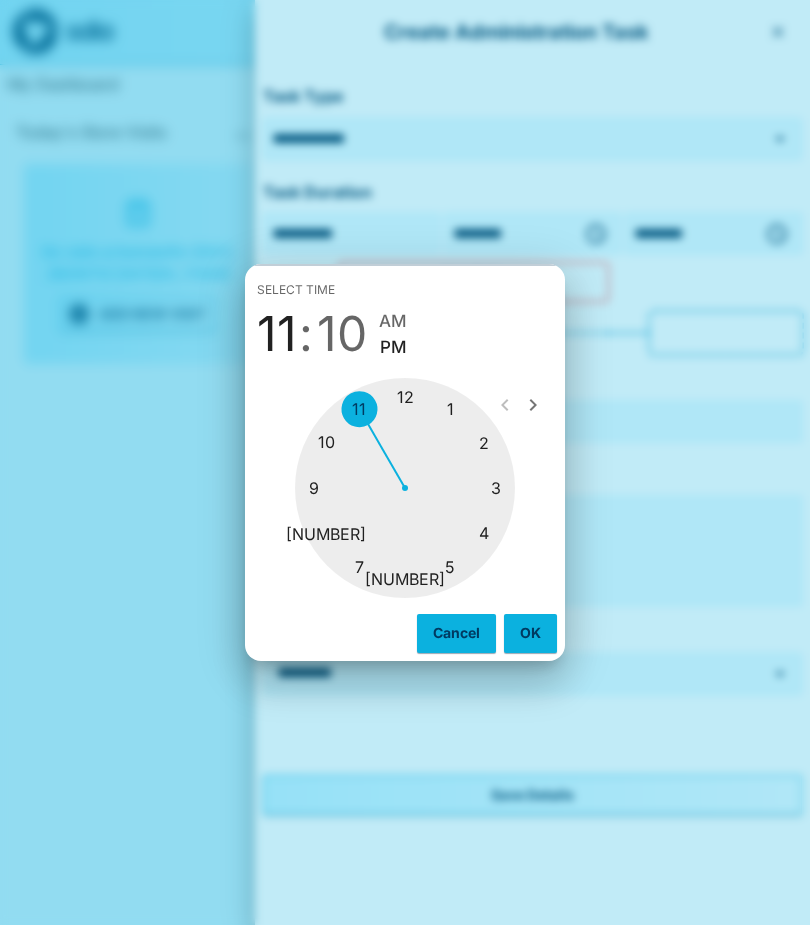click on "10" at bounding box center (342, 334) 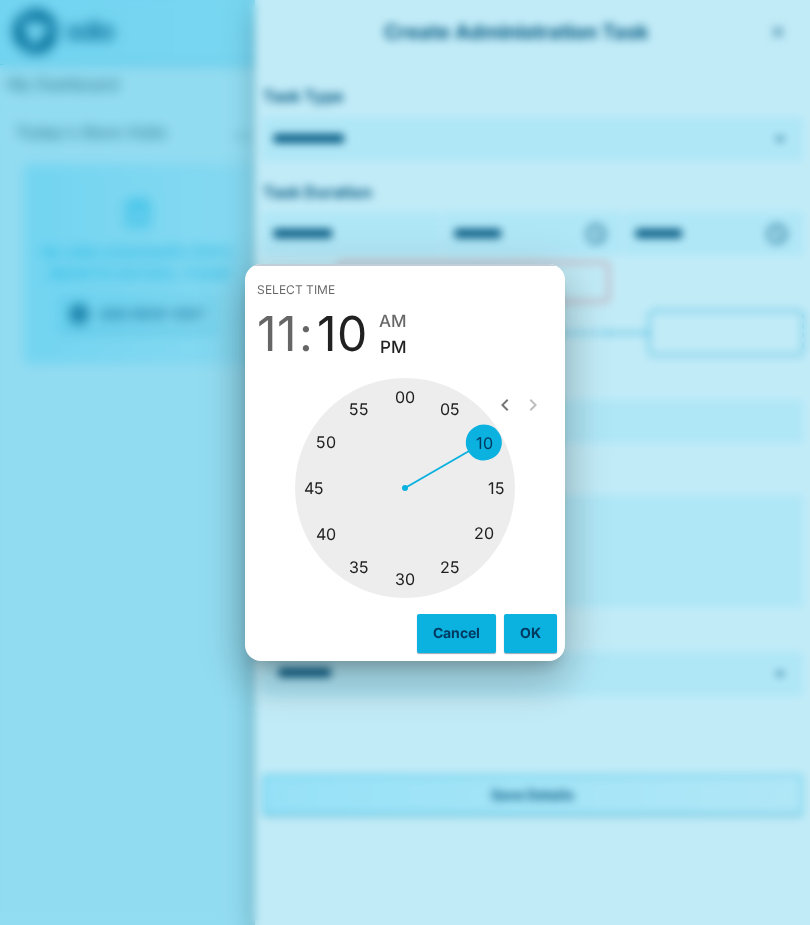 click at bounding box center [405, 488] 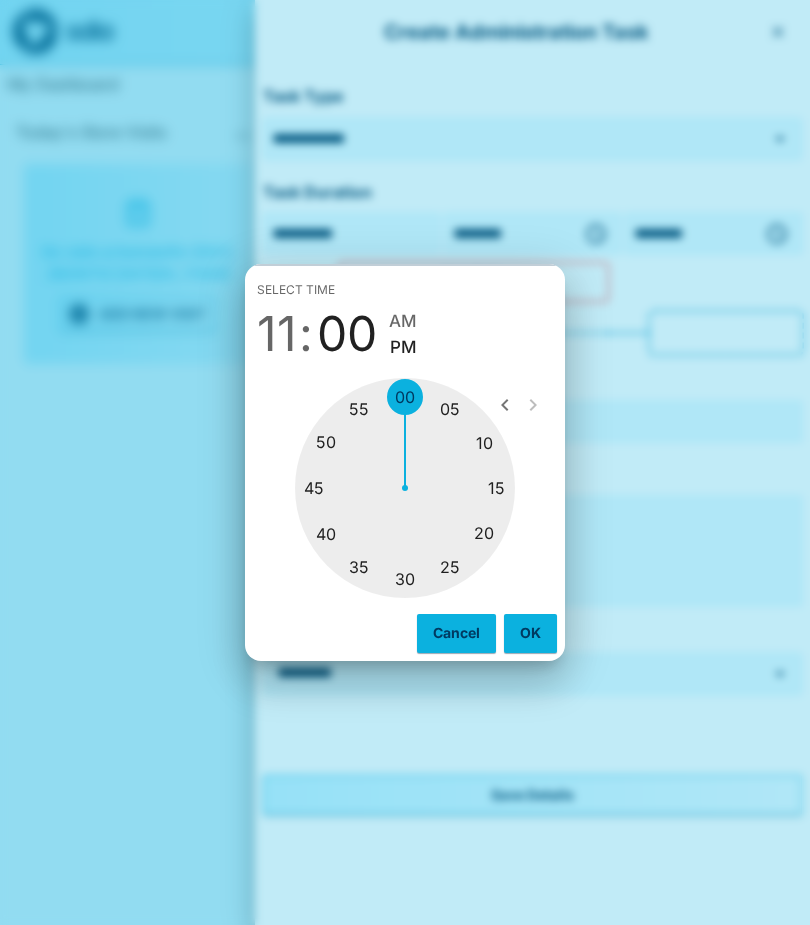 click on "Select time 11 : 00 AM PM" at bounding box center [405, 318] 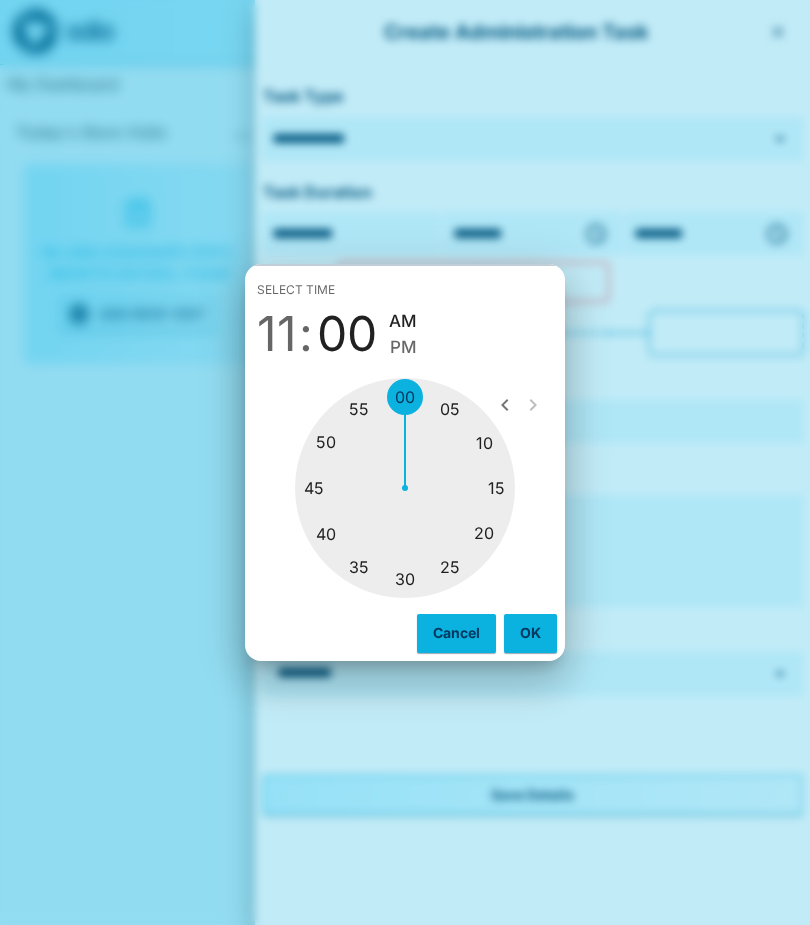 click on "OK" at bounding box center (530, 633) 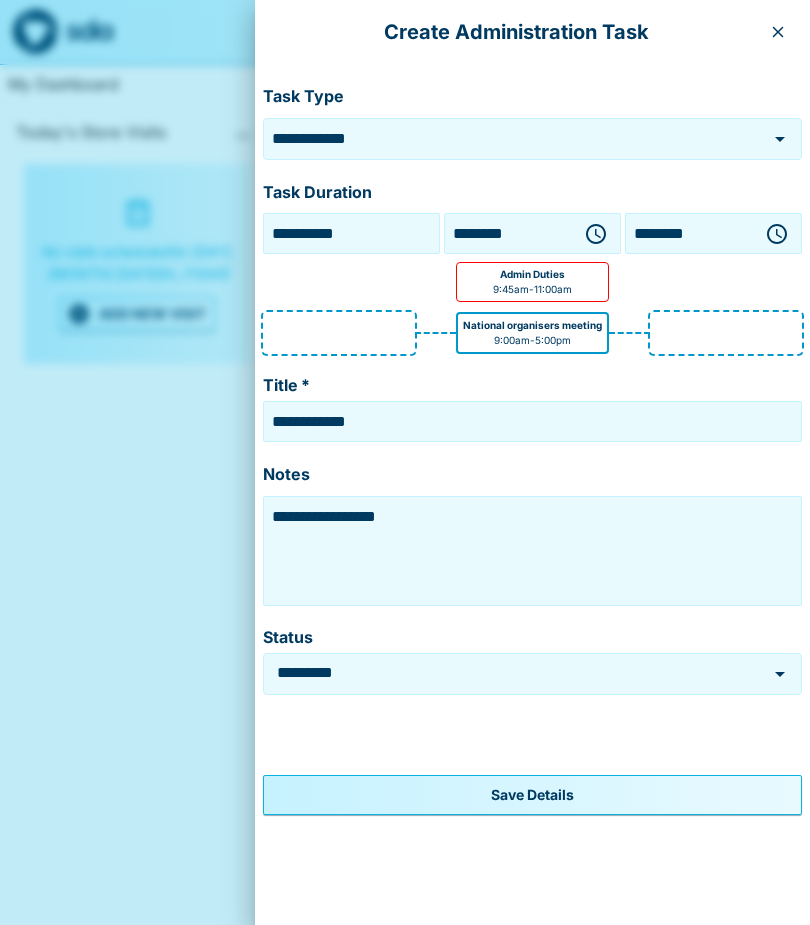 click on "**********" at bounding box center [532, 421] 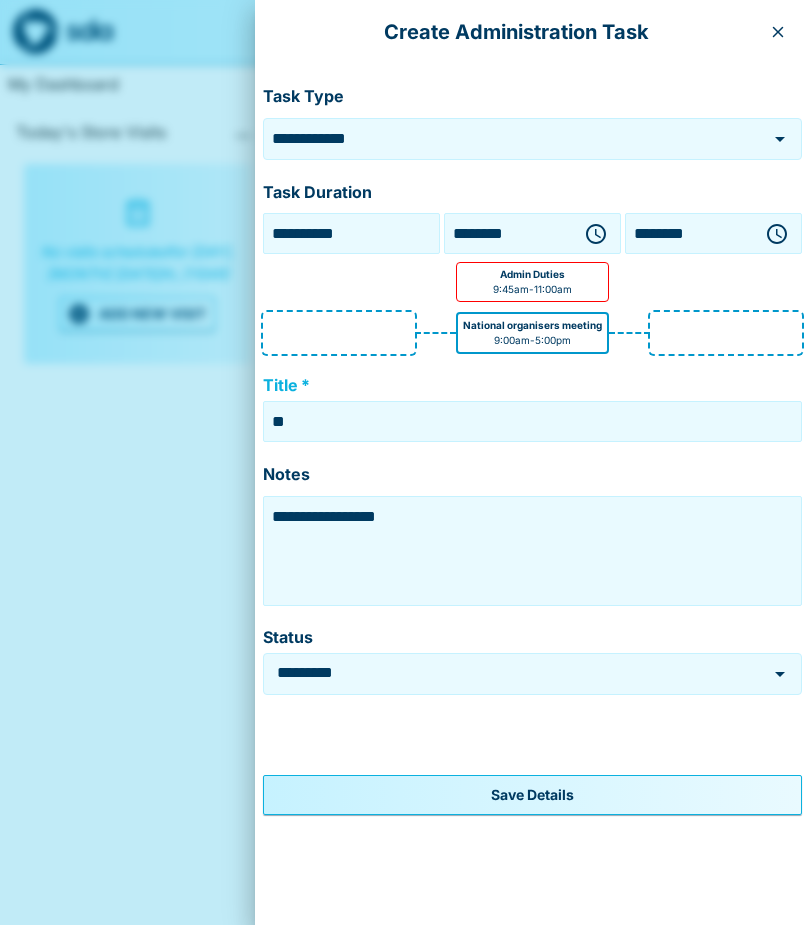 type on "*" 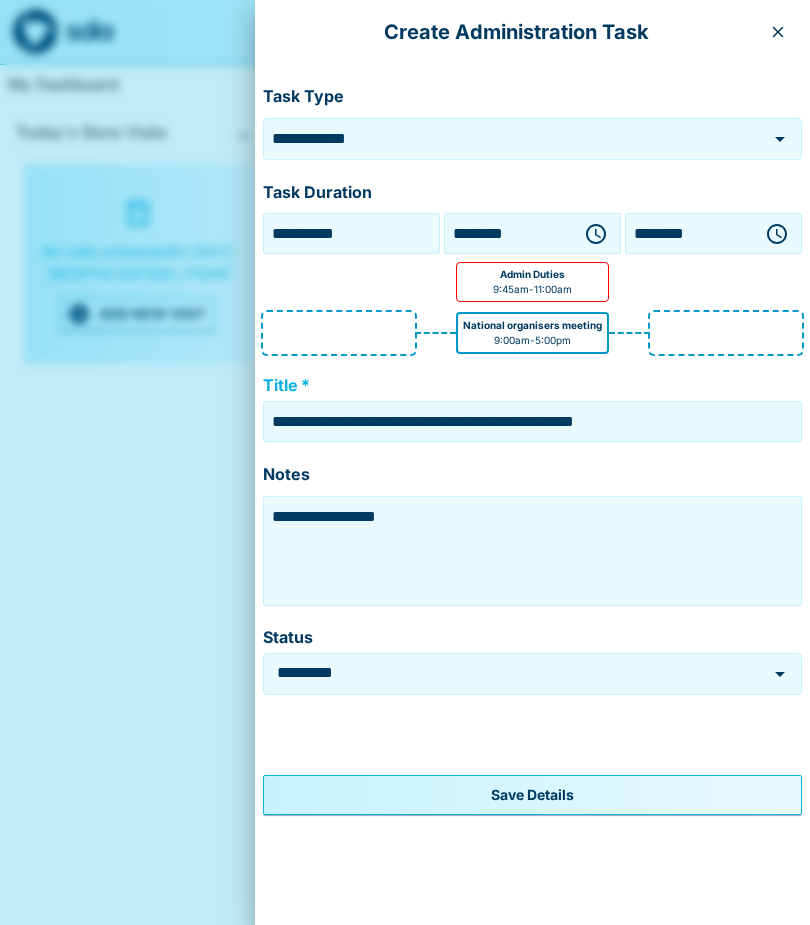 type on "**********" 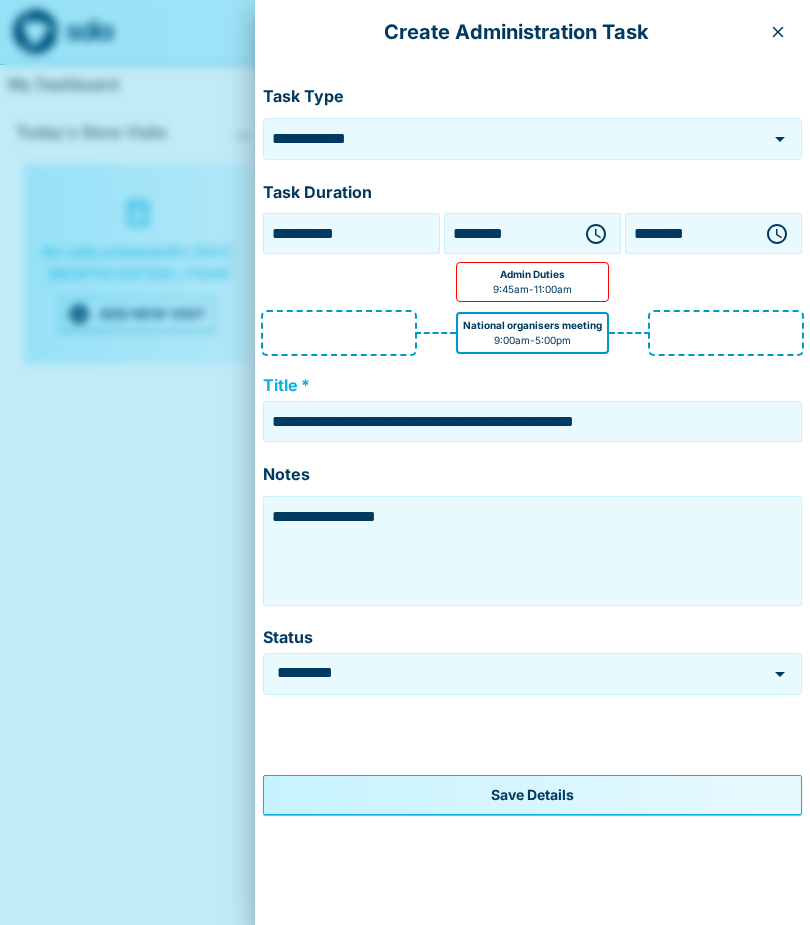 click on "**********" at bounding box center (532, 551) 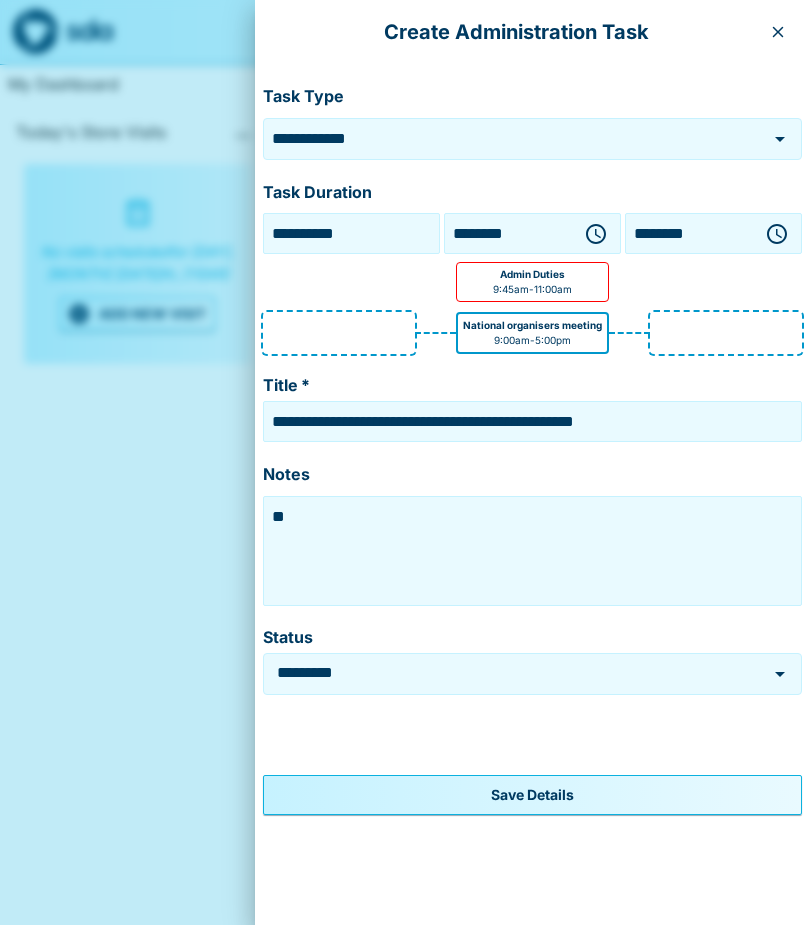 type on "*" 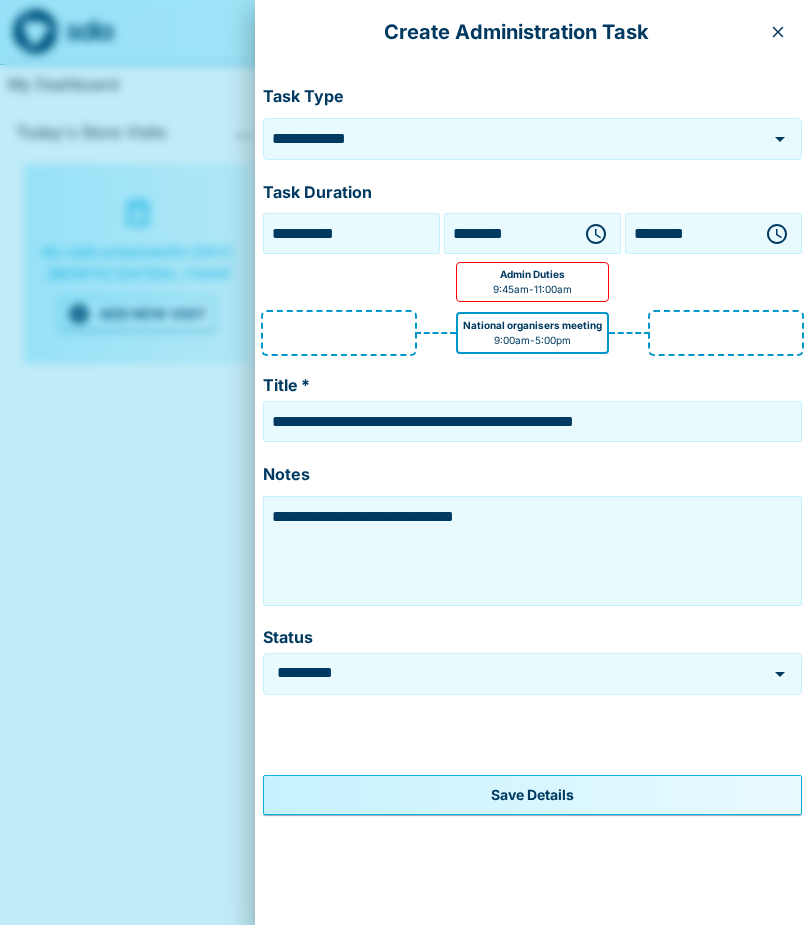 type on "**********" 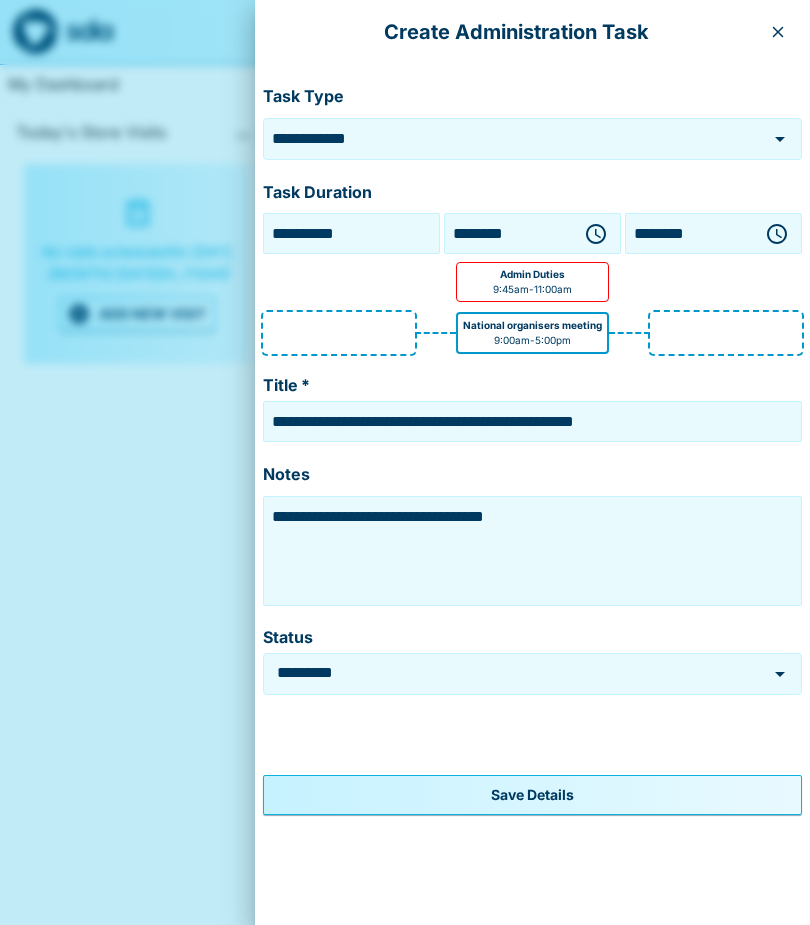 click on "Save Details" at bounding box center [532, 795] 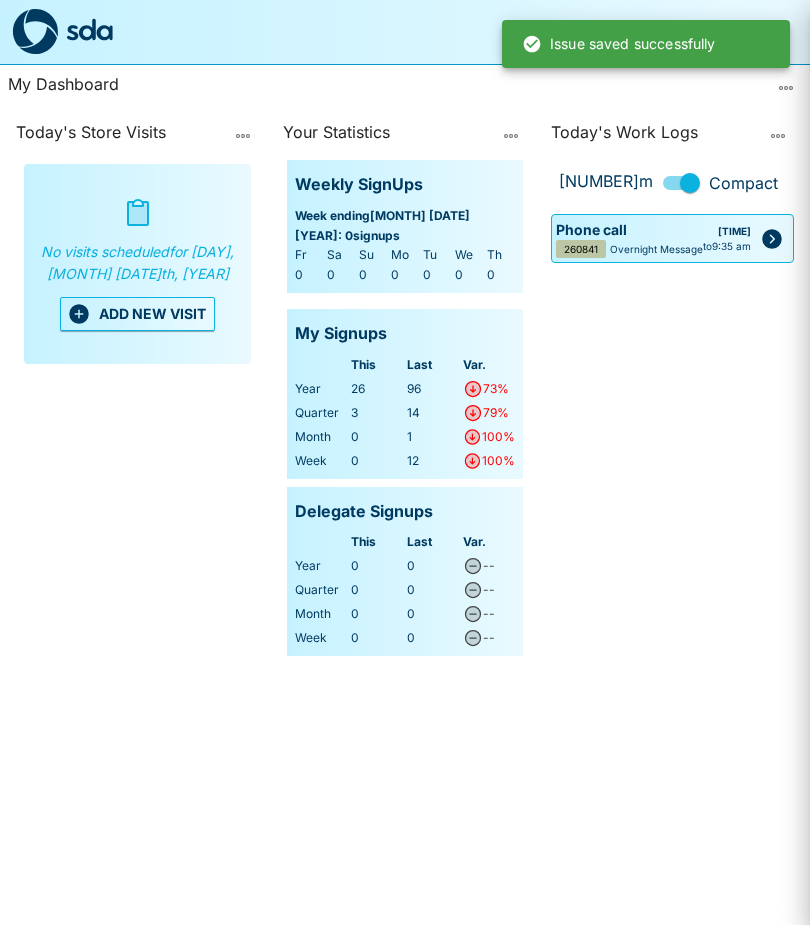 type on "**********" 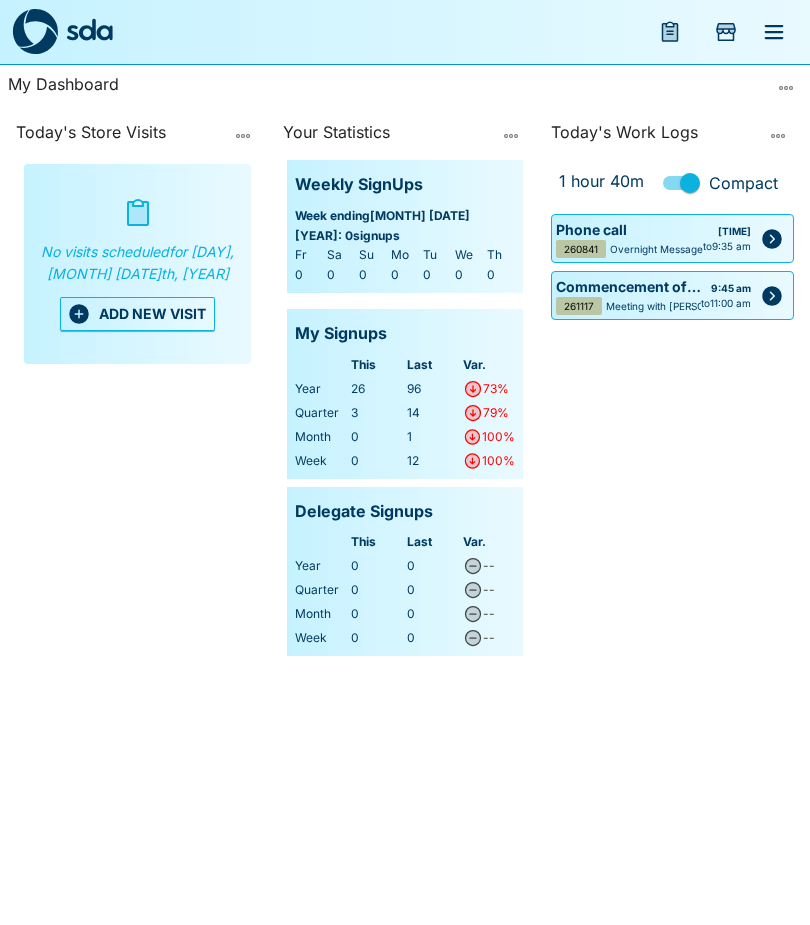 click on "ADD NEW VISIT" at bounding box center (137, 314) 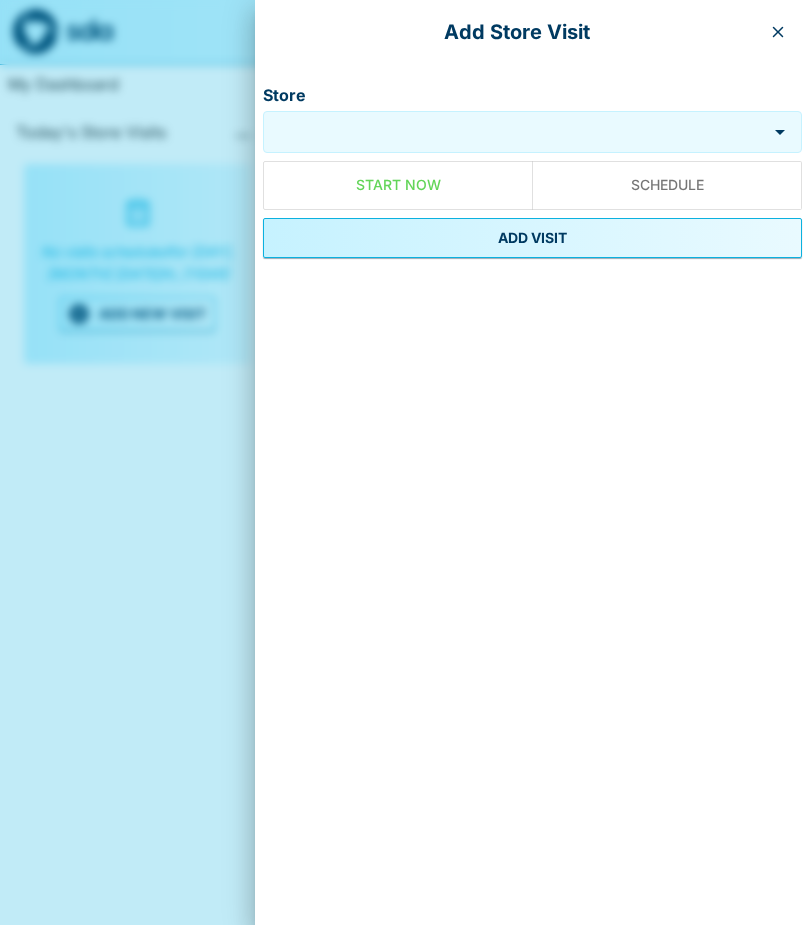 click on "Store" at bounding box center (517, 131) 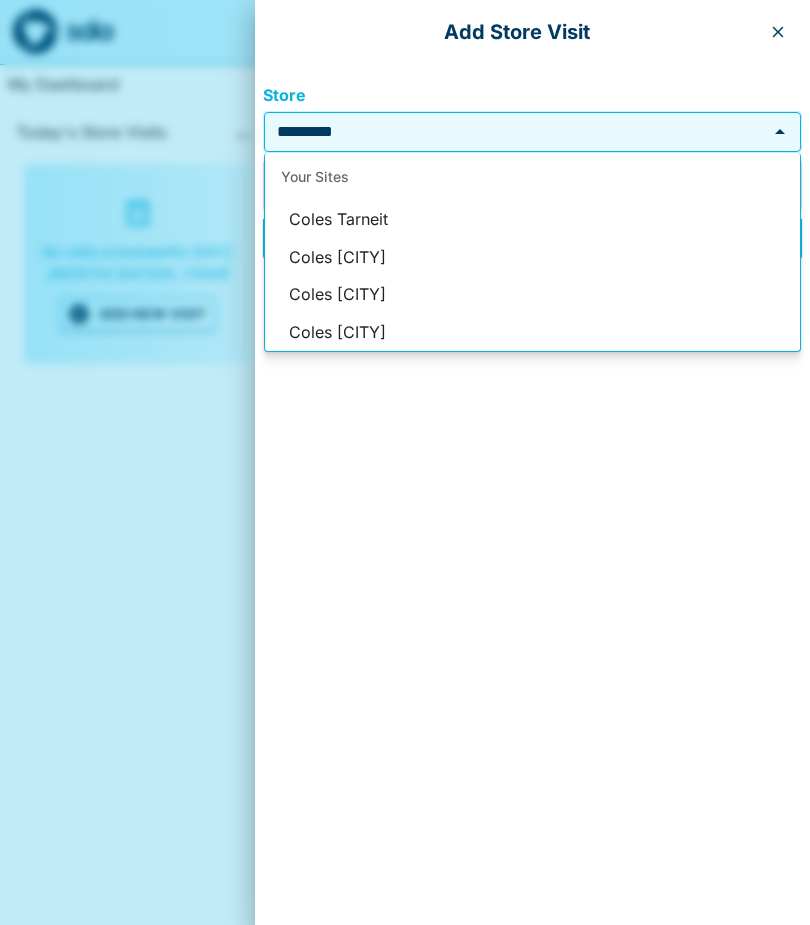 click on "Coles [CITY]" at bounding box center (532, 258) 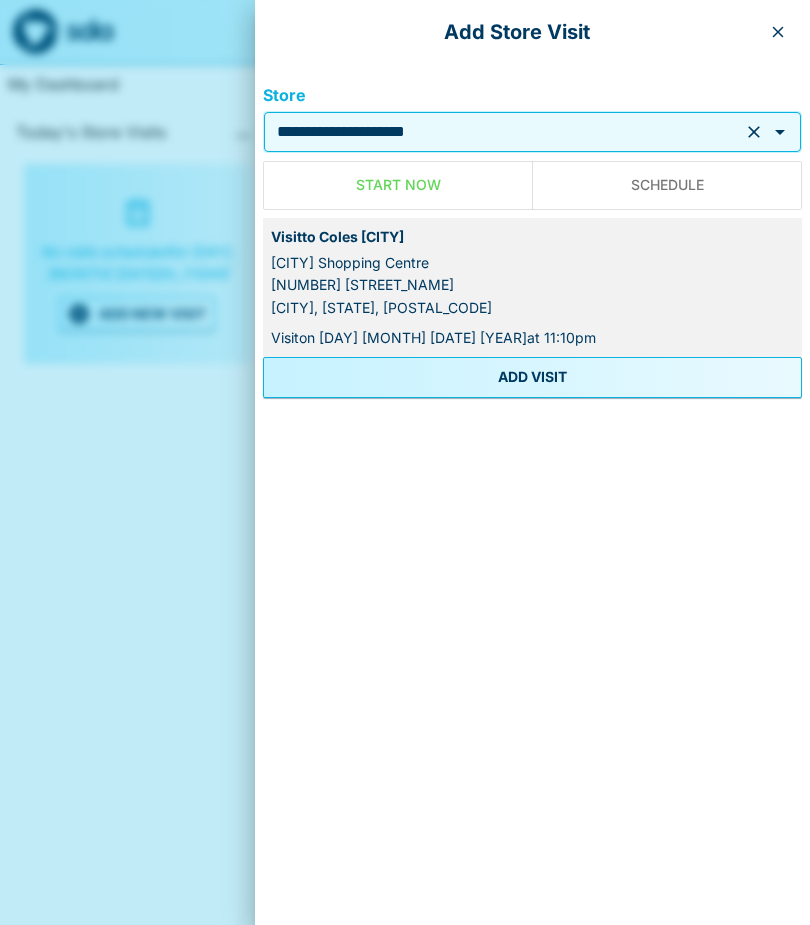 click on "ADD VISIT" at bounding box center (532, 377) 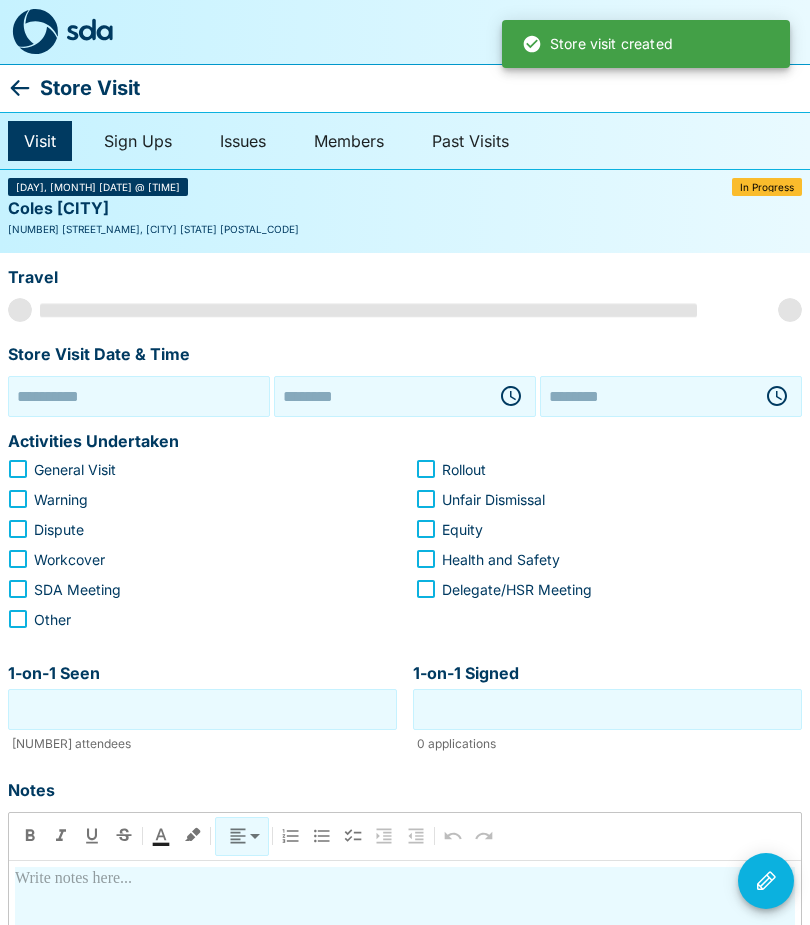 type on "**********" 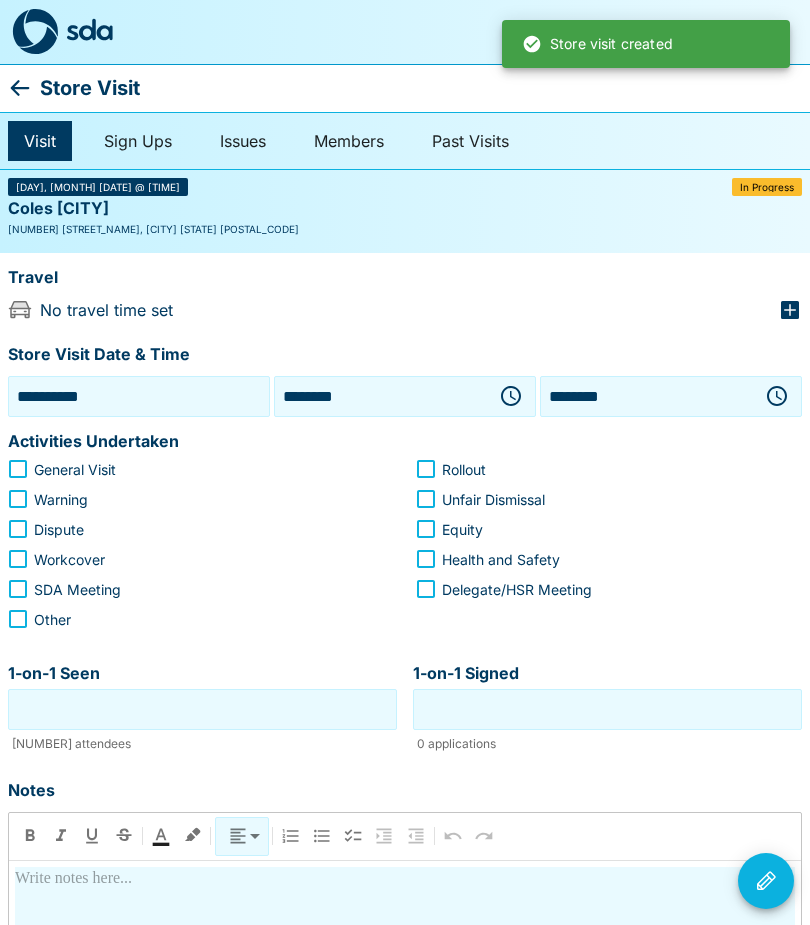 click 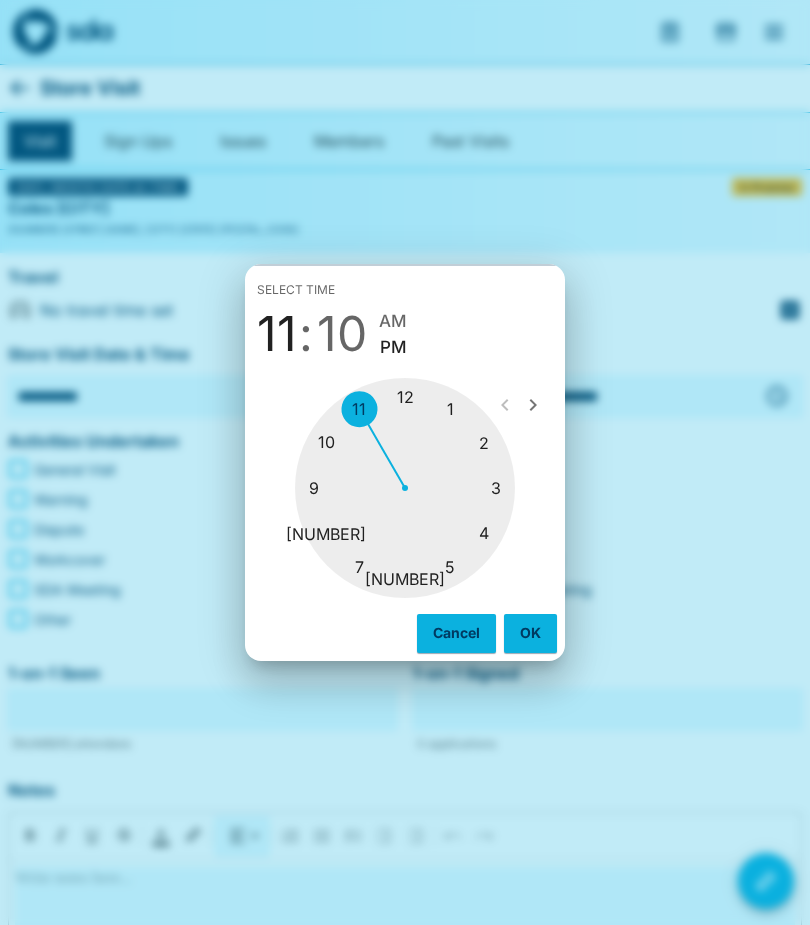 click on "10" at bounding box center (342, 334) 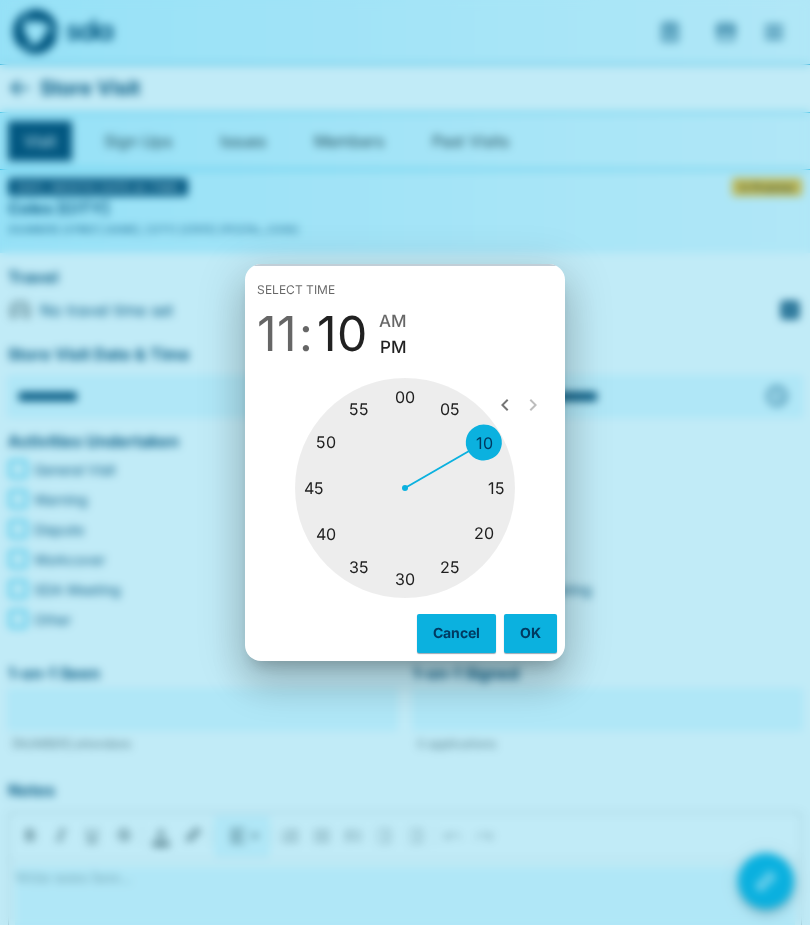click at bounding box center (405, 488) 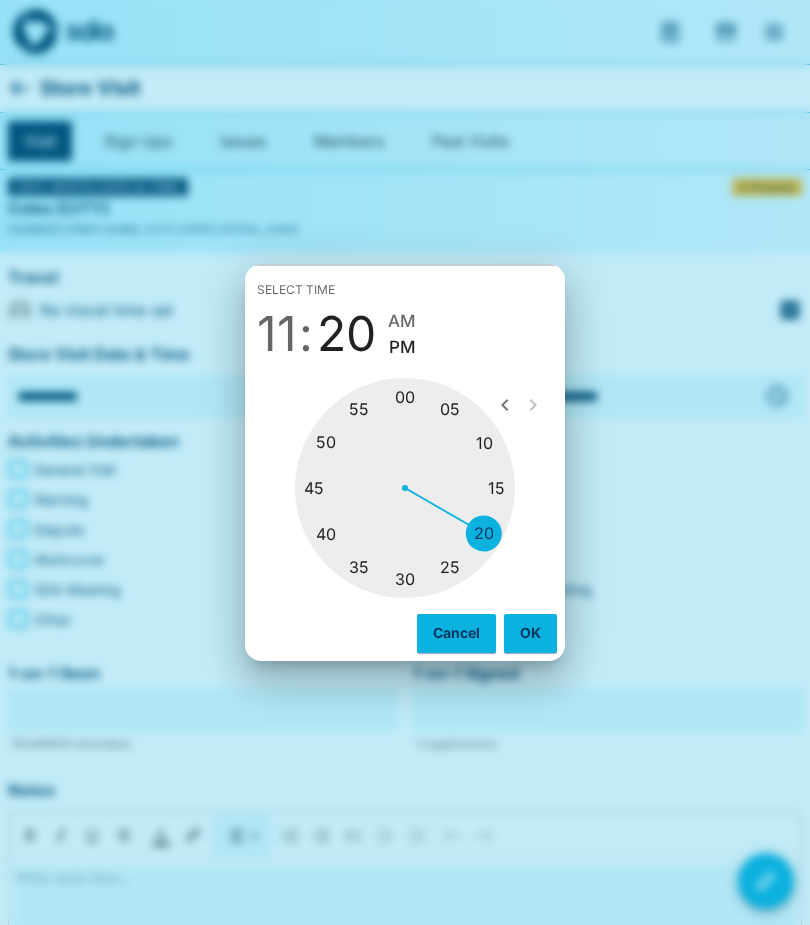 click on "AM" at bounding box center [402, 321] 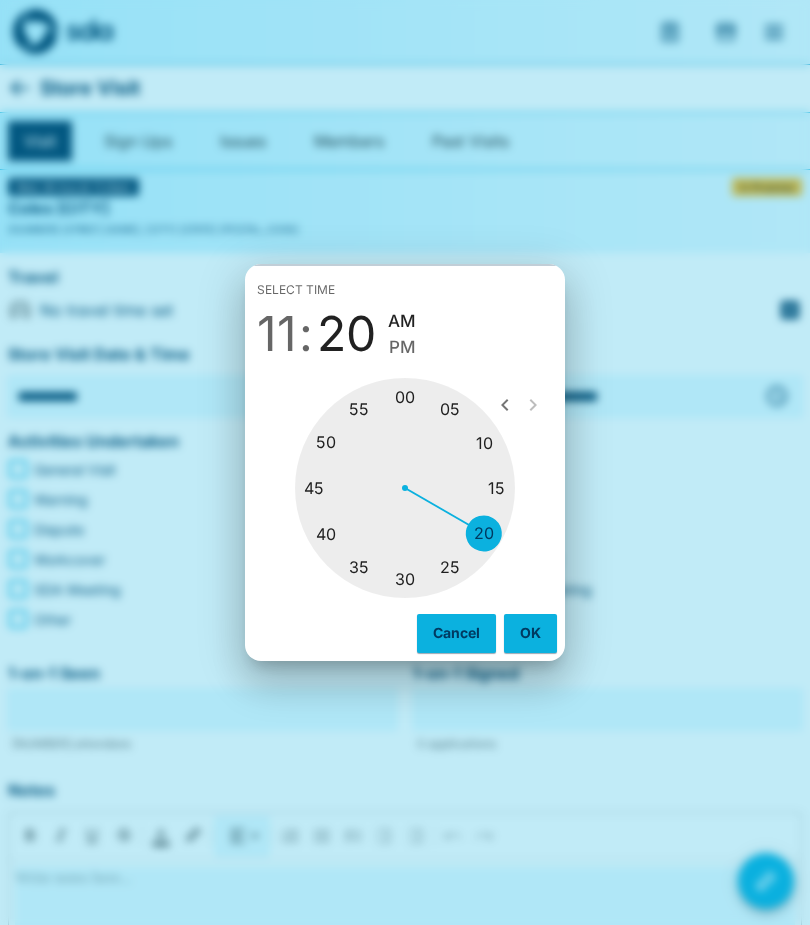 click on "OK" at bounding box center [530, 633] 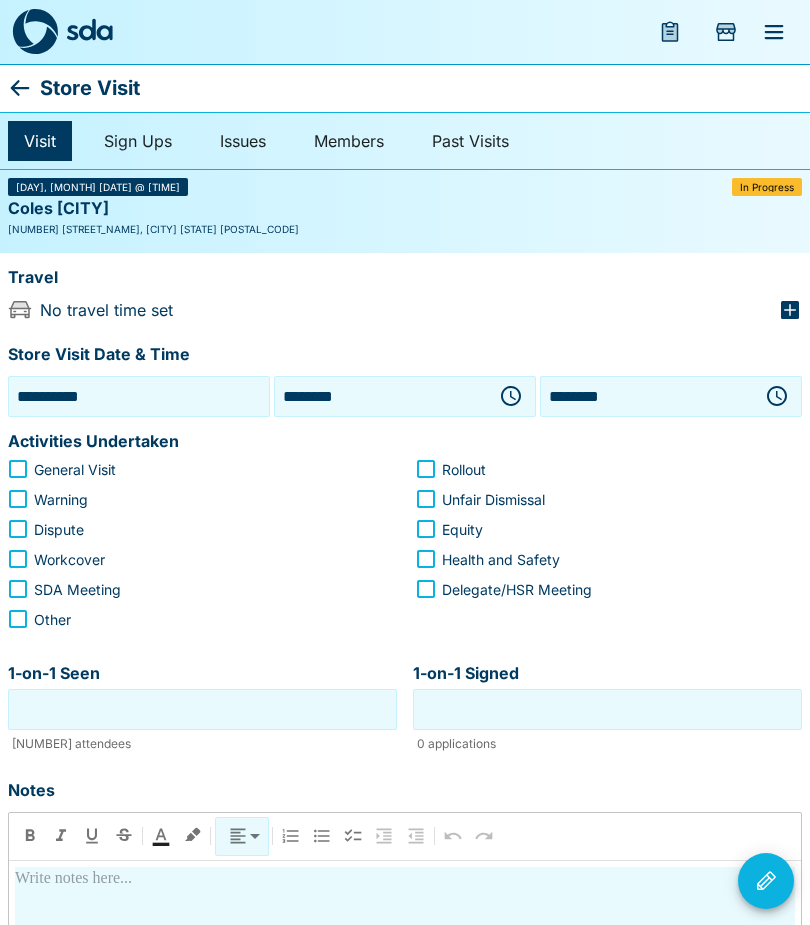 click 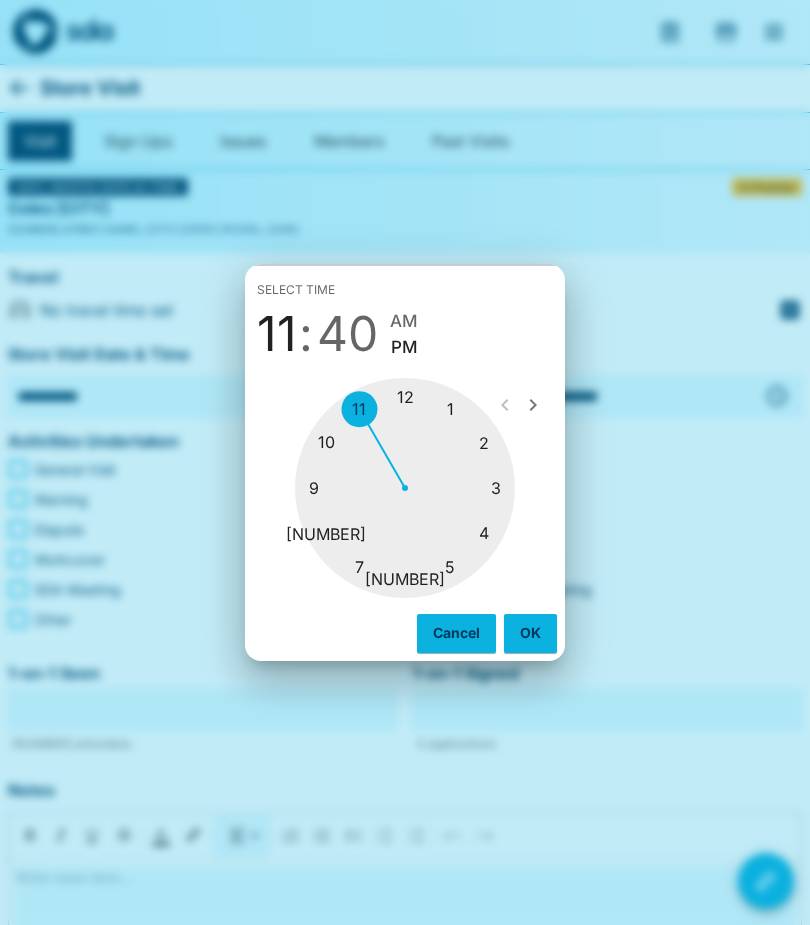 click at bounding box center (405, 488) 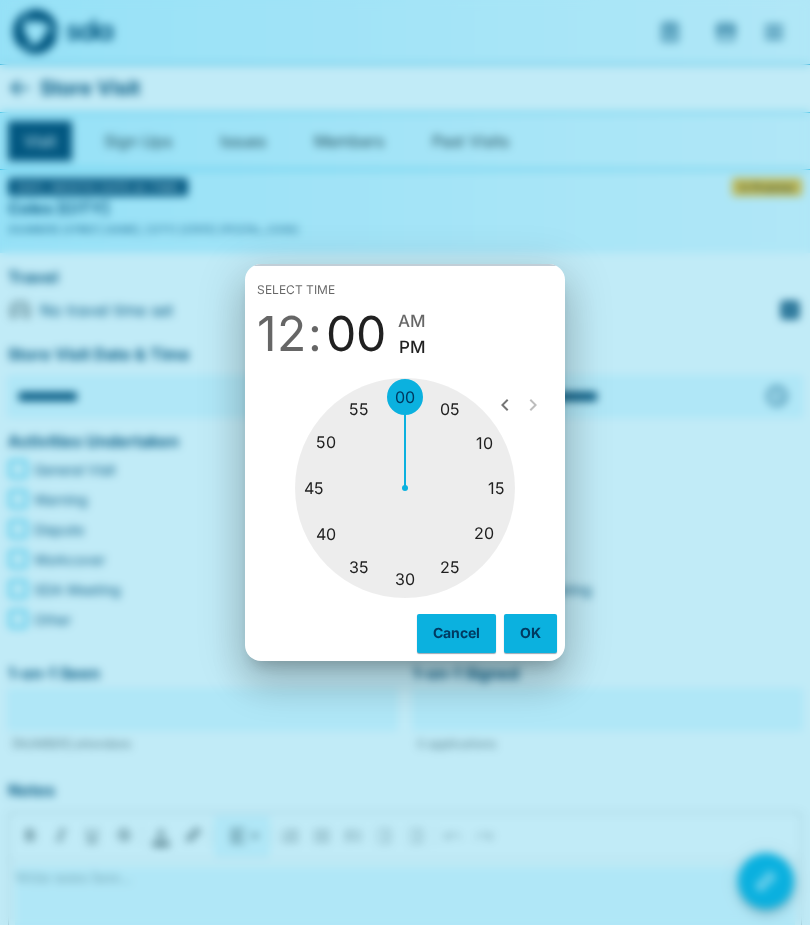 type on "********" 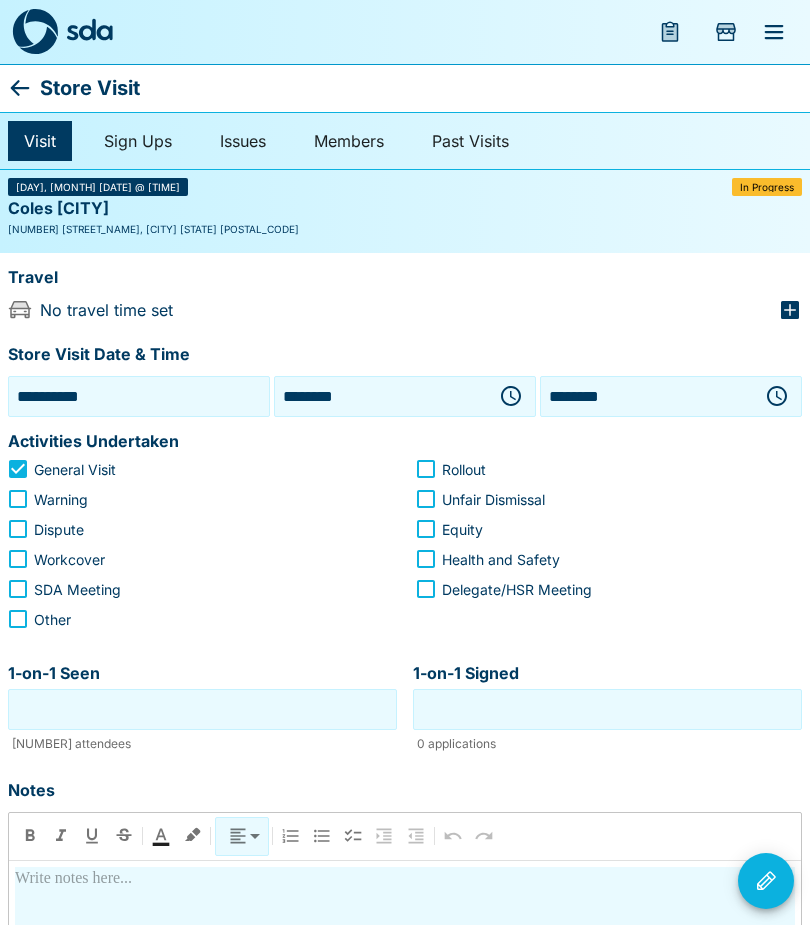 click on "1-on-1 Seen" at bounding box center [202, 709] 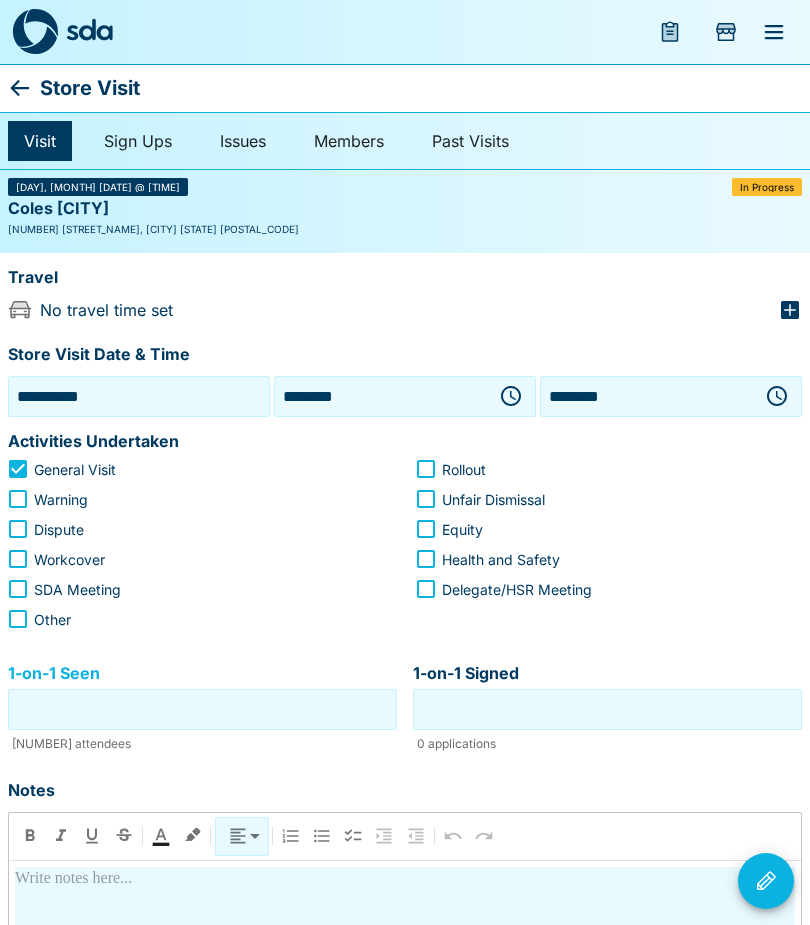 scroll, scrollTop: 85, scrollLeft: 0, axis: vertical 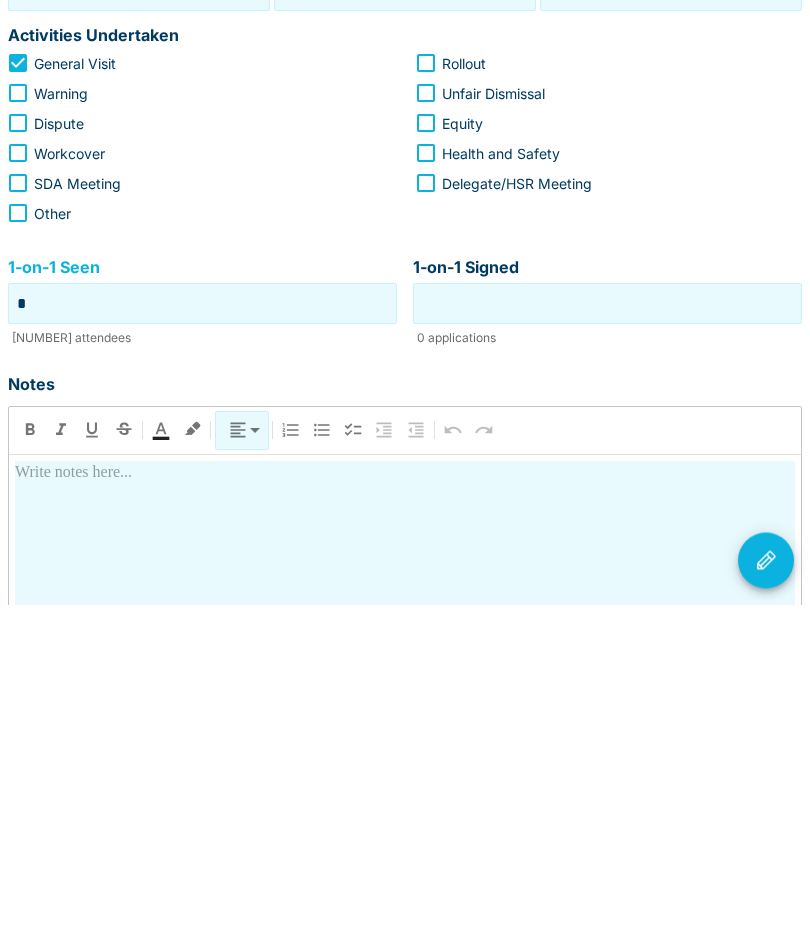 type on "*" 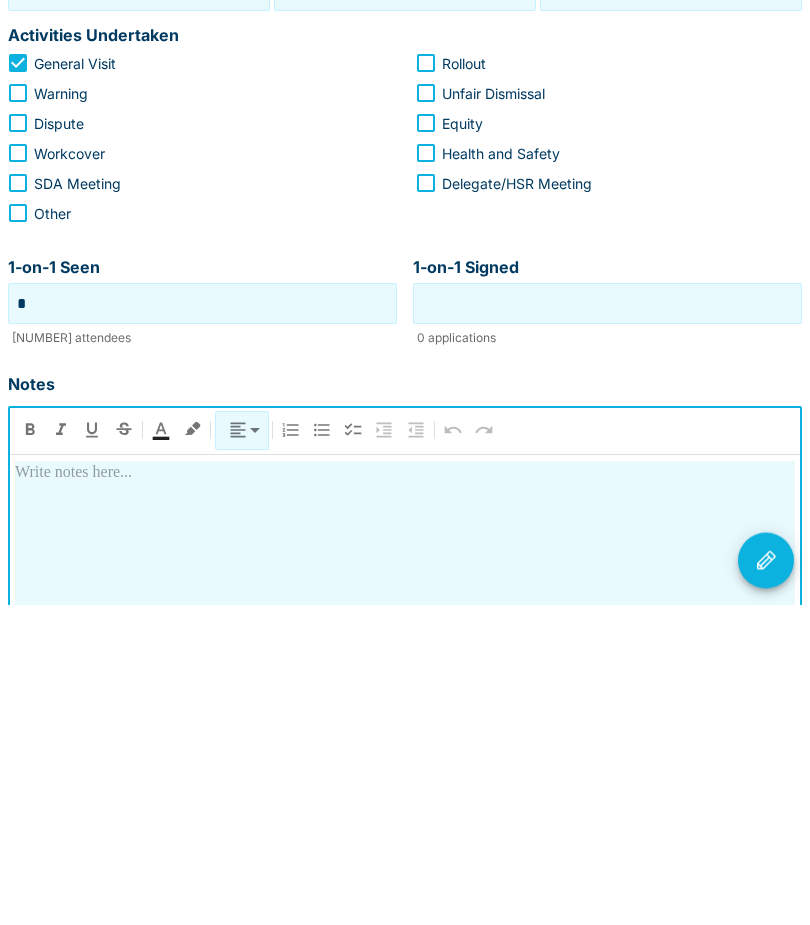 type 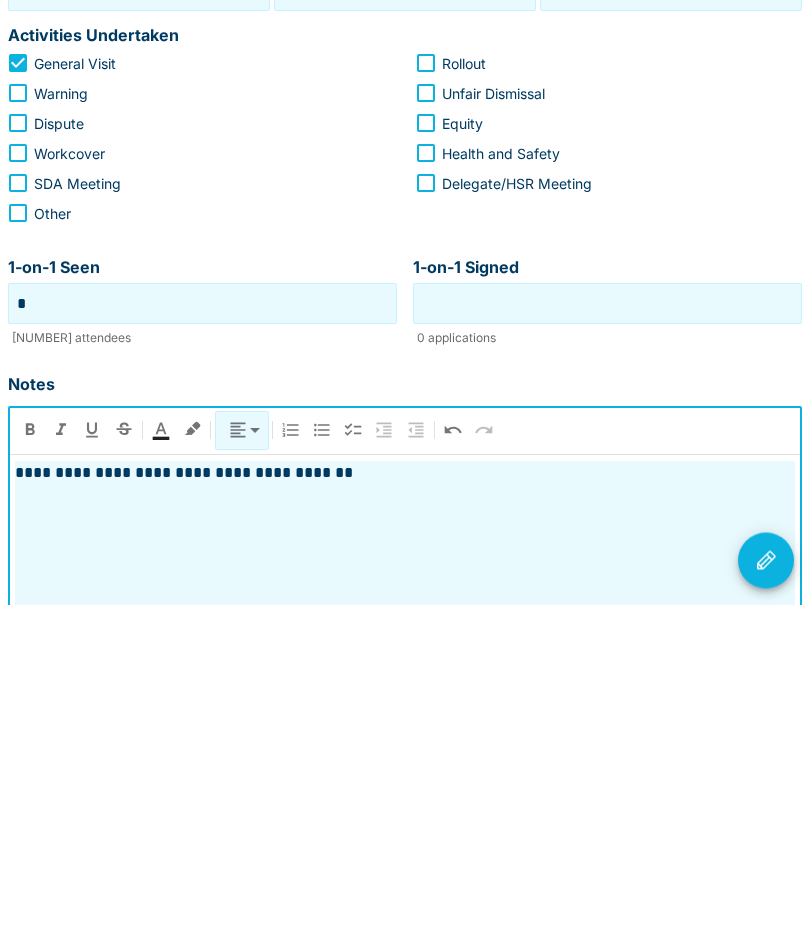 click on "**********" at bounding box center (405, 794) 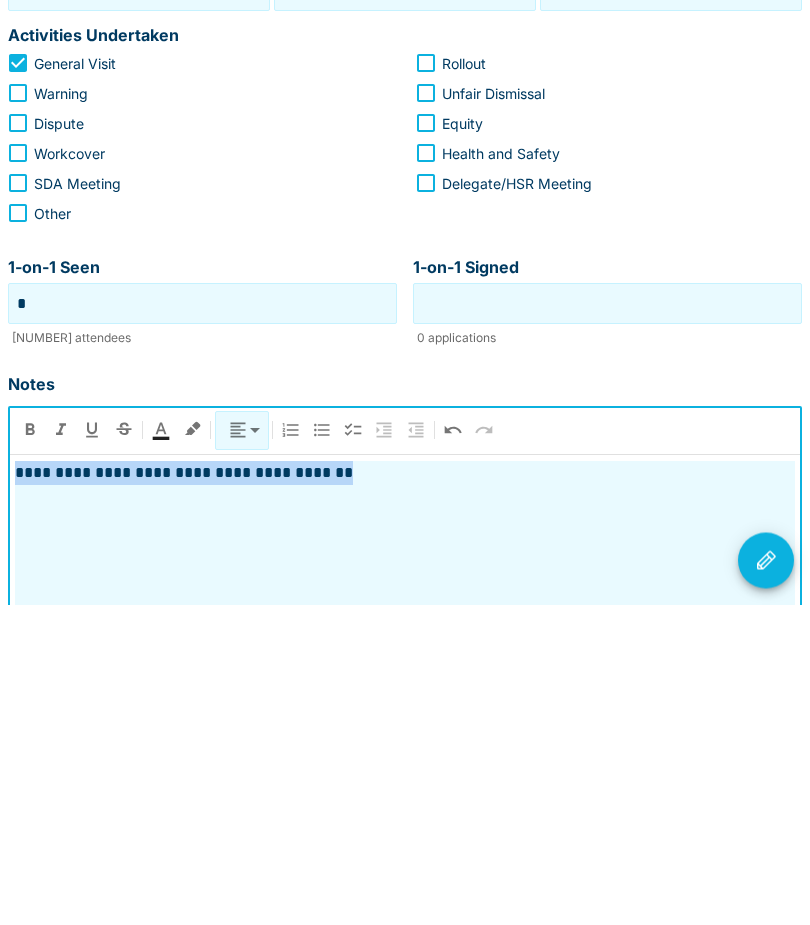 copy on "**********" 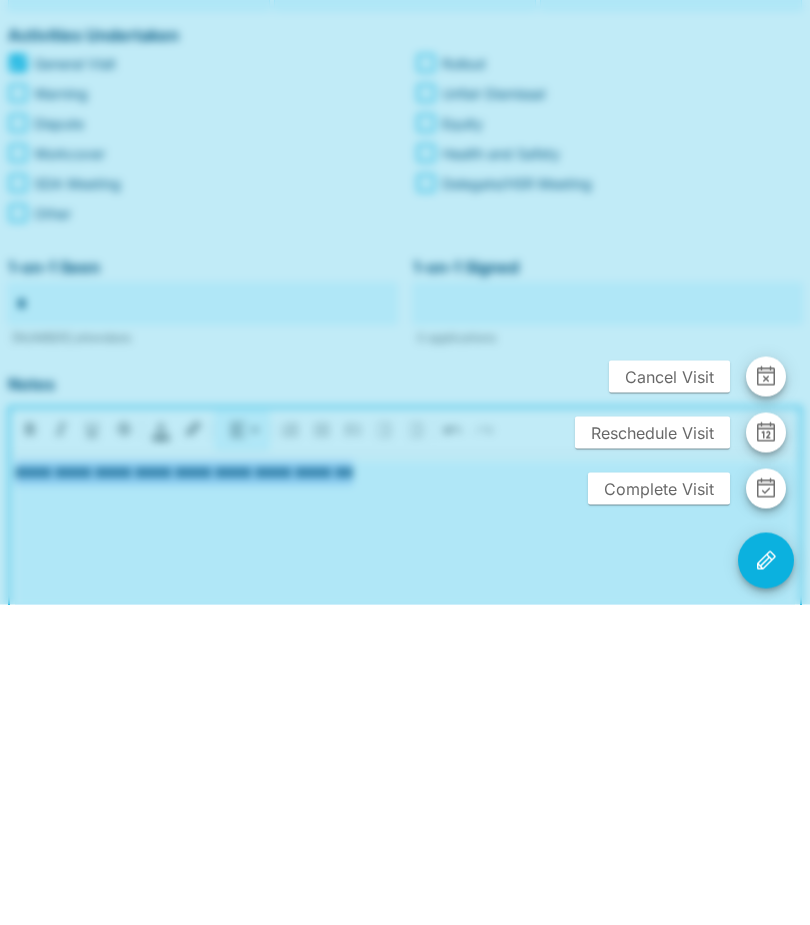 scroll, scrollTop: 406, scrollLeft: 0, axis: vertical 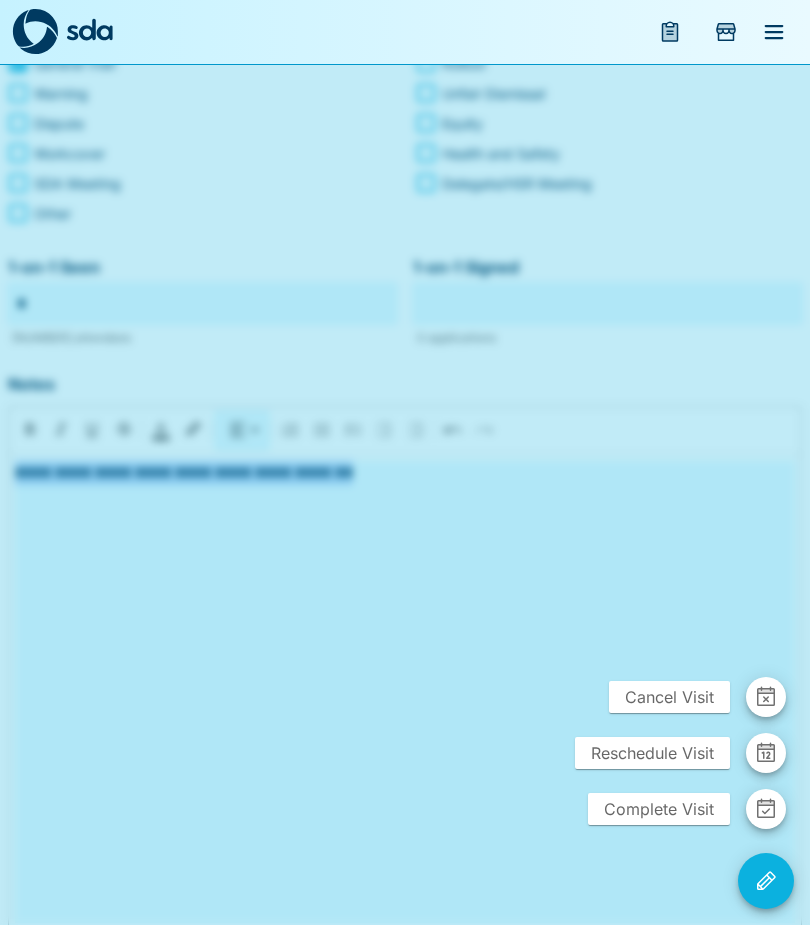 click on "Complete Visit" at bounding box center [659, 809] 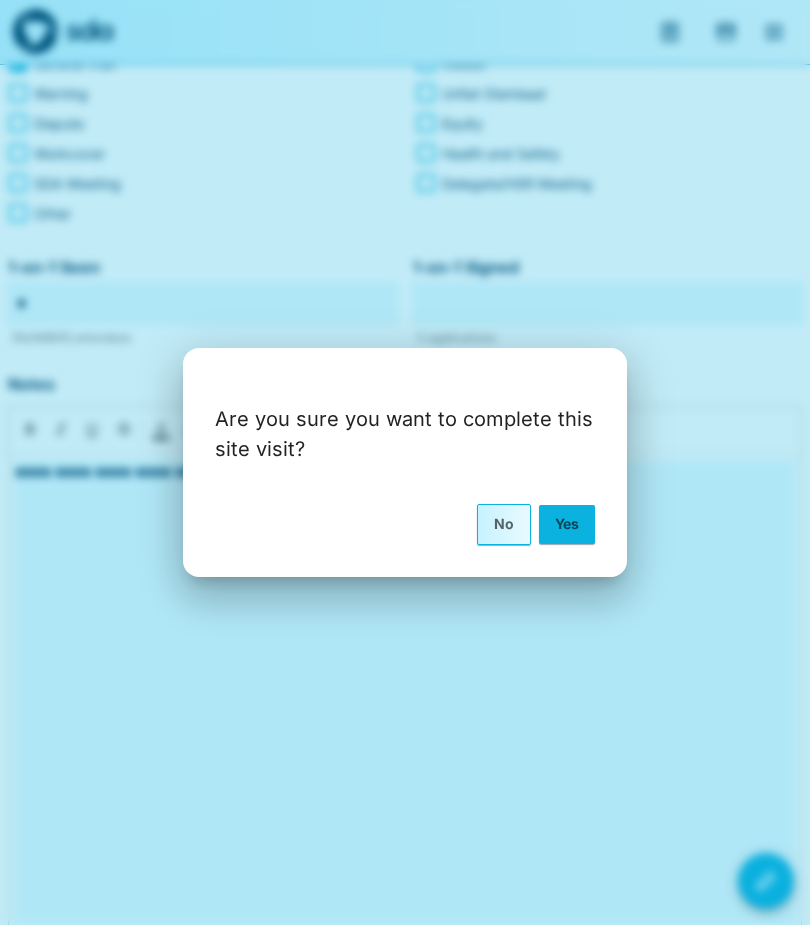 click on "Yes" at bounding box center (567, 524) 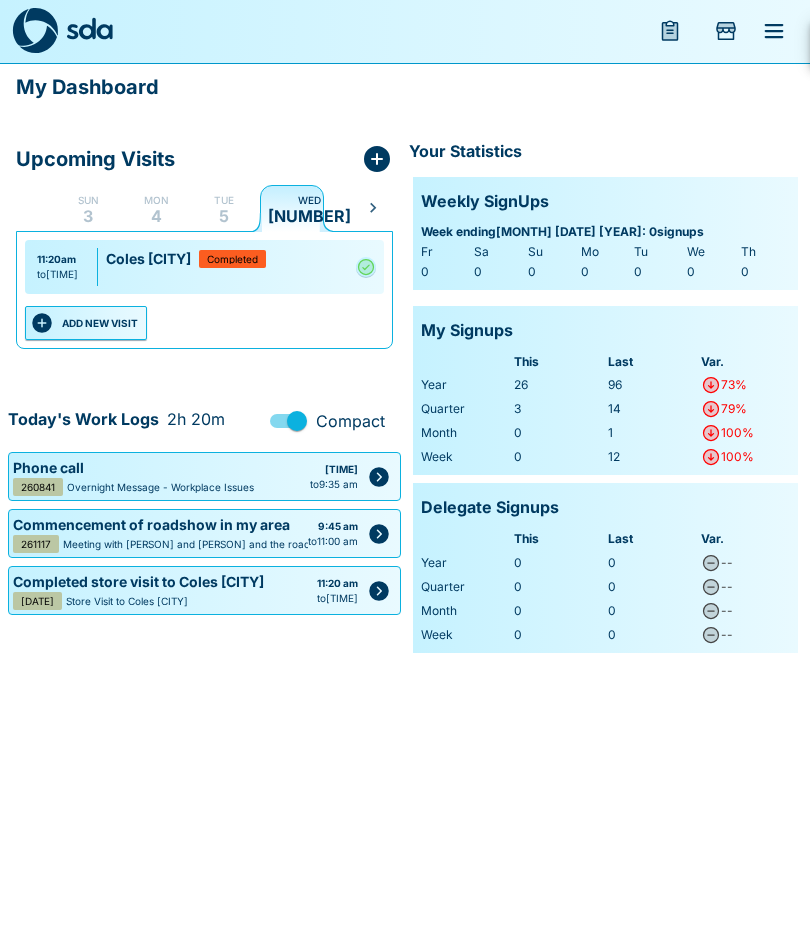 click on "ADD NEW VISIT" at bounding box center (86, 324) 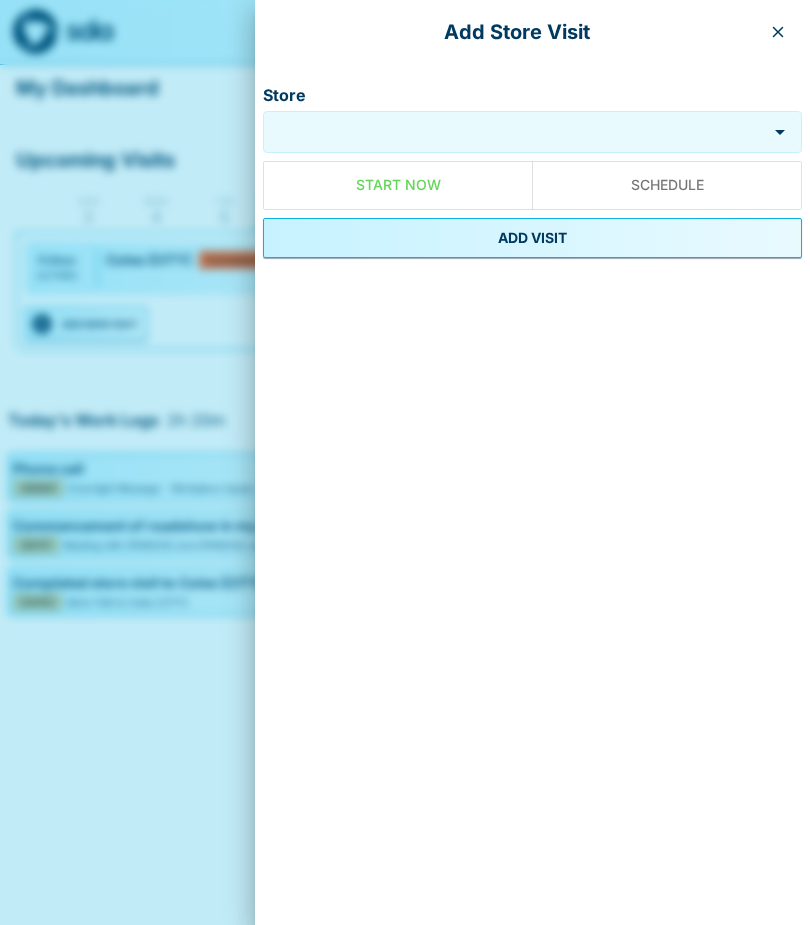 click on "Store" at bounding box center [517, 131] 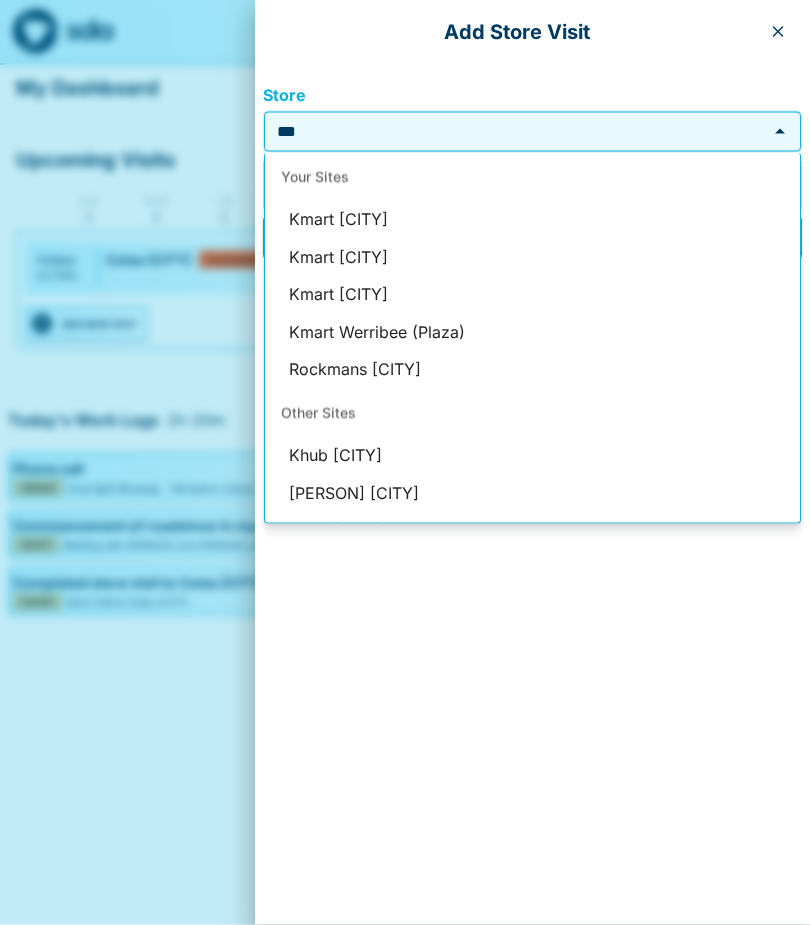 click on "Kmart [CITY]" at bounding box center (532, 295) 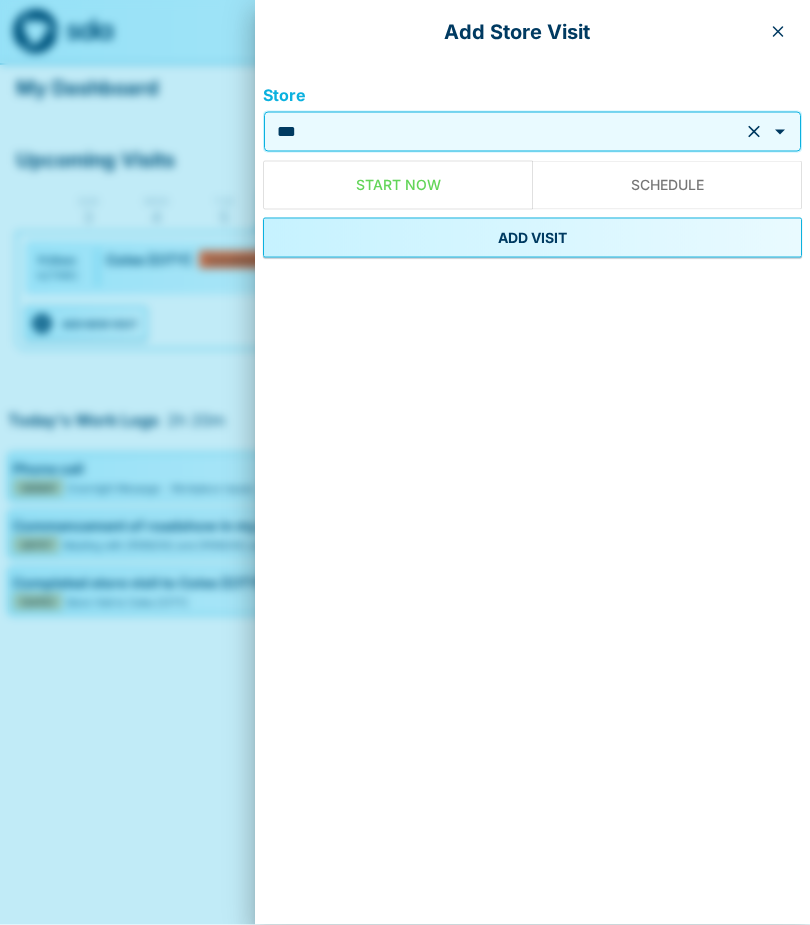 type on "**********" 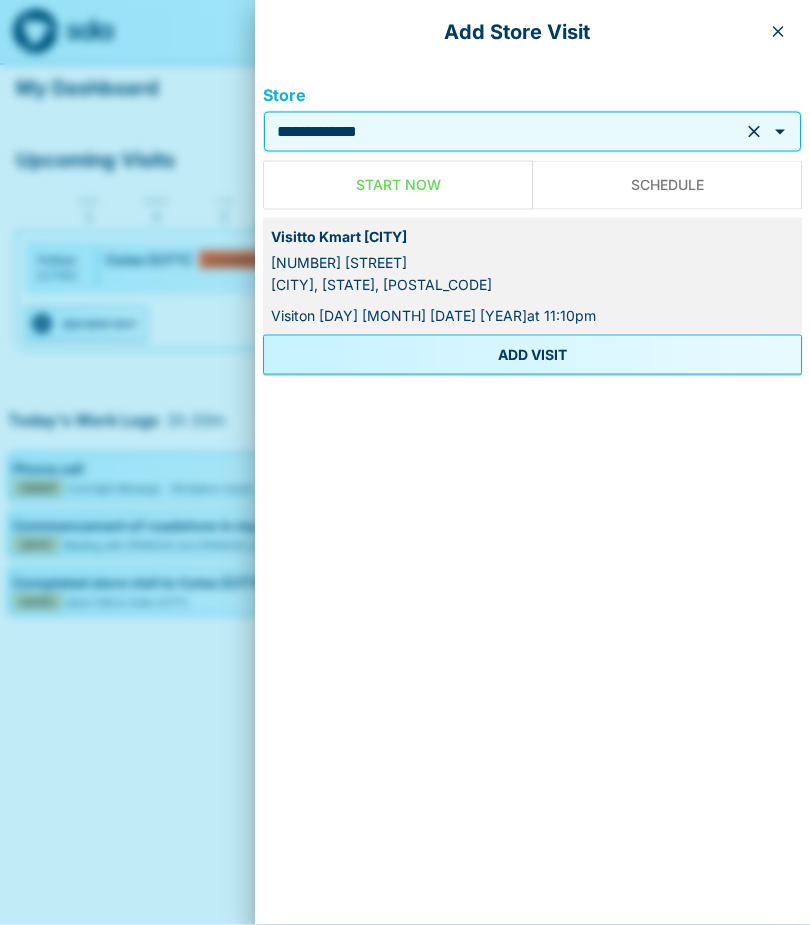 click on "ADD VISIT" at bounding box center [532, 355] 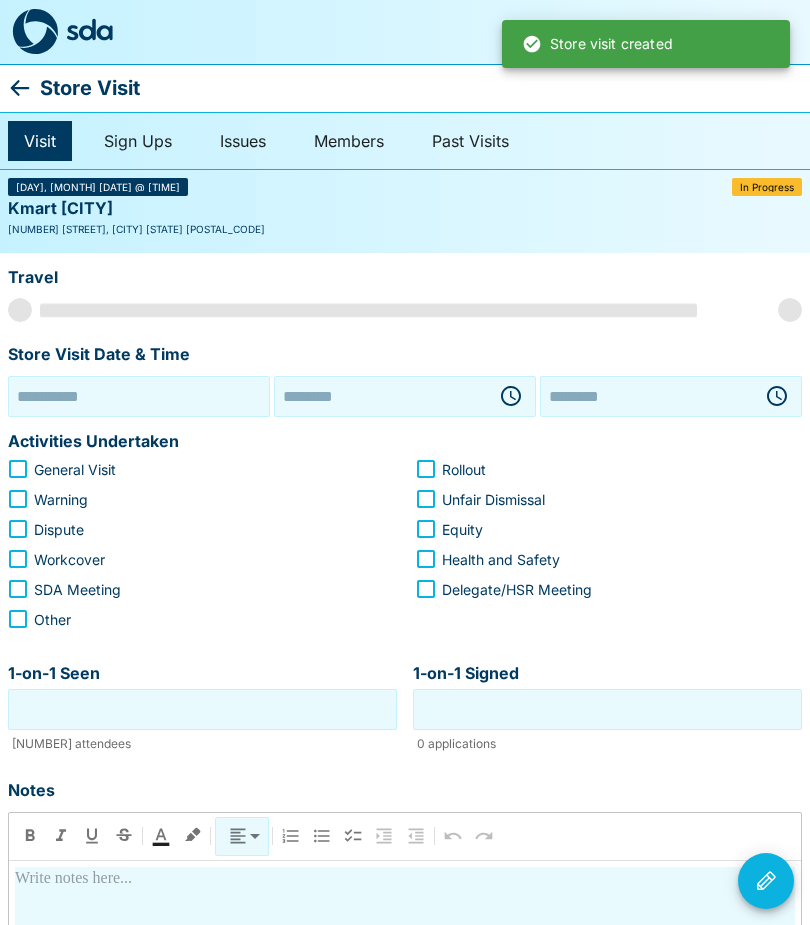 type on "**********" 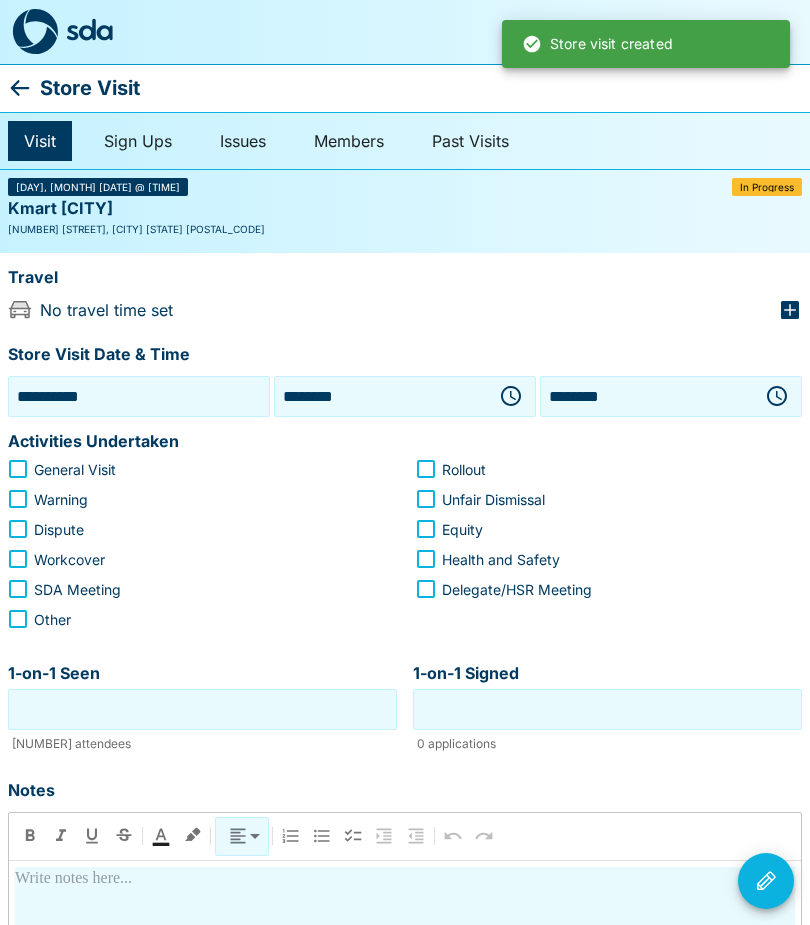 click 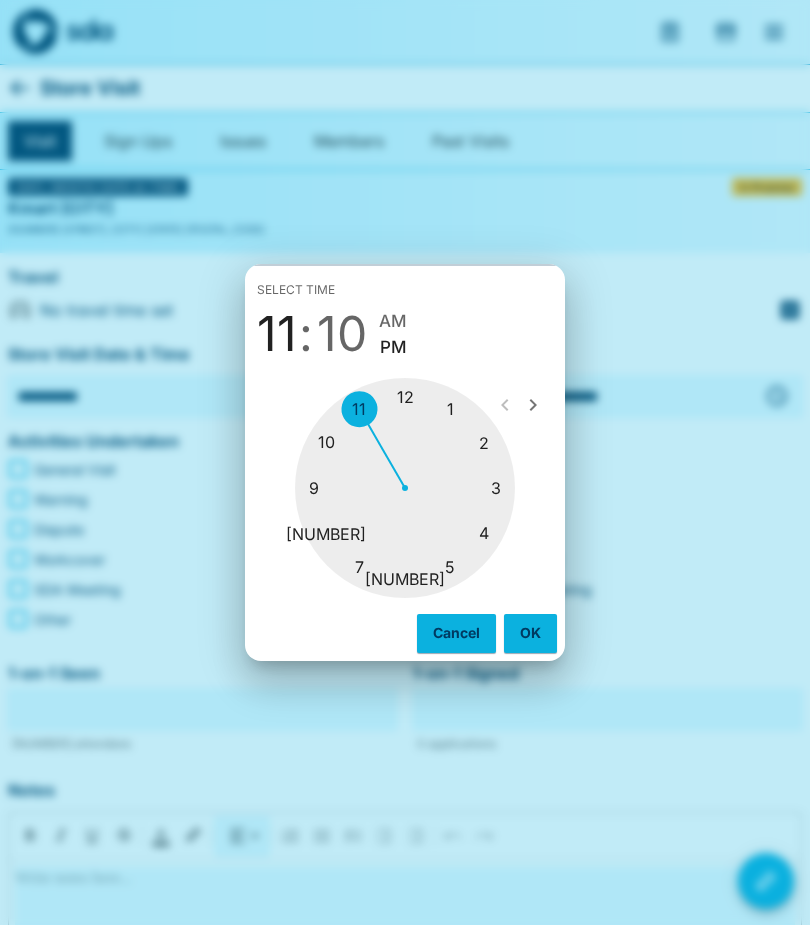 click at bounding box center (405, 488) 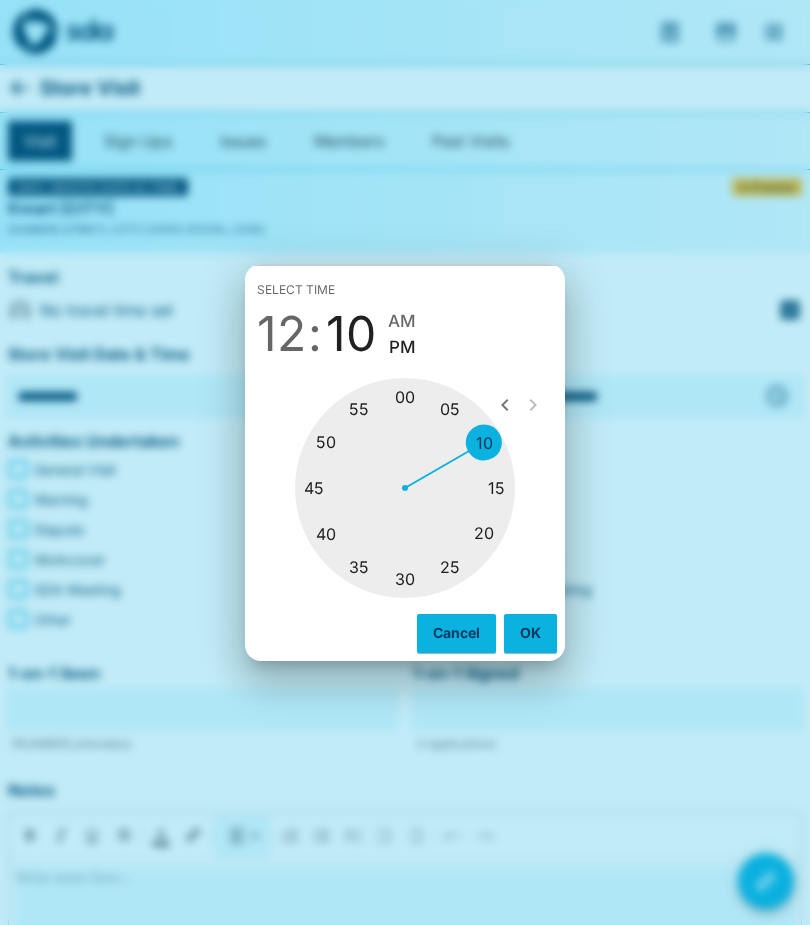 type on "********" 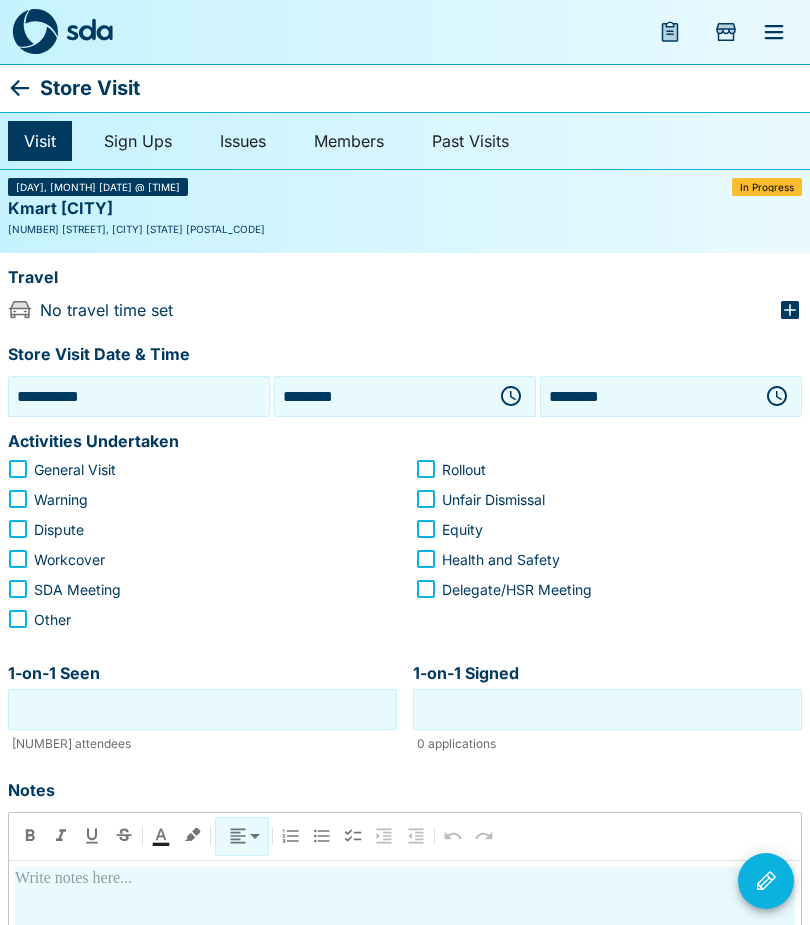 click 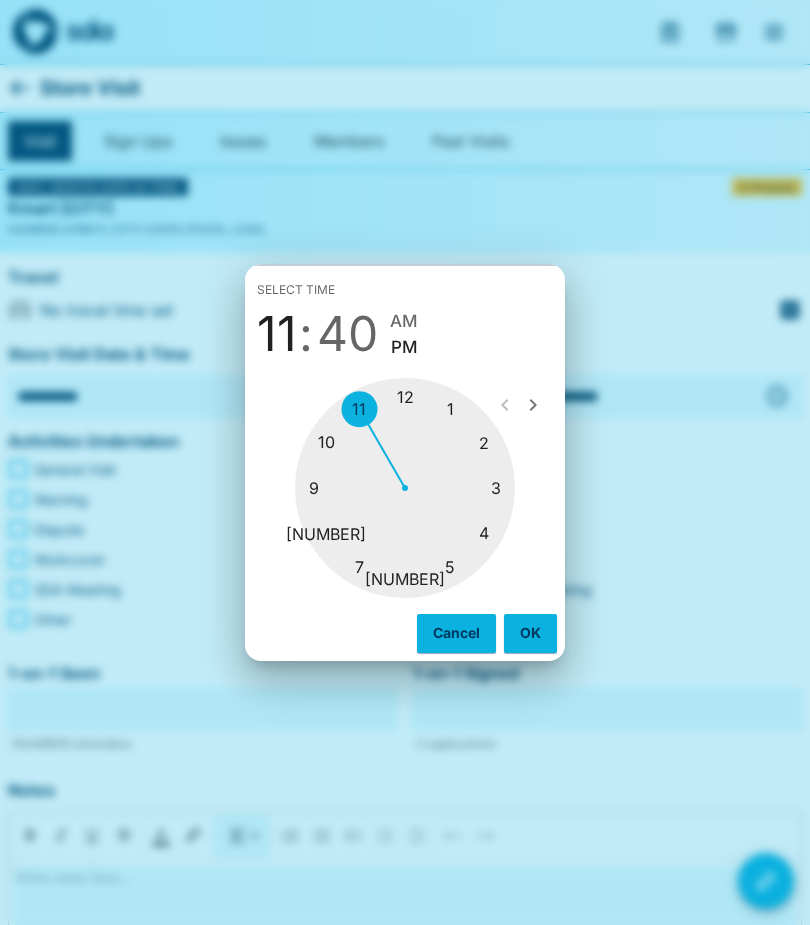 click at bounding box center [405, 488] 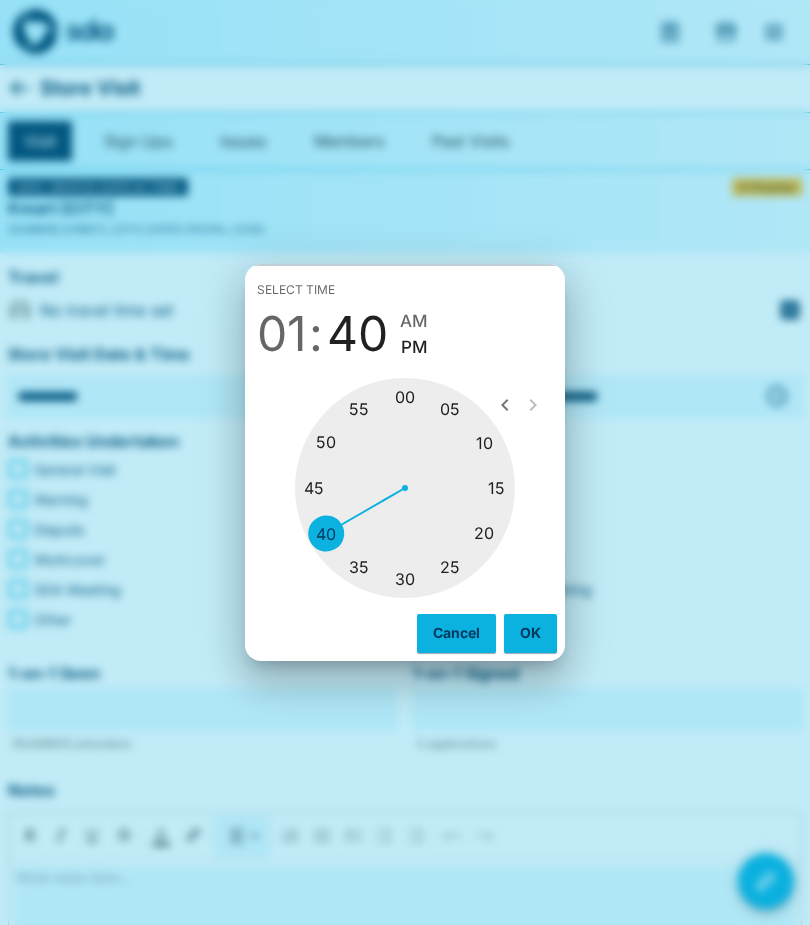 click at bounding box center (405, 488) 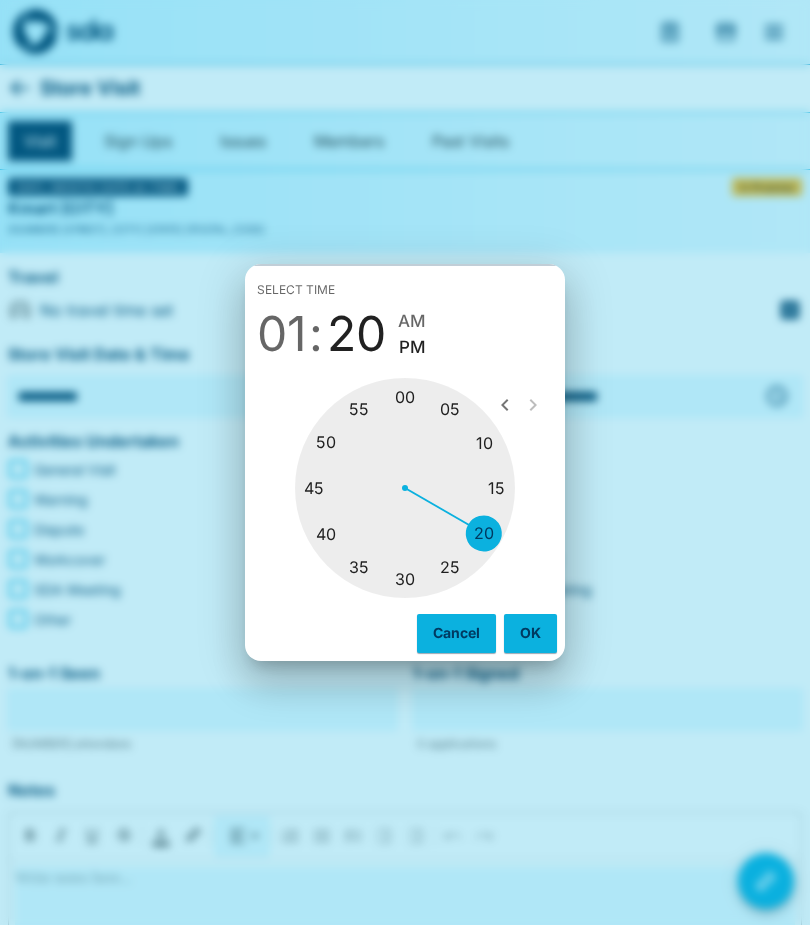 click on "OK" at bounding box center [530, 633] 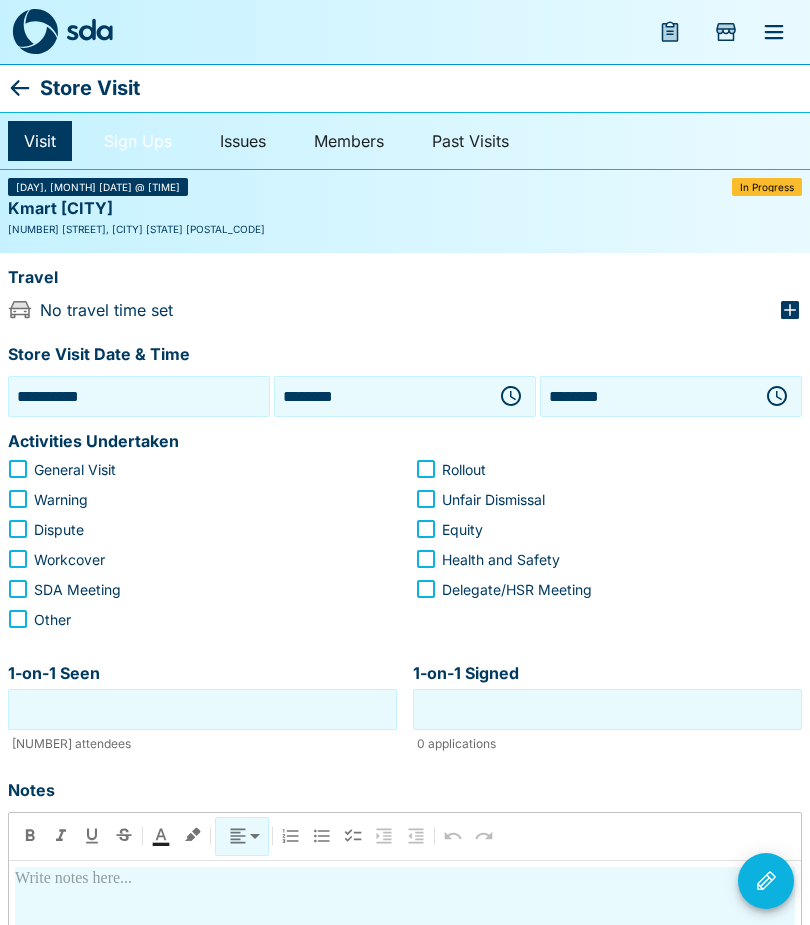 click on "Sign Ups" at bounding box center [138, 141] 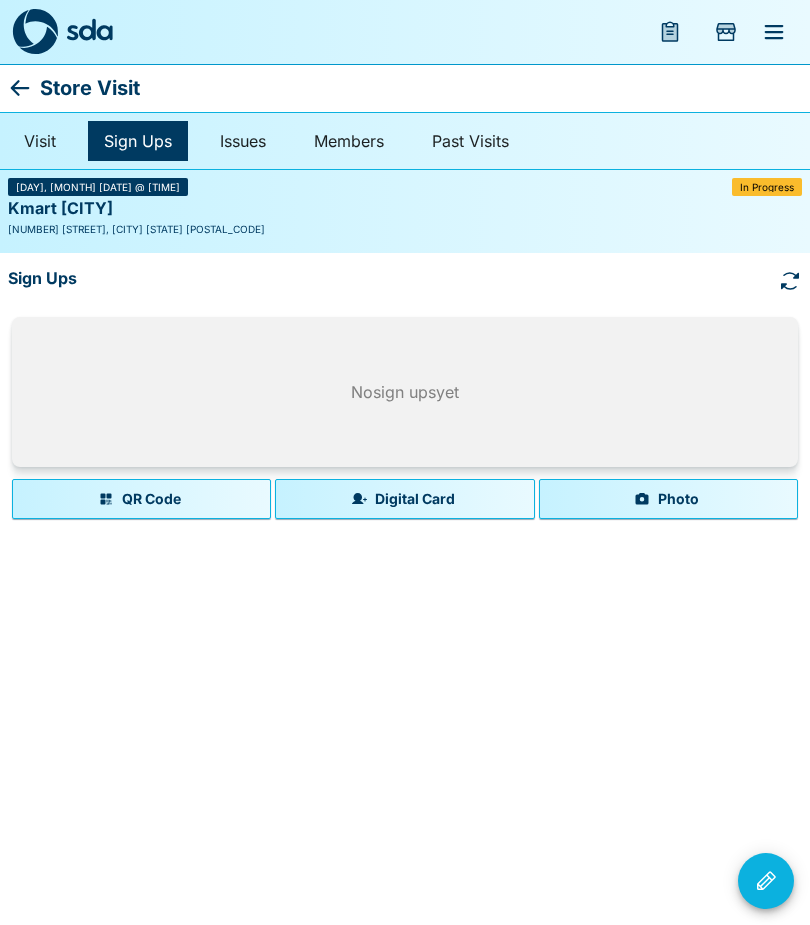 click on "Photo" at bounding box center [668, 499] 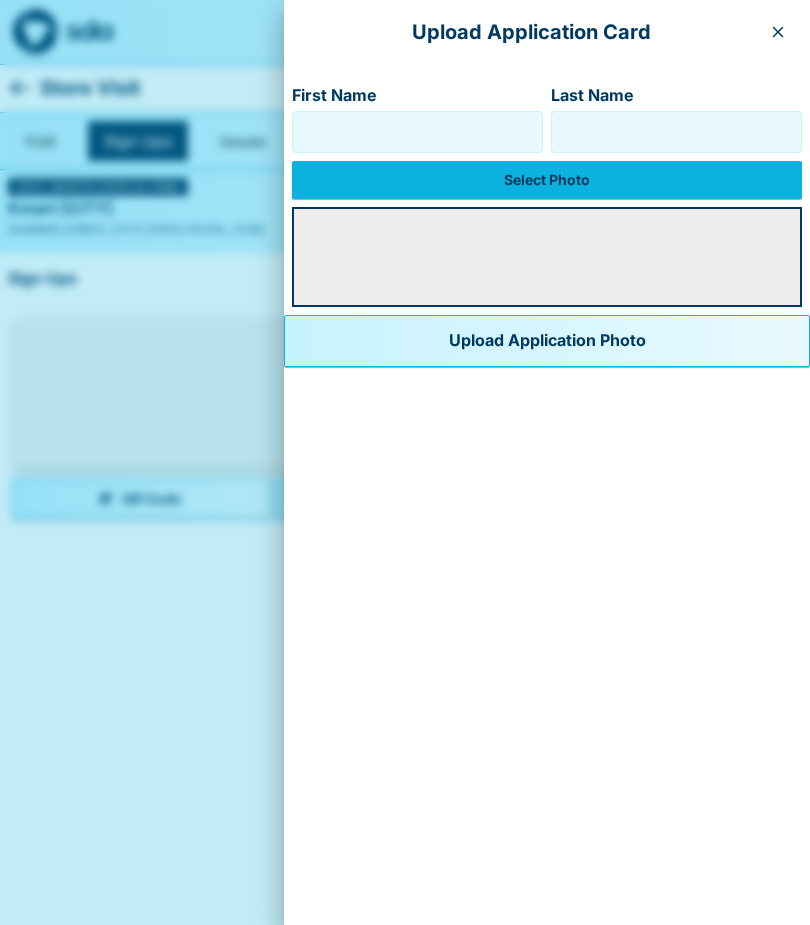 click on "First Name" at bounding box center (417, 132) 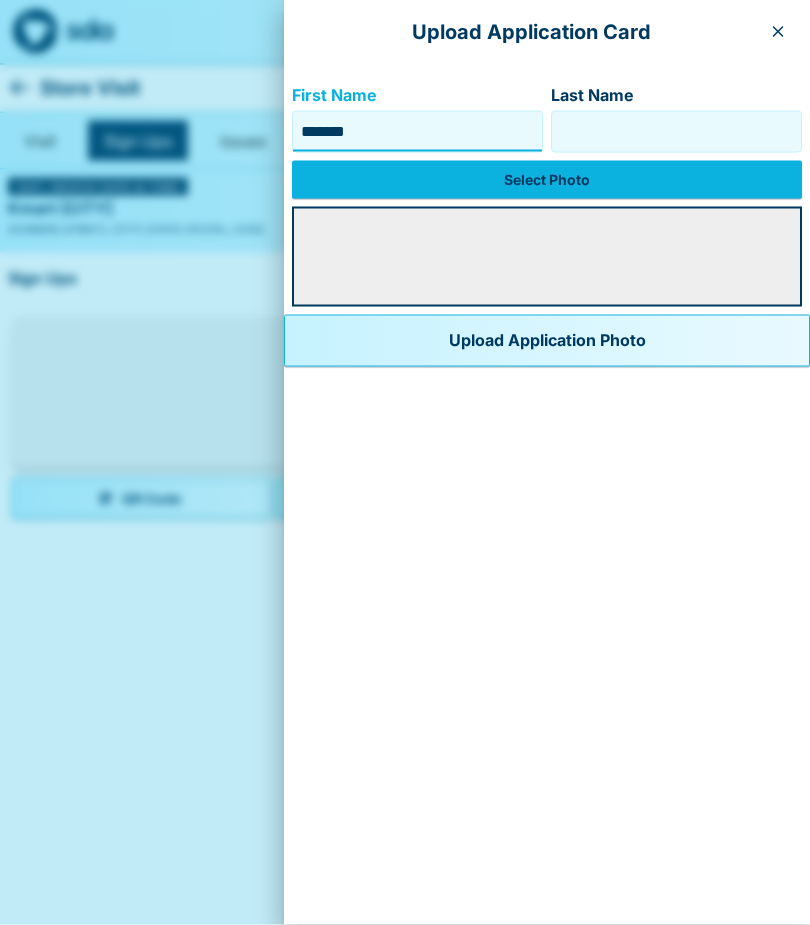 type on "*******" 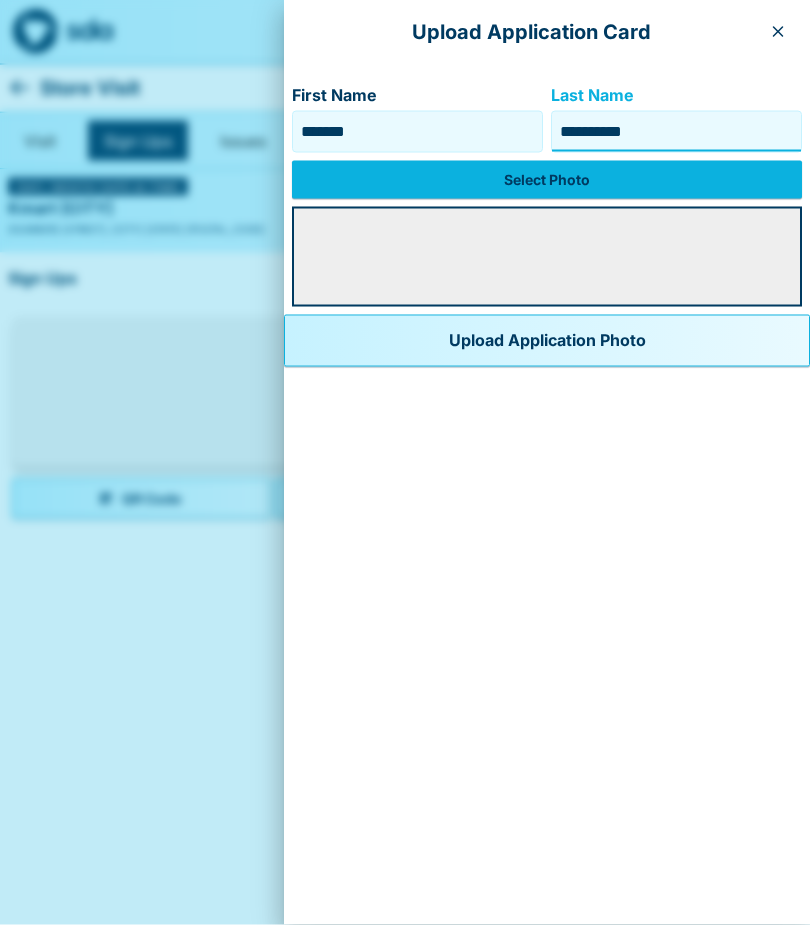 type on "**********" 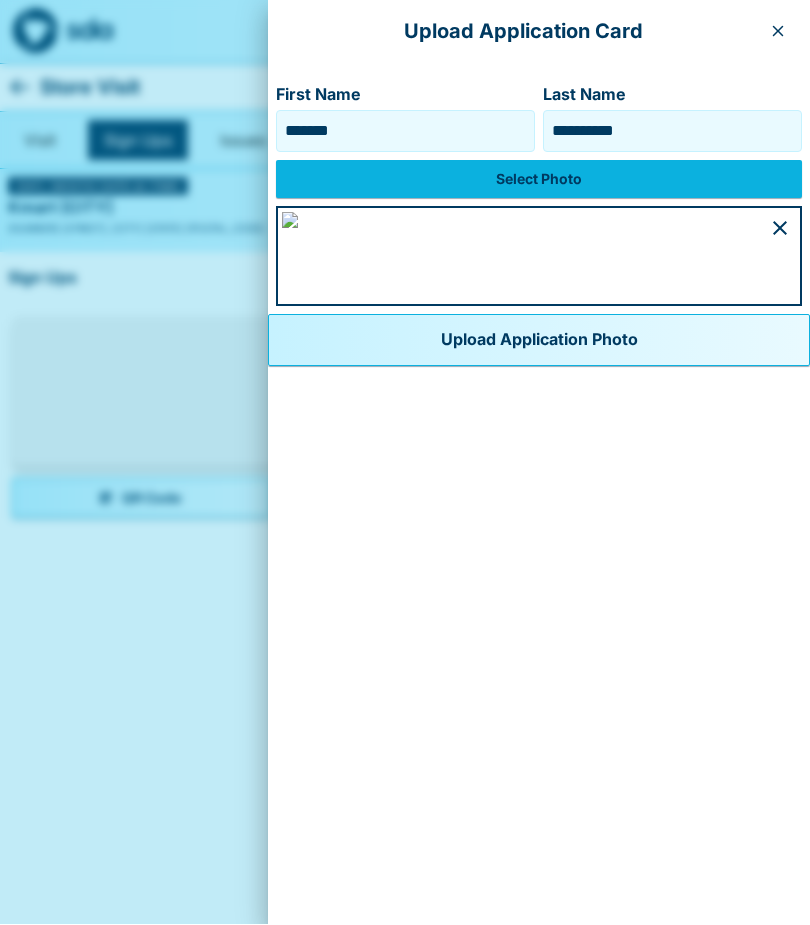 click on "Upload Application Photo" at bounding box center [539, 341] 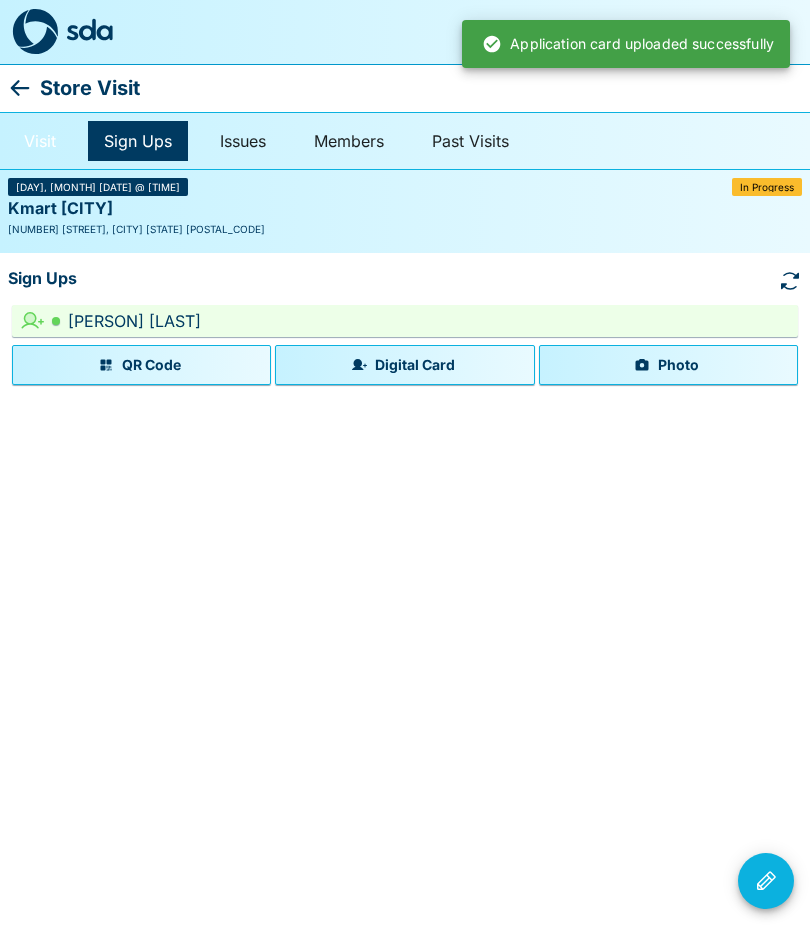 click on "Visit" at bounding box center [40, 141] 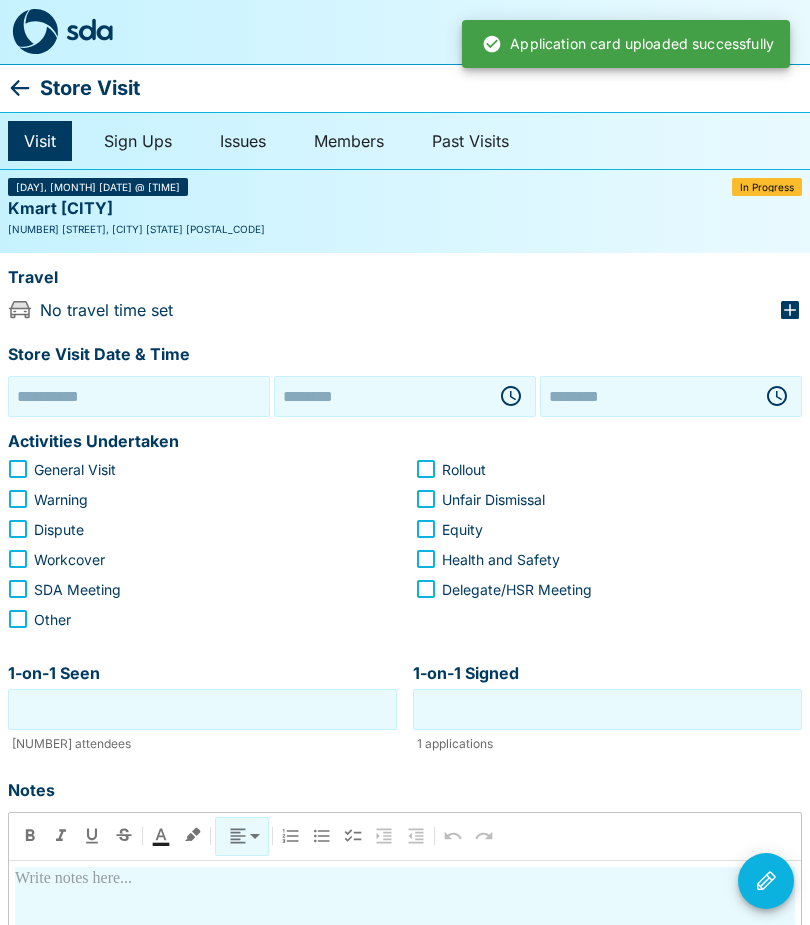 type on "**********" 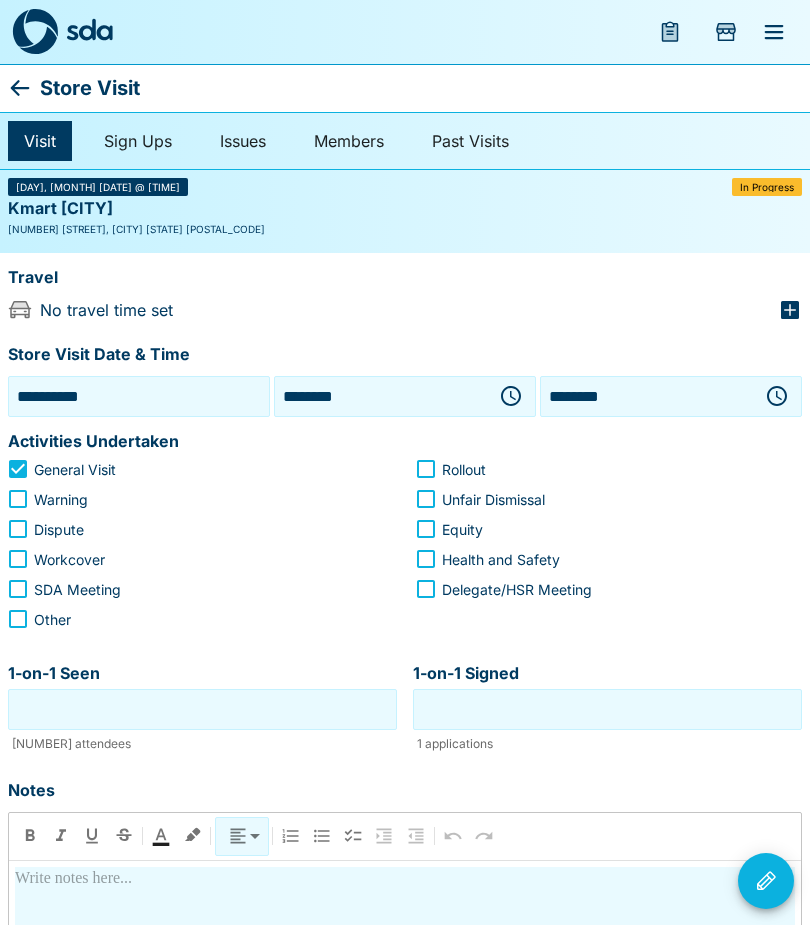 click on "1-on-1 Seen" at bounding box center [202, 709] 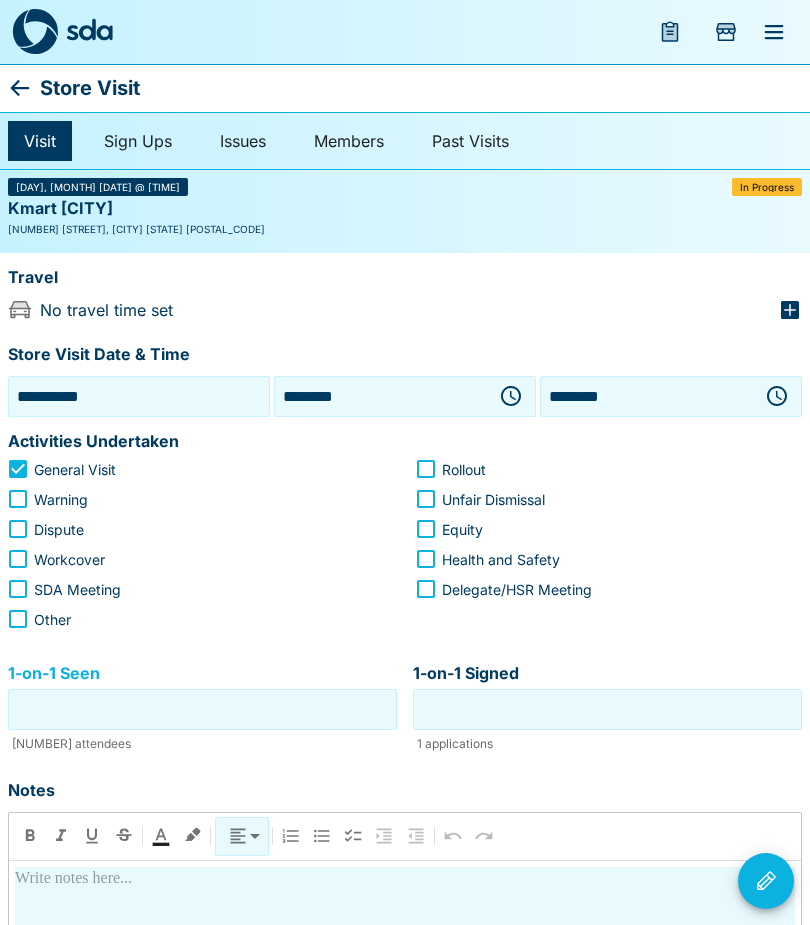 scroll, scrollTop: 85, scrollLeft: 0, axis: vertical 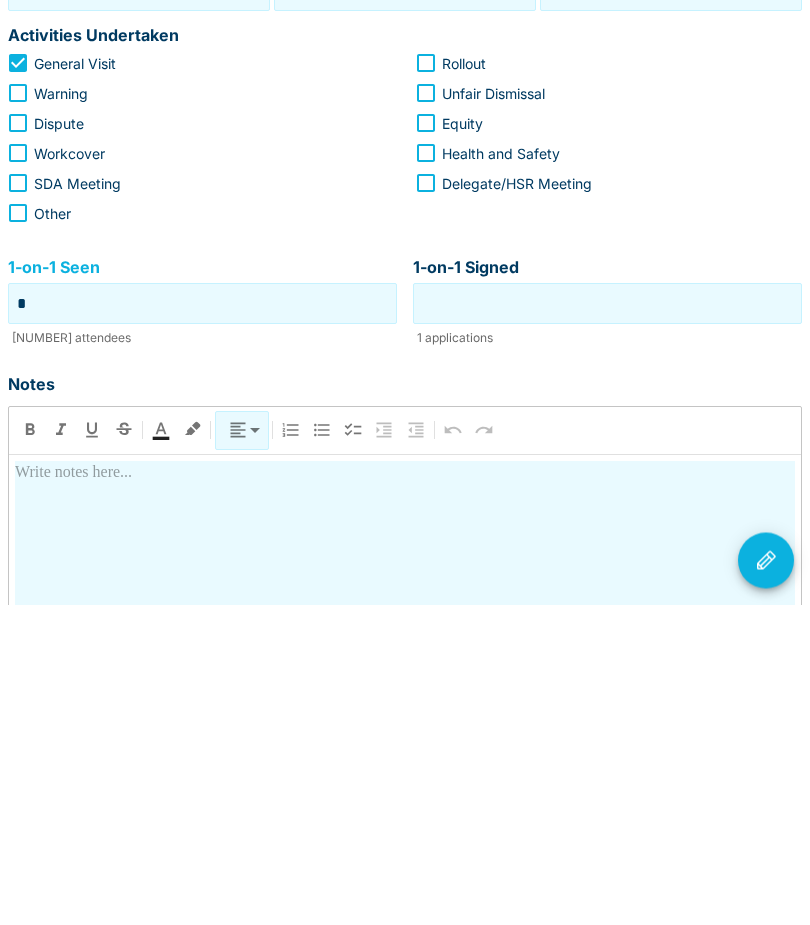 type on "*" 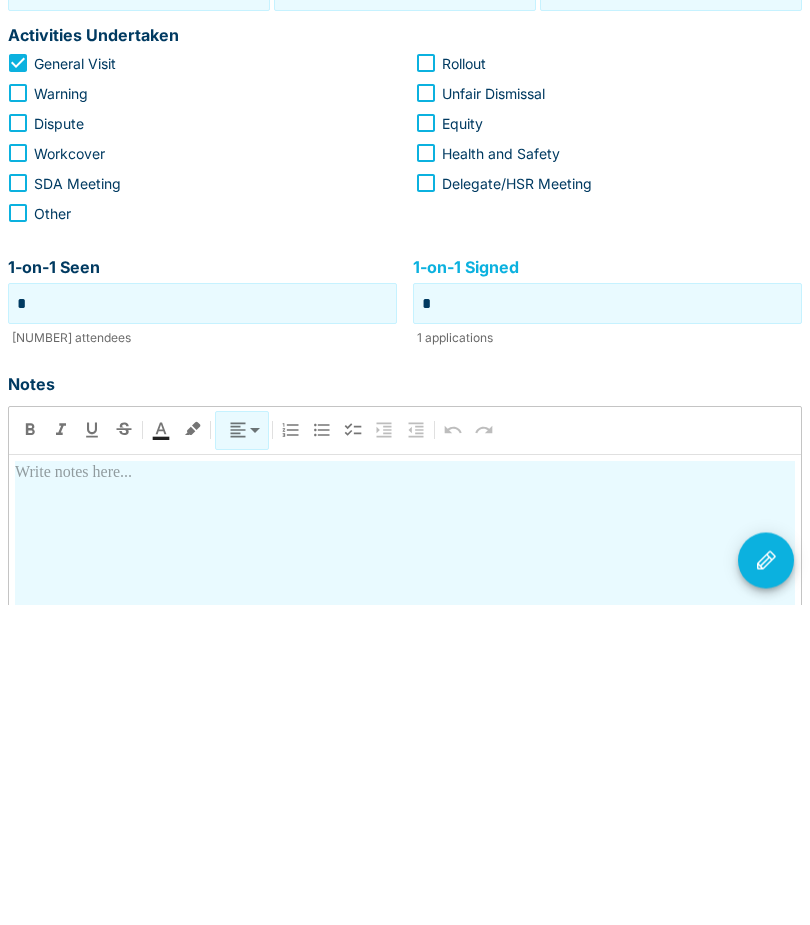 type on "*" 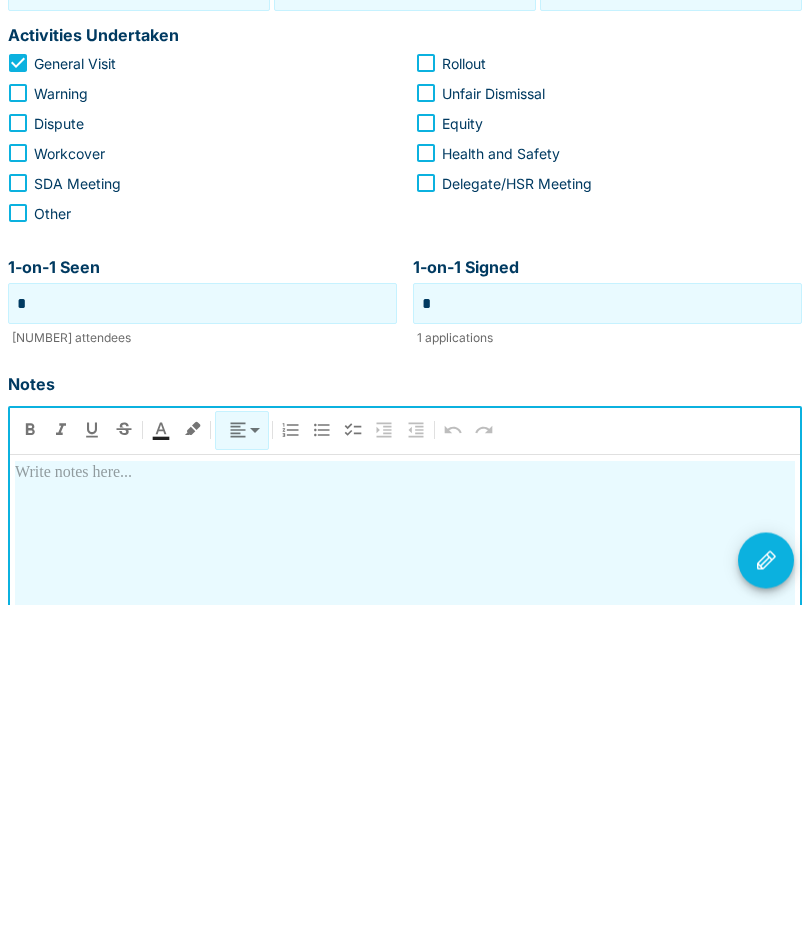 type 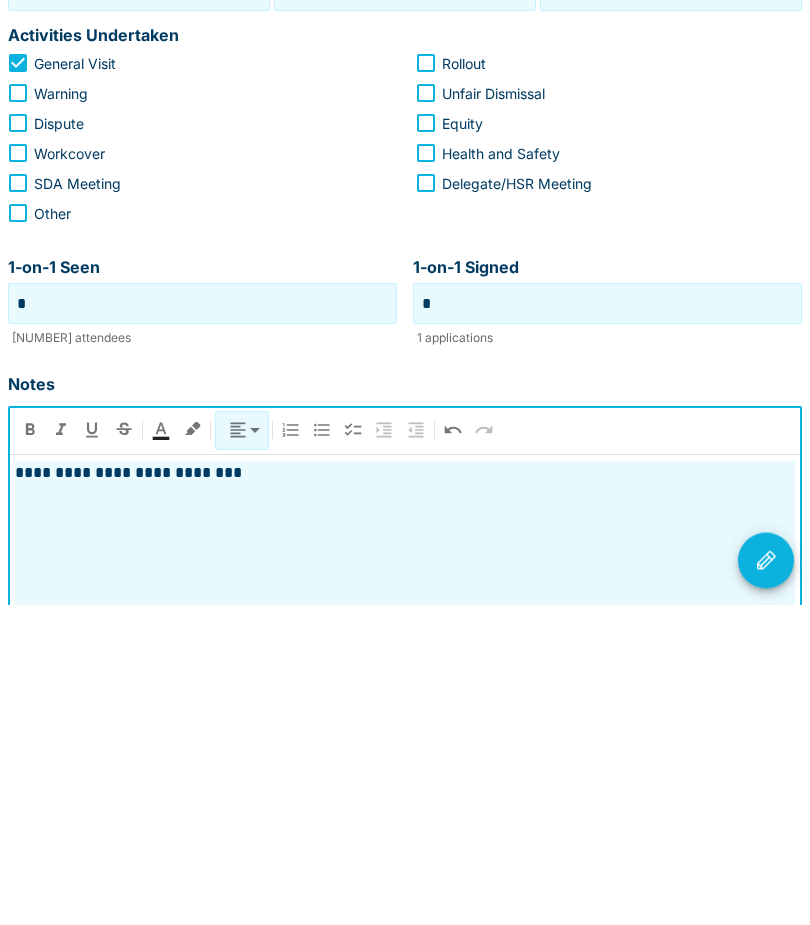 click on "**********" at bounding box center [405, 794] 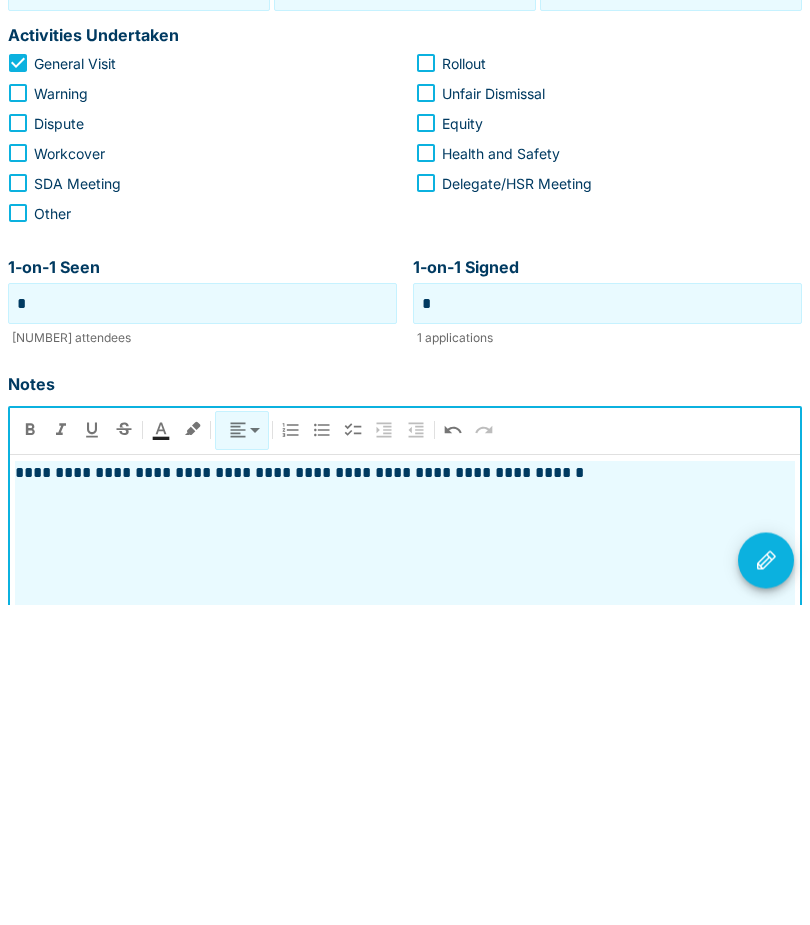 click 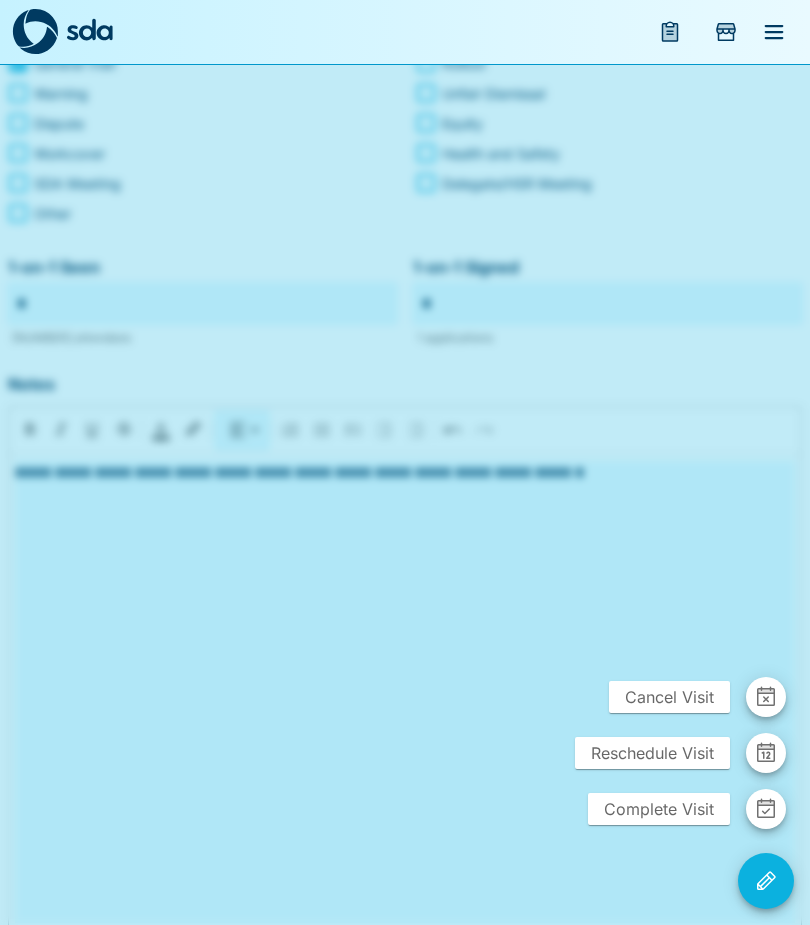 click on "Complete Visit" at bounding box center [659, 809] 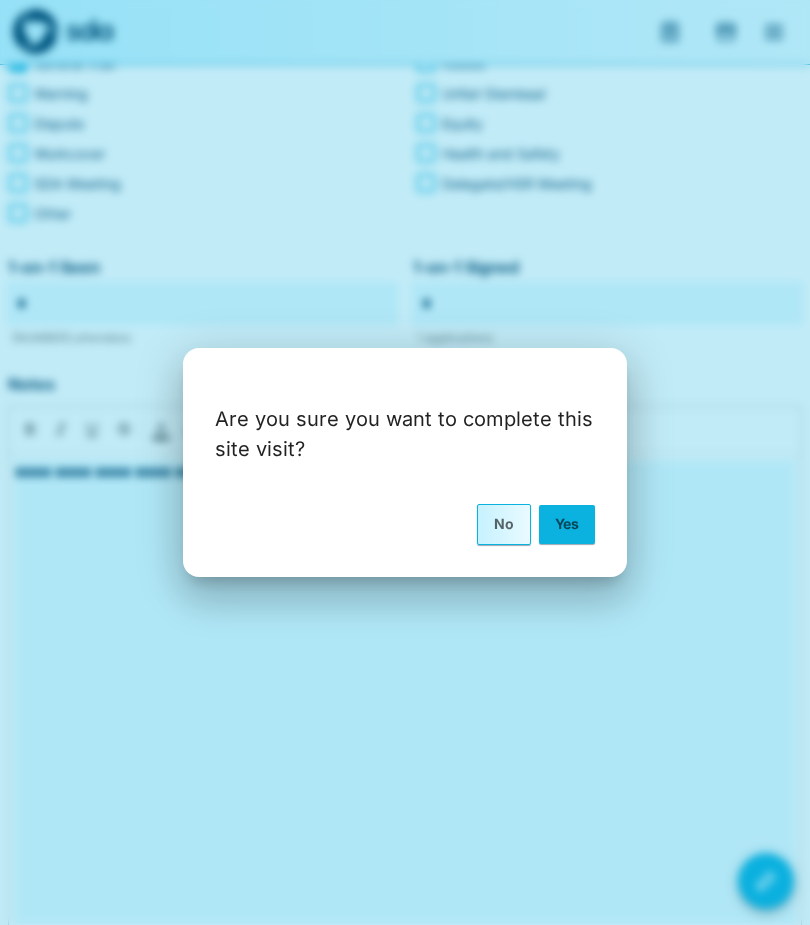 click on "Yes" at bounding box center [567, 524] 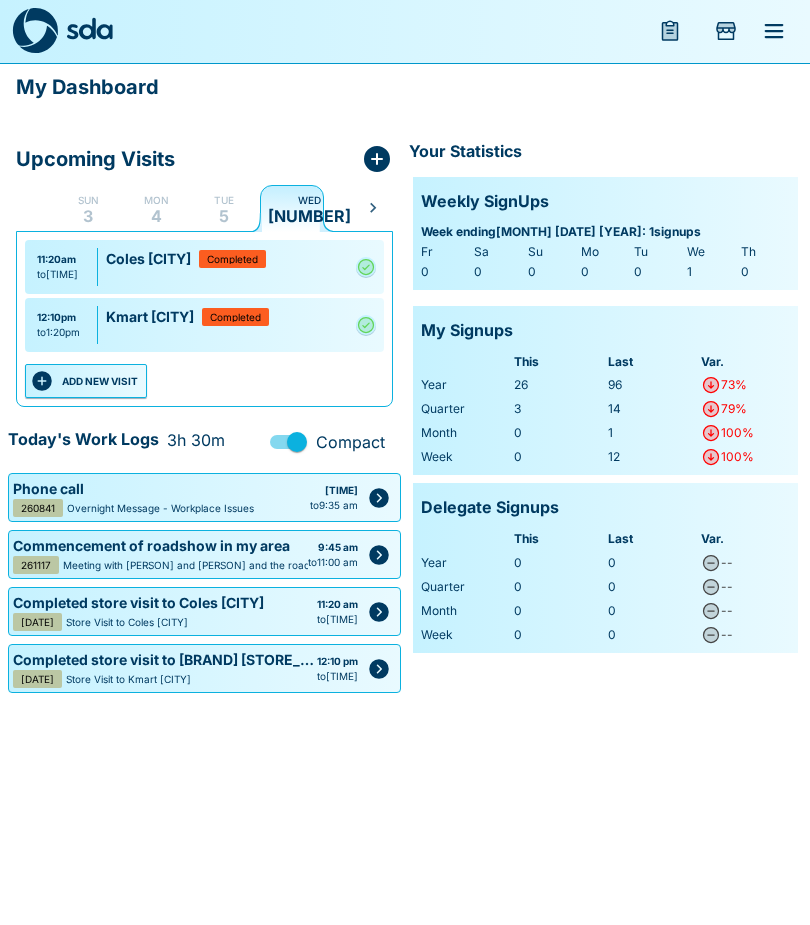click on "ADD NEW VISIT" at bounding box center [86, 382] 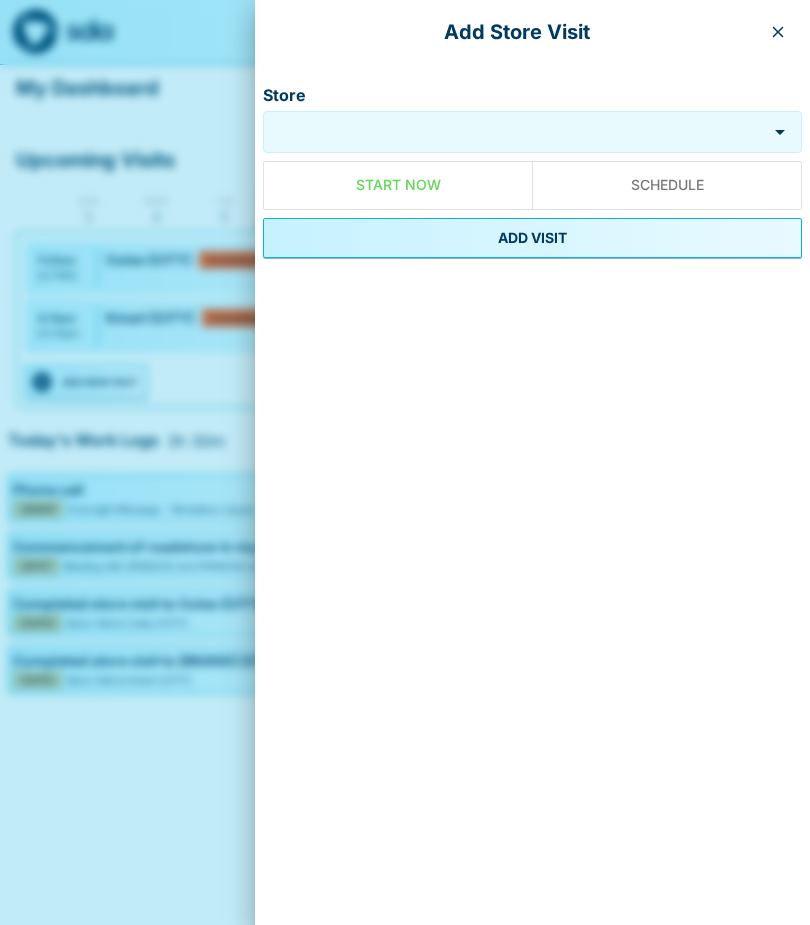 click on "Store" at bounding box center (517, 131) 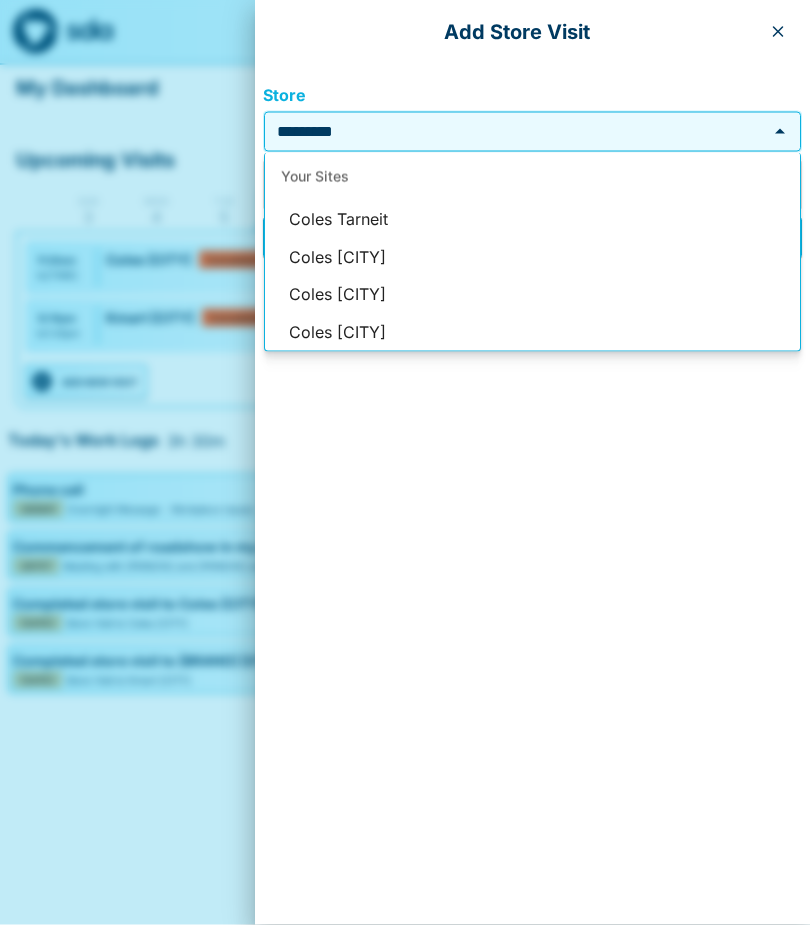 click on "Coles [CITY]" at bounding box center [532, 295] 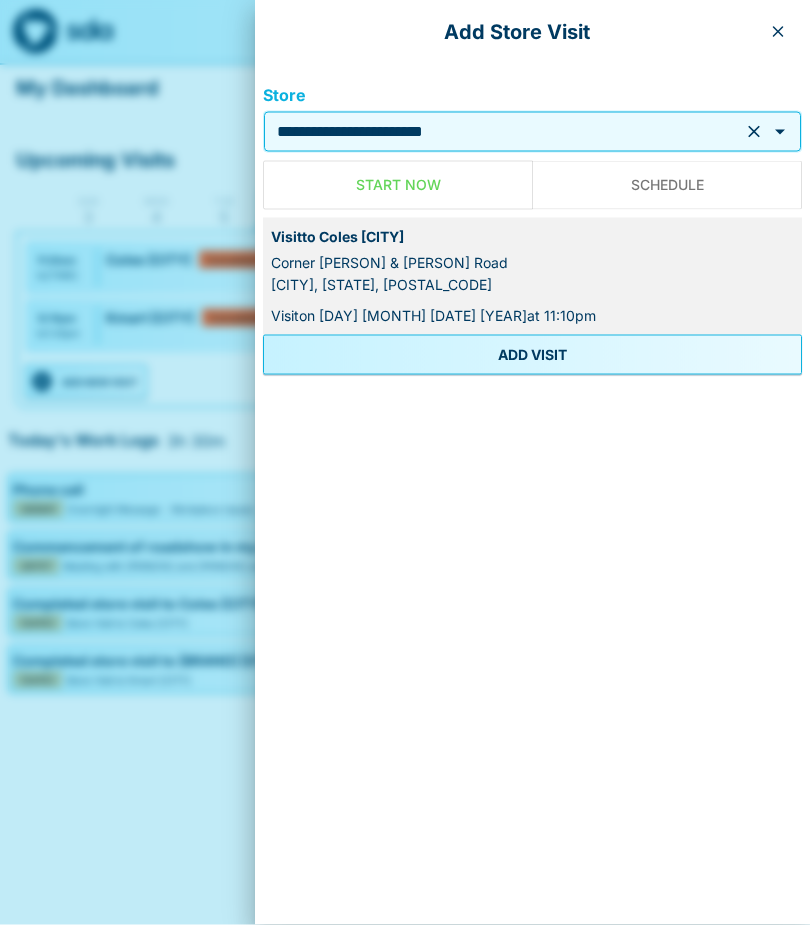 click on "ADD VISIT" at bounding box center [532, 355] 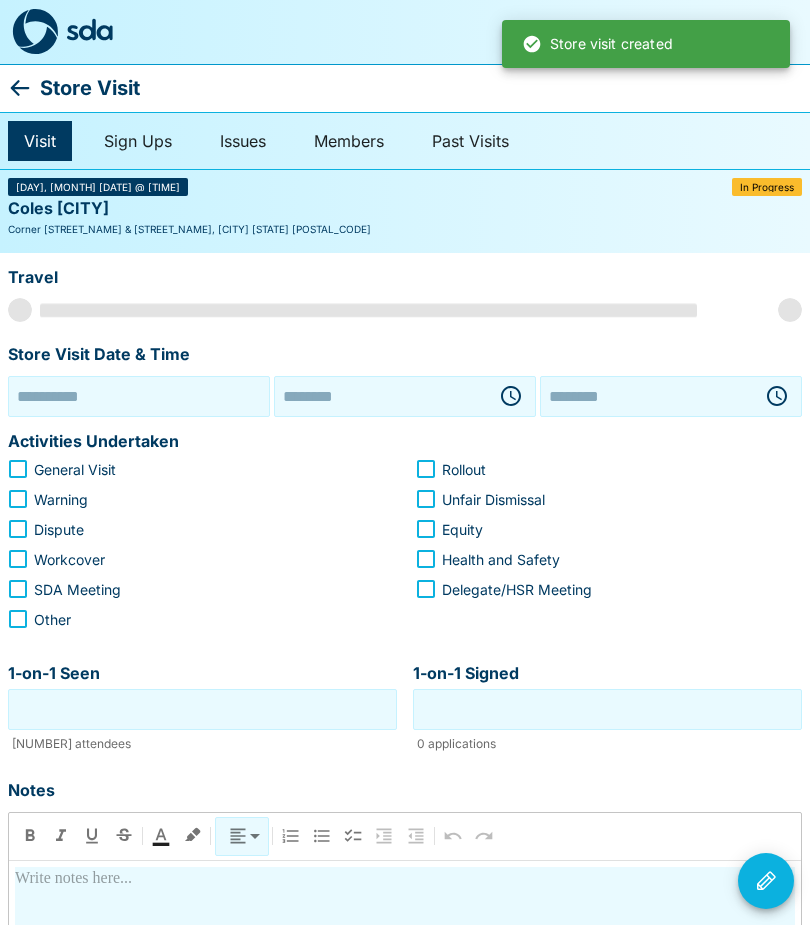 type on "**********" 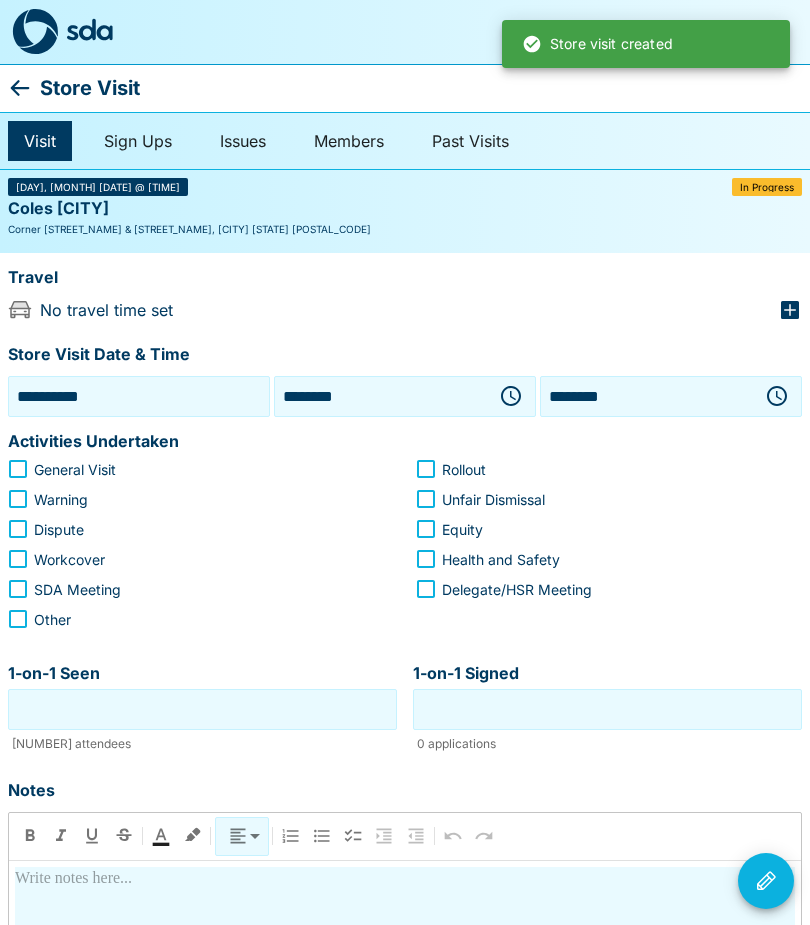 click at bounding box center (511, 396) 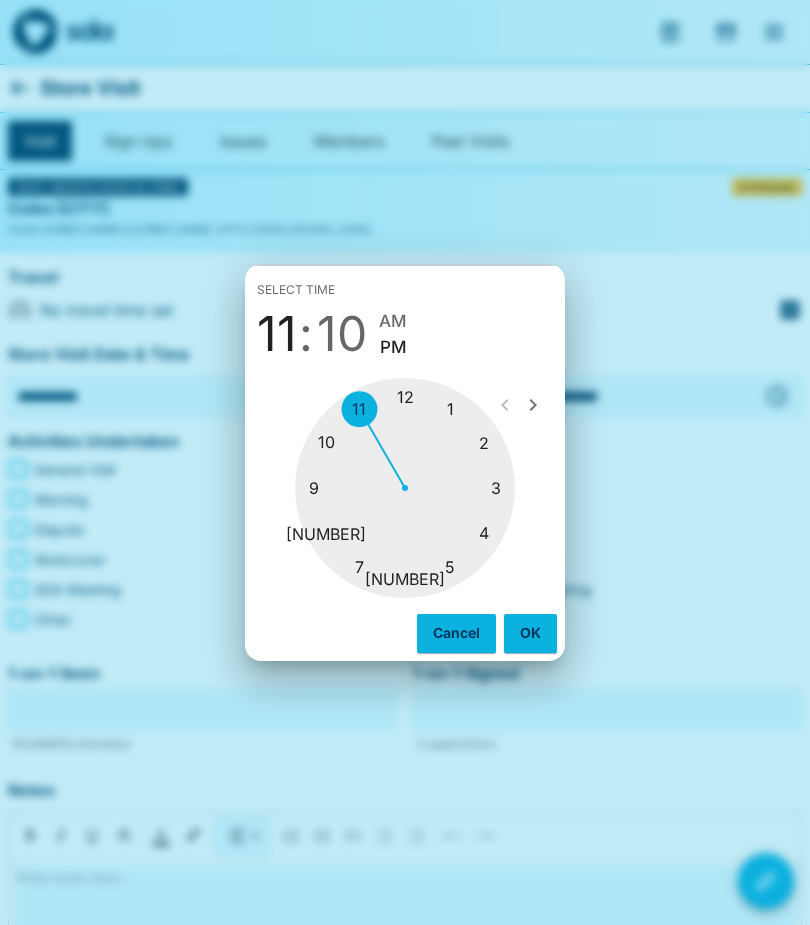 click at bounding box center [405, 488] 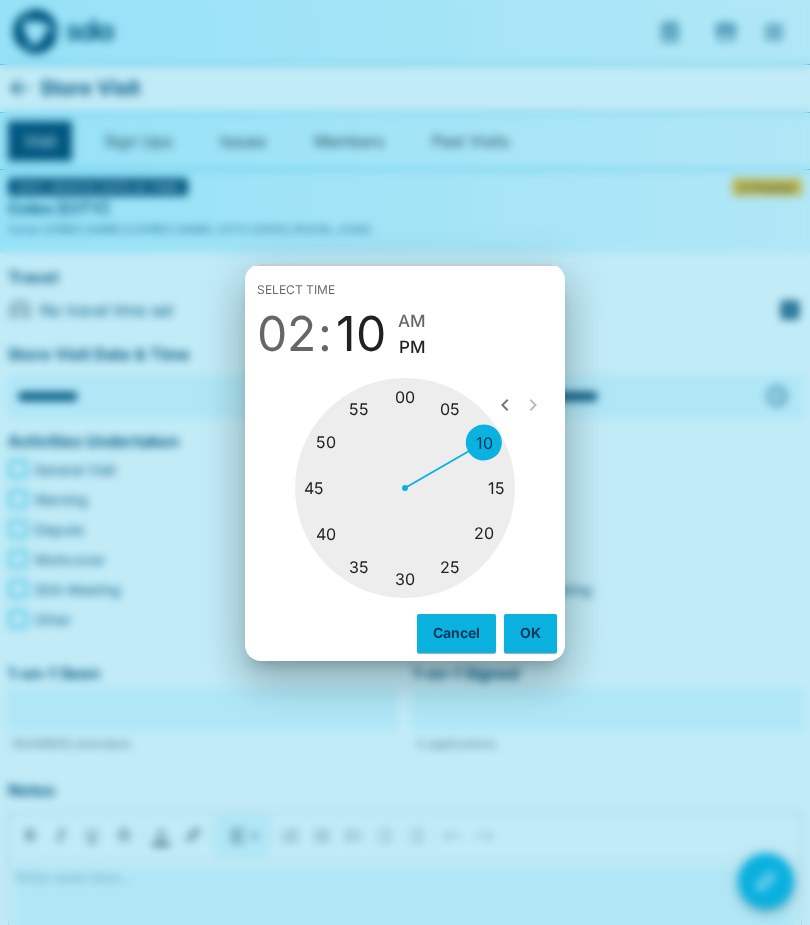 click at bounding box center [405, 488] 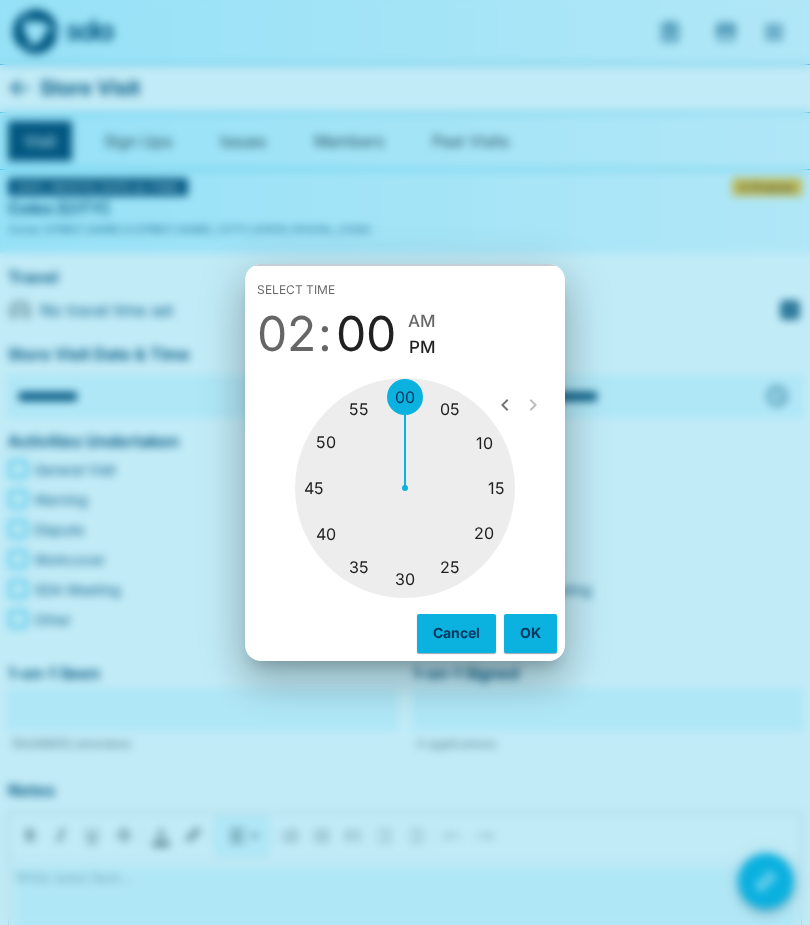 click on "OK" at bounding box center (530, 633) 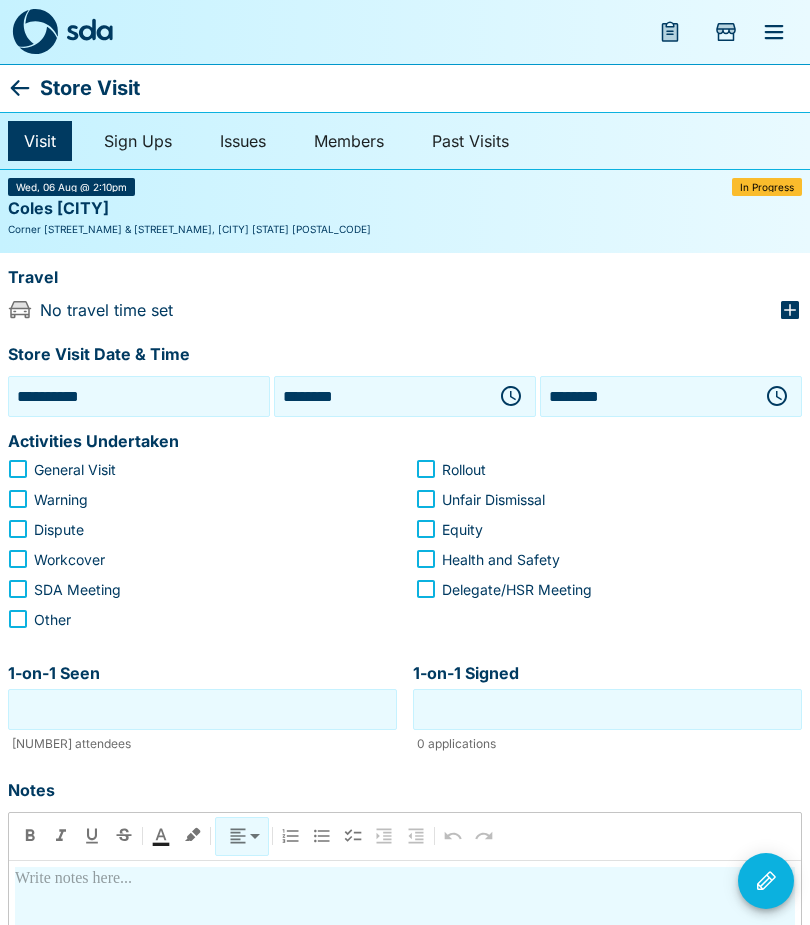 click 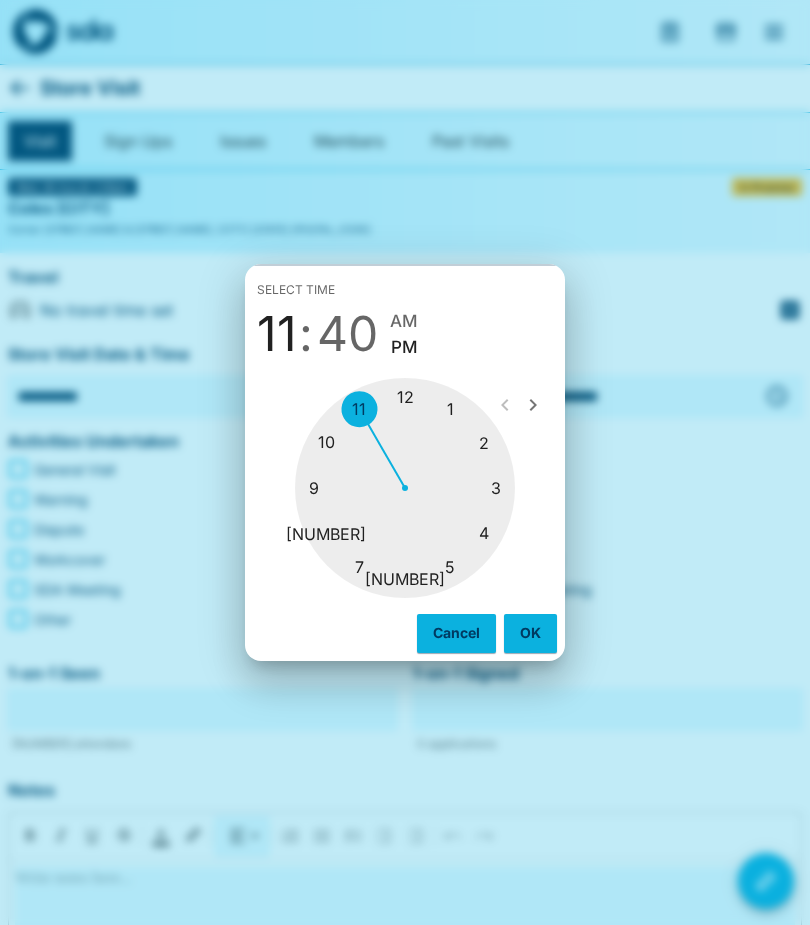 click at bounding box center (405, 488) 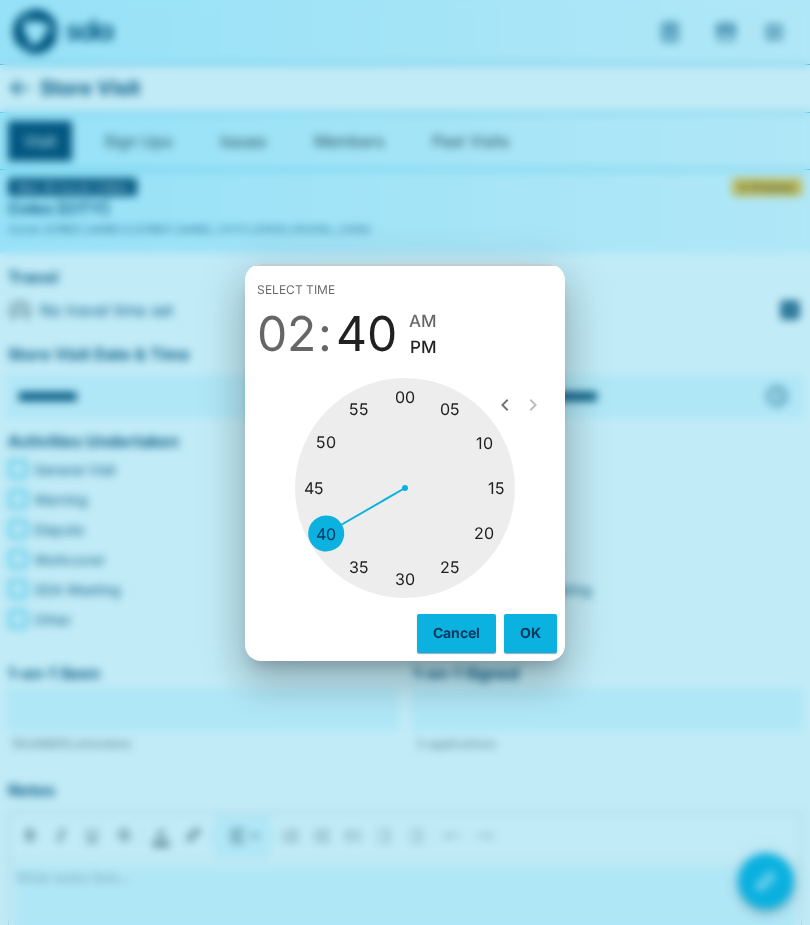 type on "********" 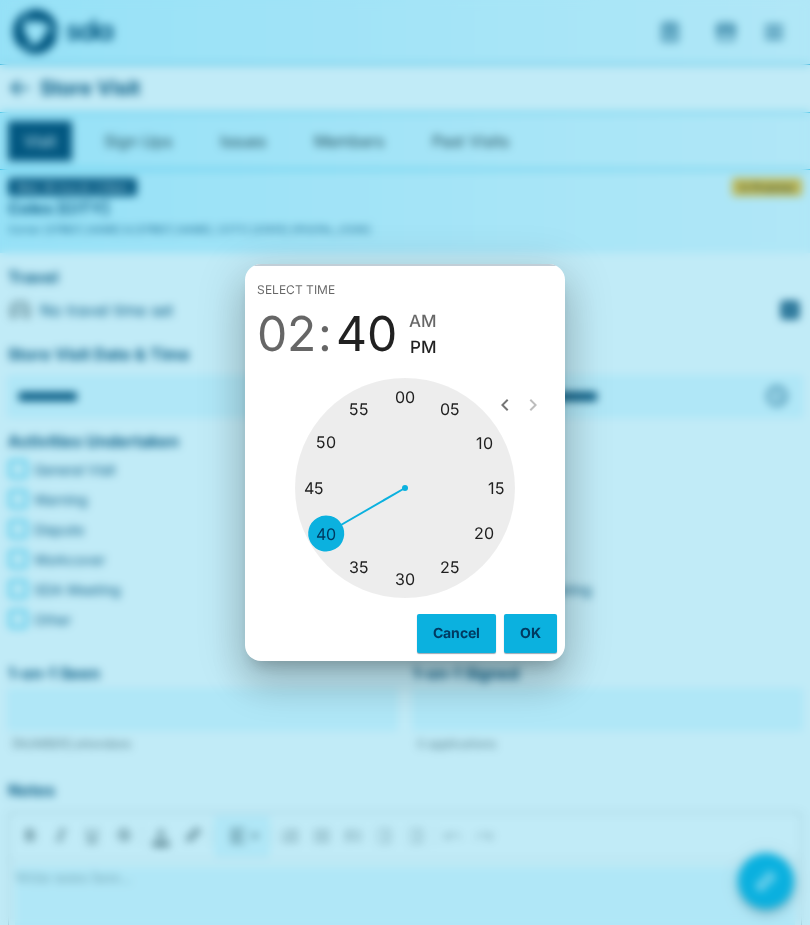 click on "OK" at bounding box center (530, 633) 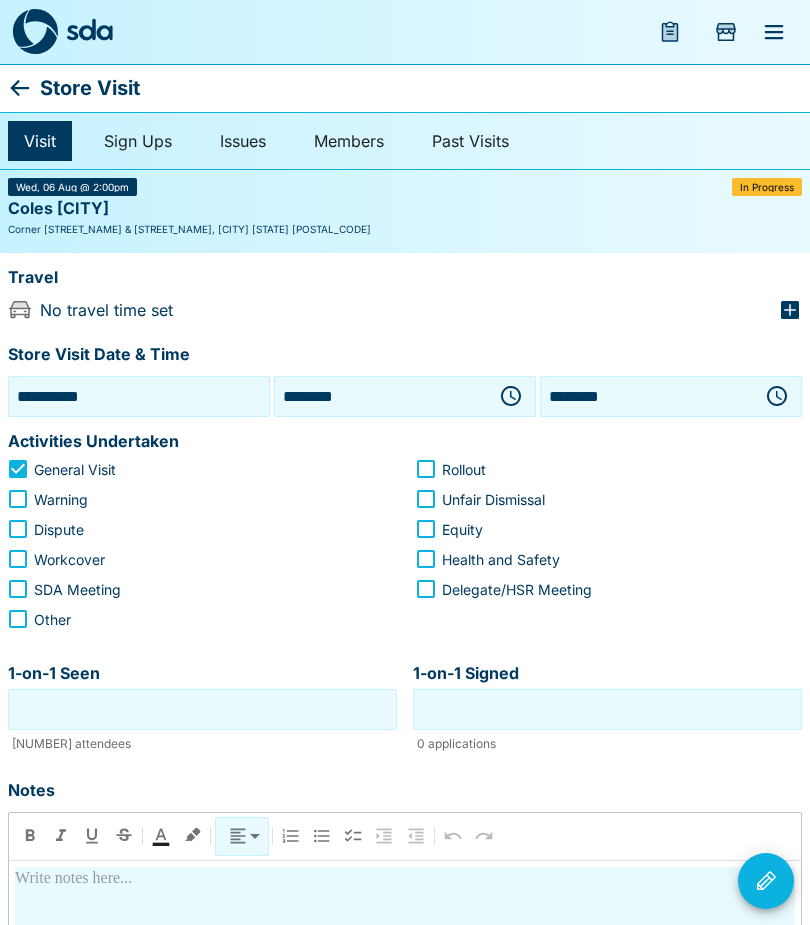 click on "1-on-1 Seen" at bounding box center [202, 709] 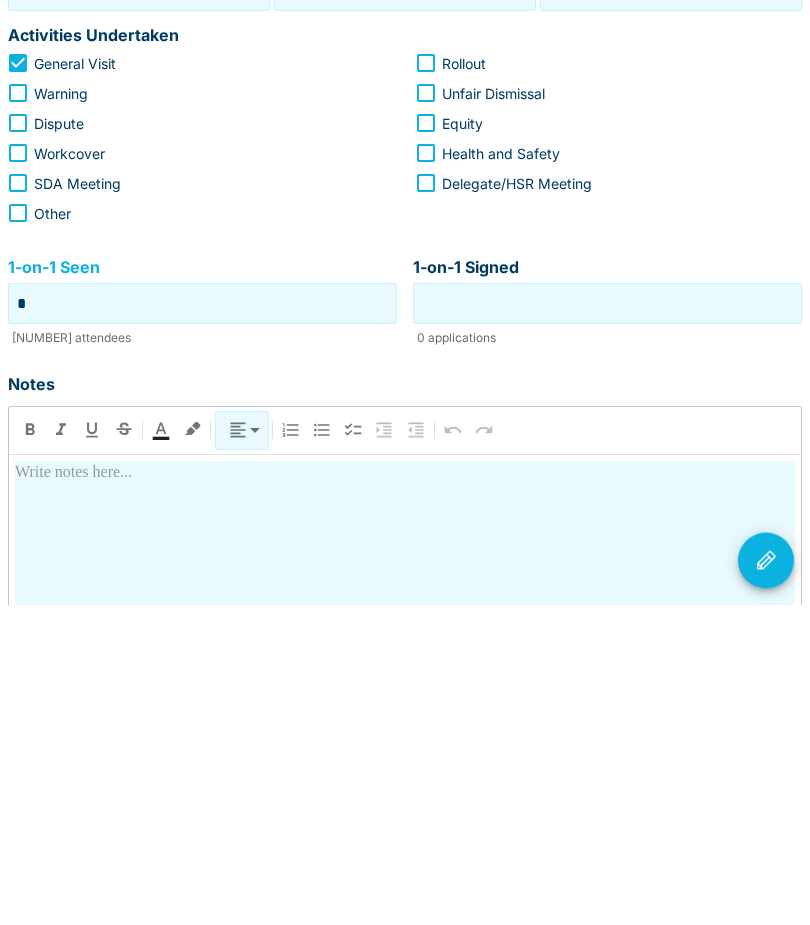 type on "*" 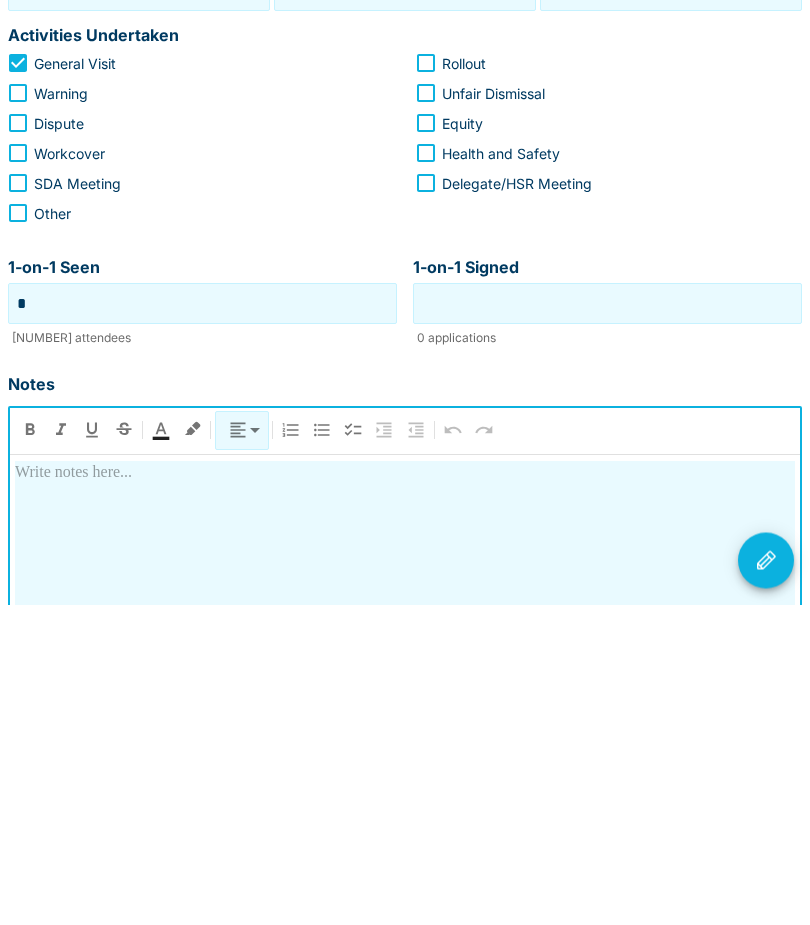 click at bounding box center [405, 1013] 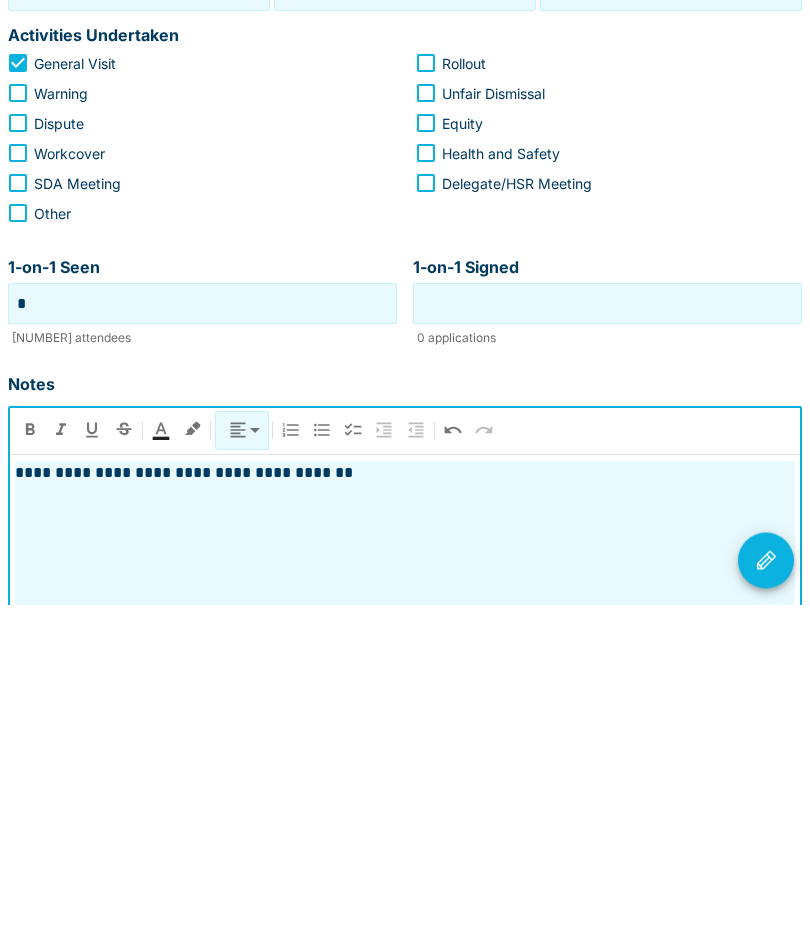 click at bounding box center (766, 881) 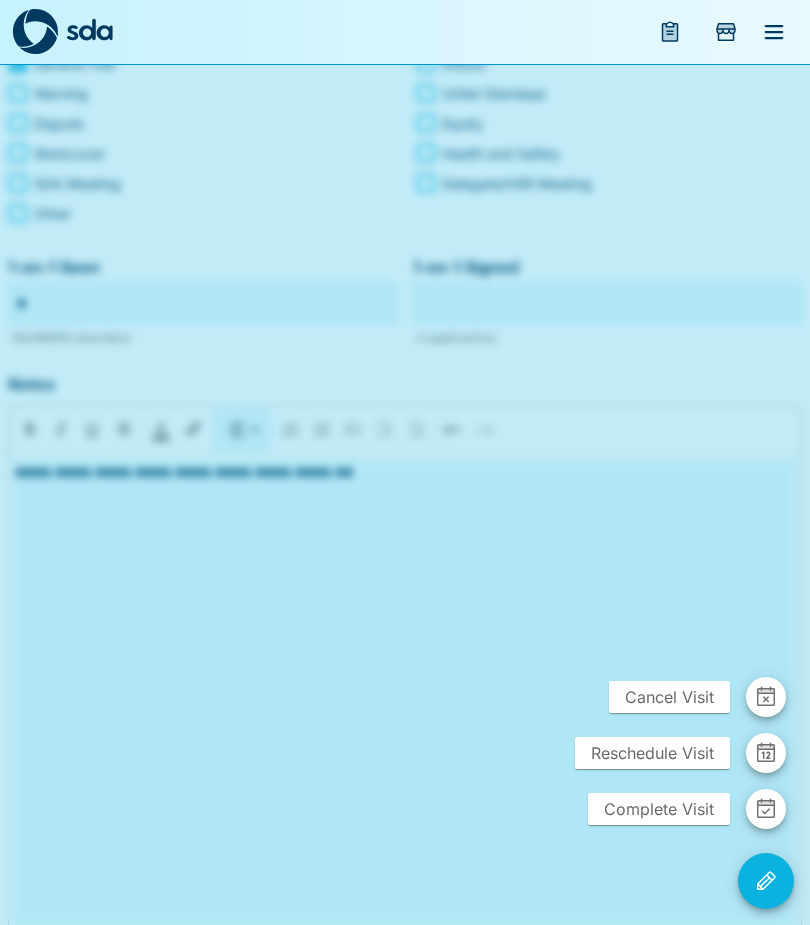 click on "Complete Visit" at bounding box center [659, 809] 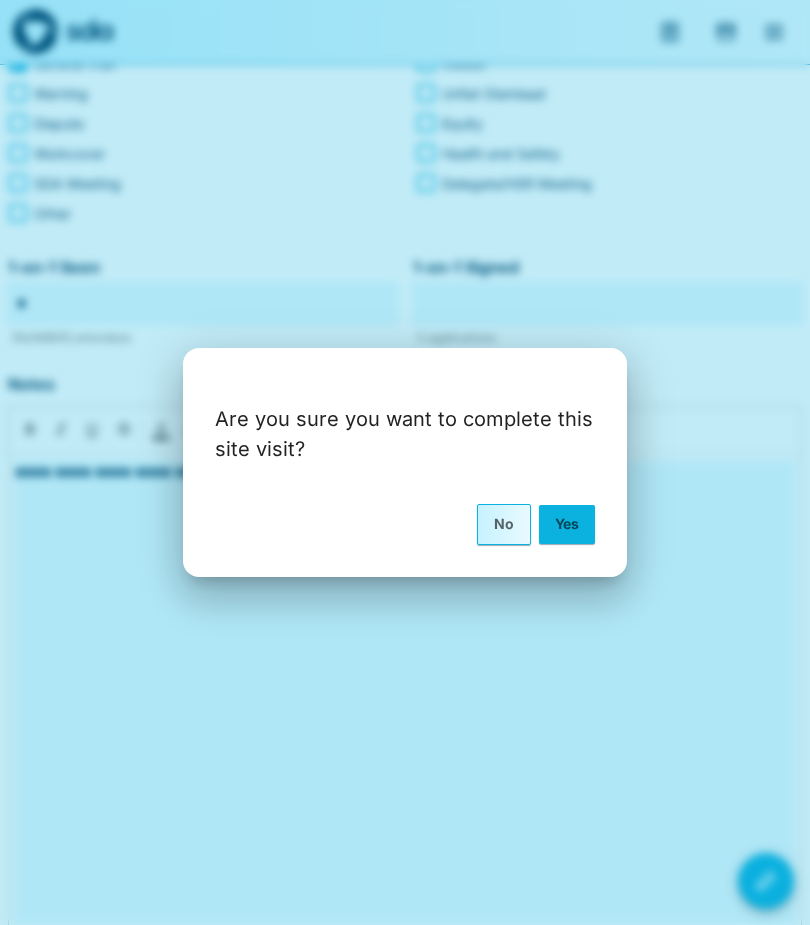 click on "Yes" at bounding box center (567, 524) 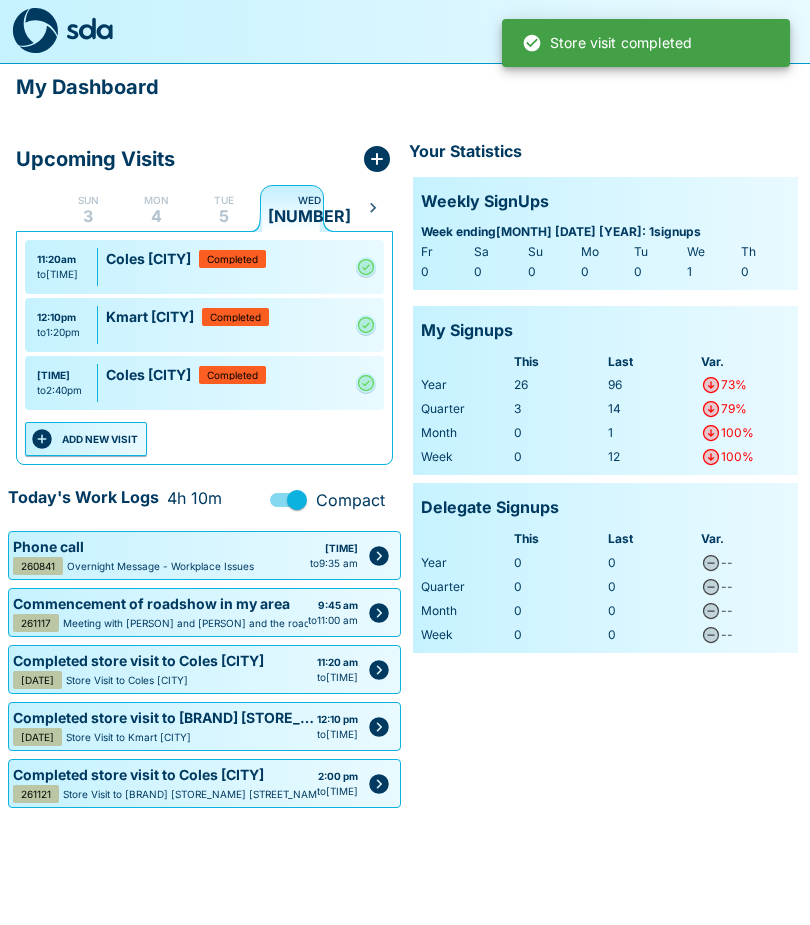 click on "ADD NEW VISIT" at bounding box center (86, 440) 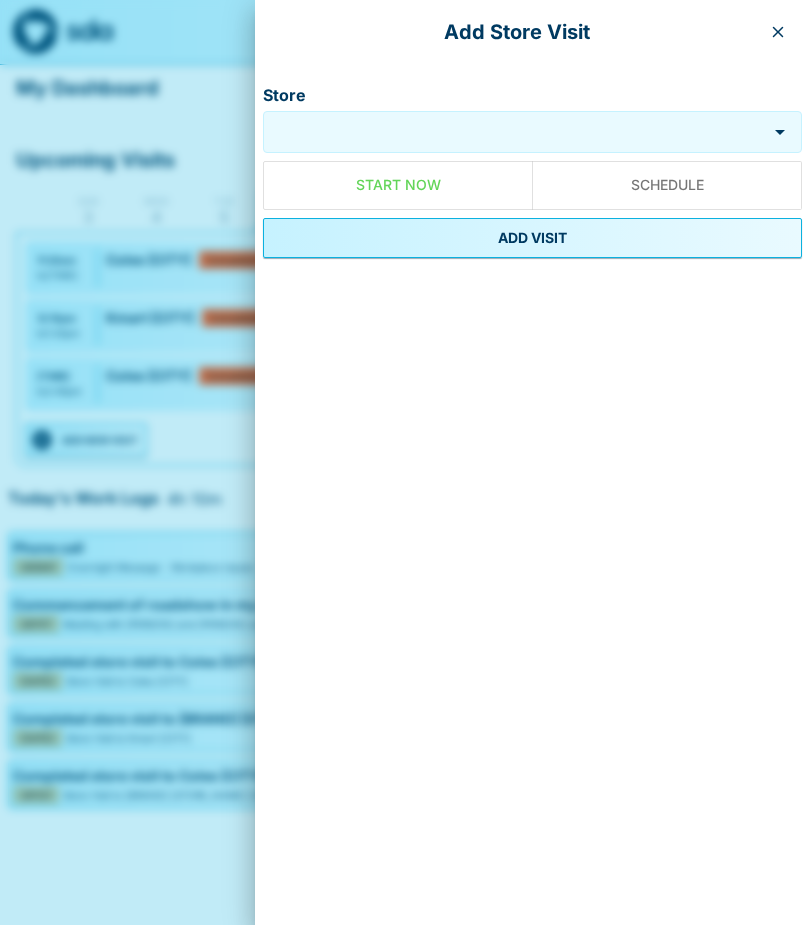 click on "Store" at bounding box center (517, 131) 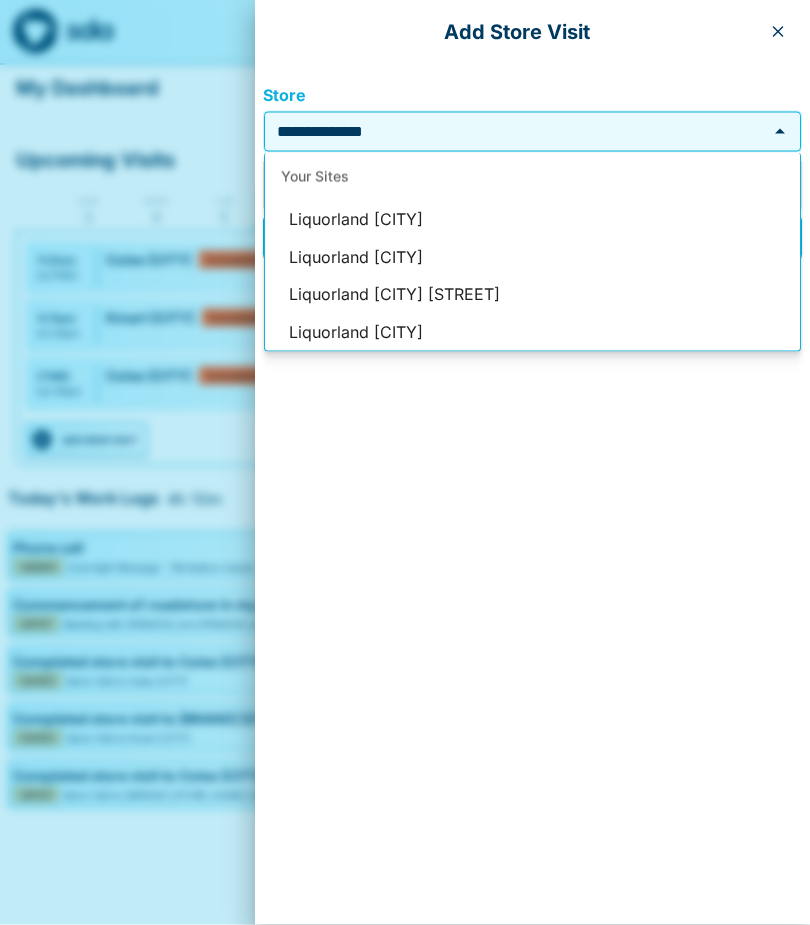 click on "Liquorland [CITY] [STREET]" at bounding box center [532, 295] 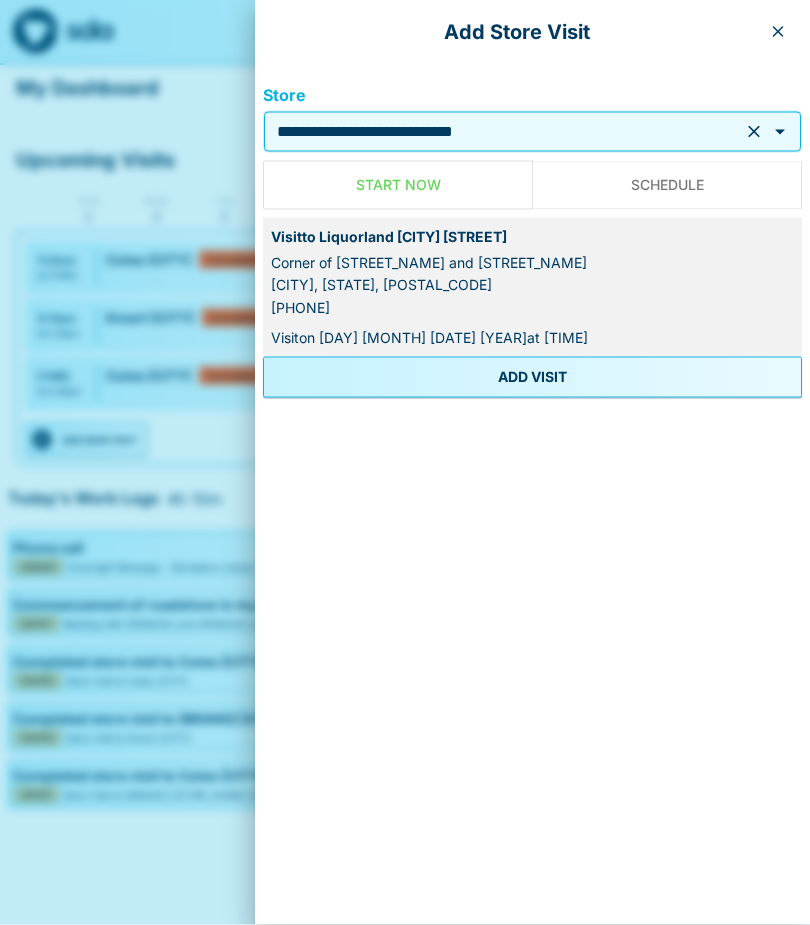 click on "ADD VISIT" at bounding box center (532, 377) 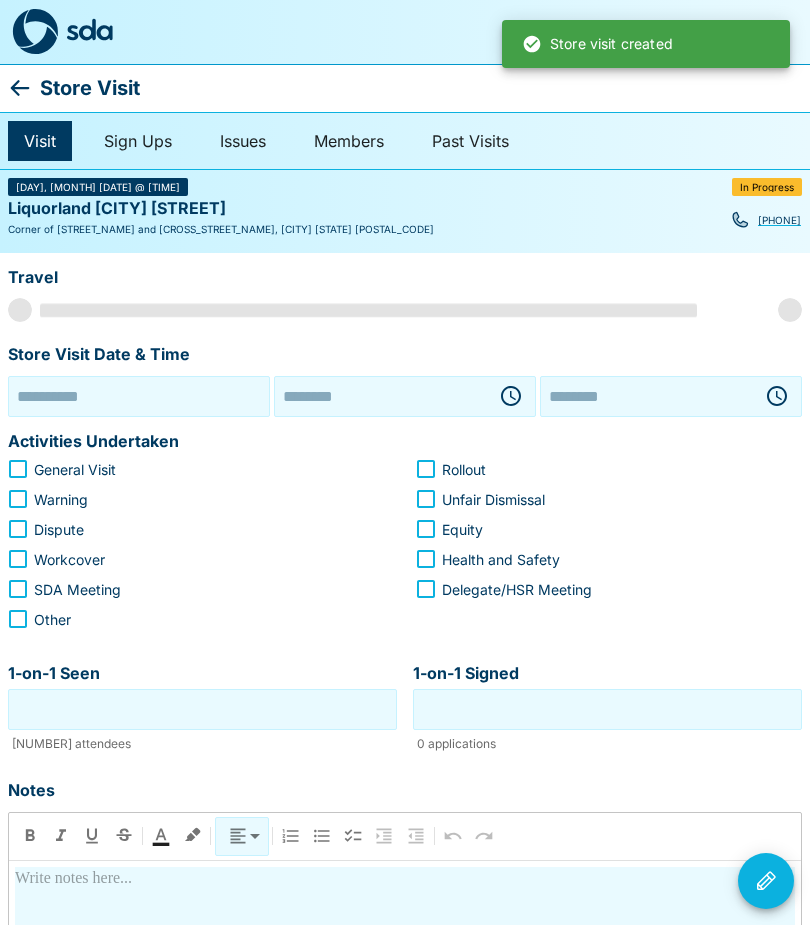 type on "**********" 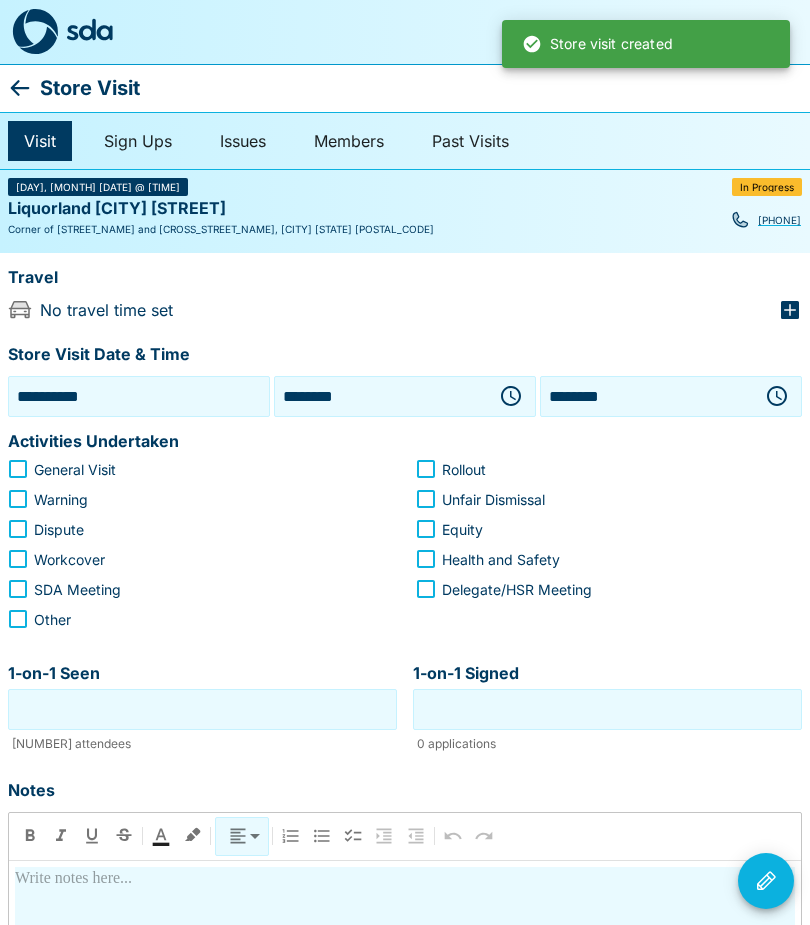 click 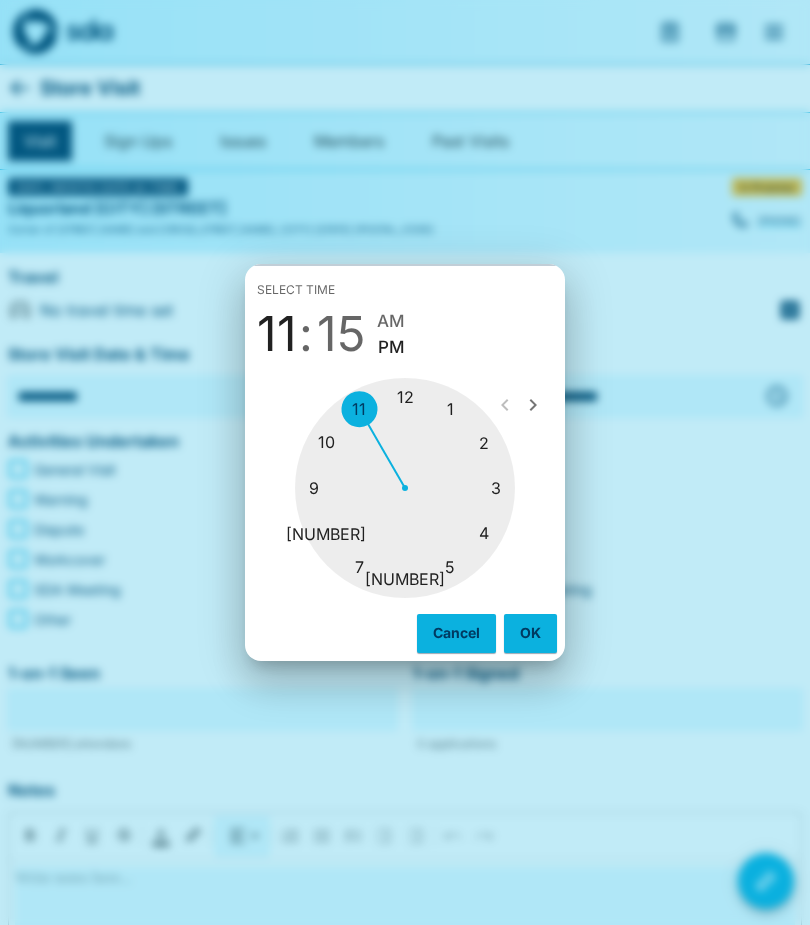 click at bounding box center [405, 488] 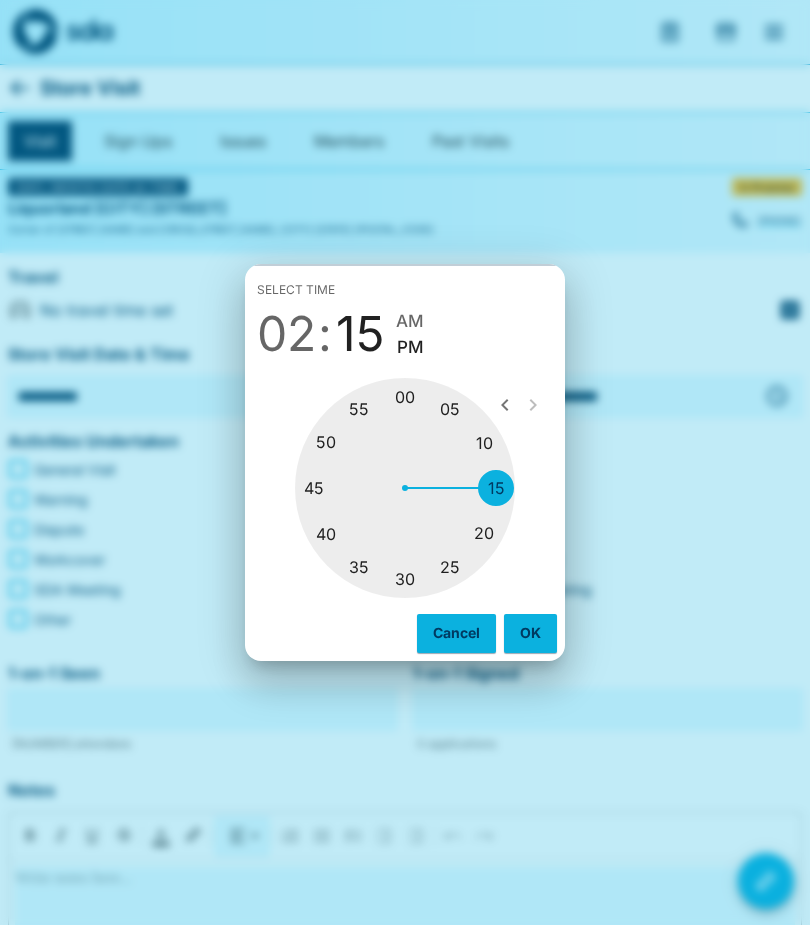 click at bounding box center (405, 488) 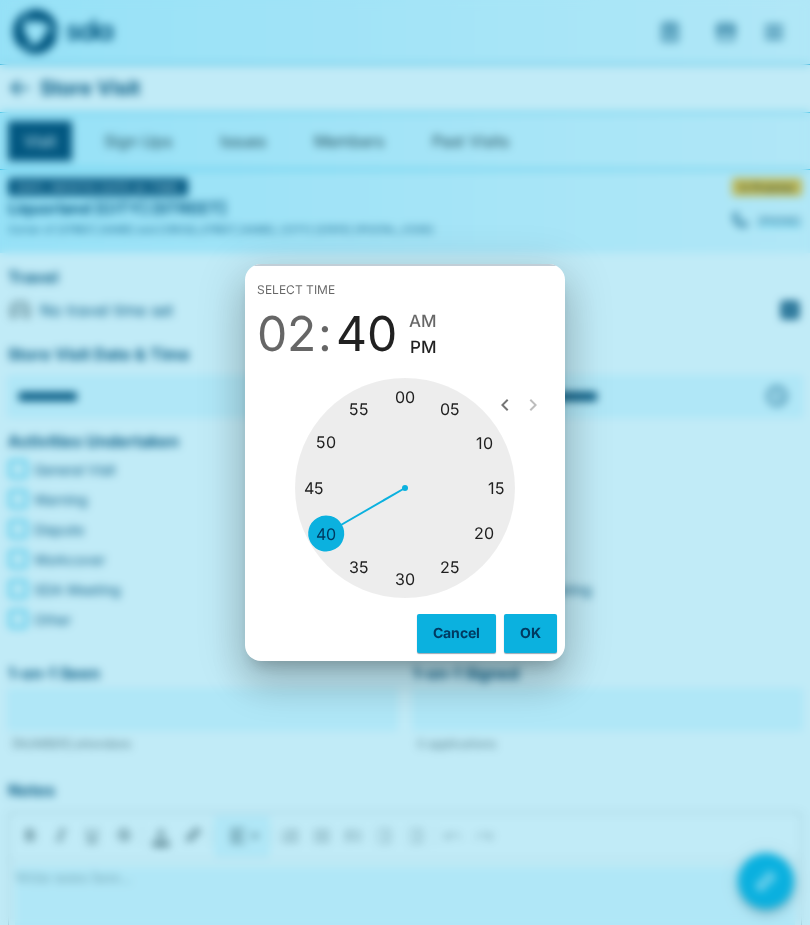 type on "********" 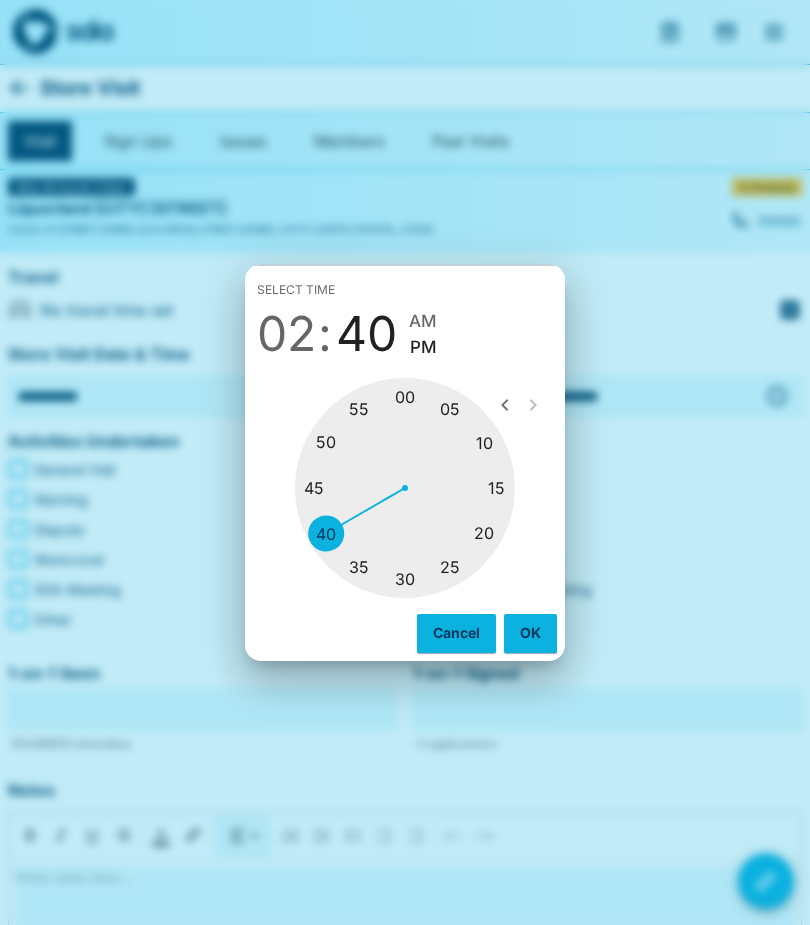 click on "OK" at bounding box center [530, 633] 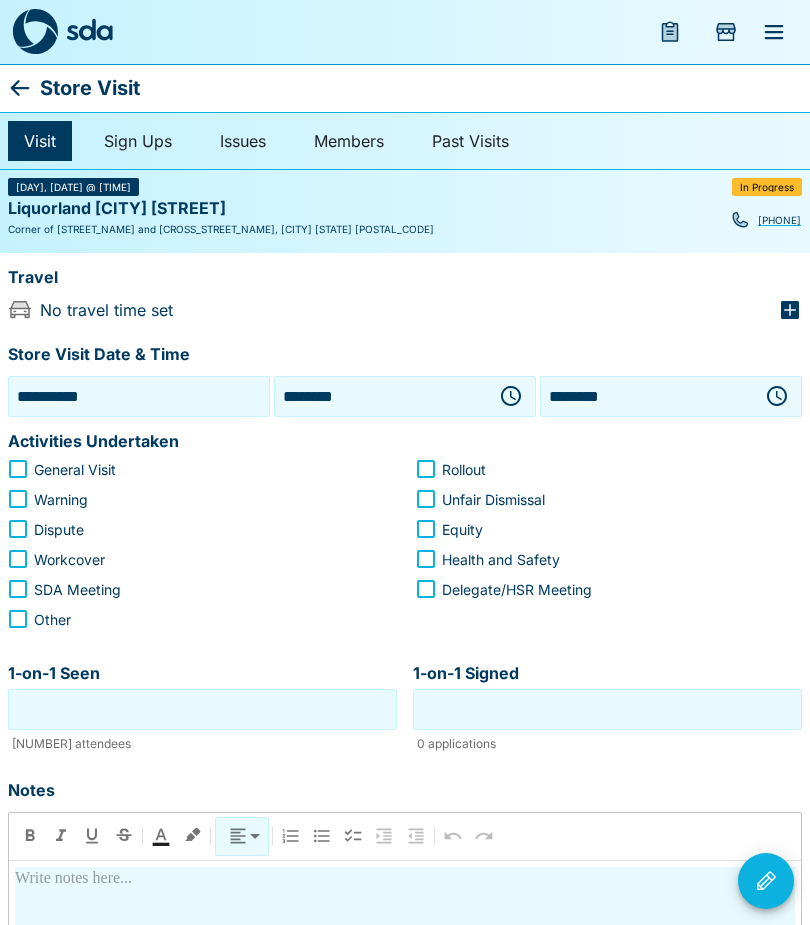 click 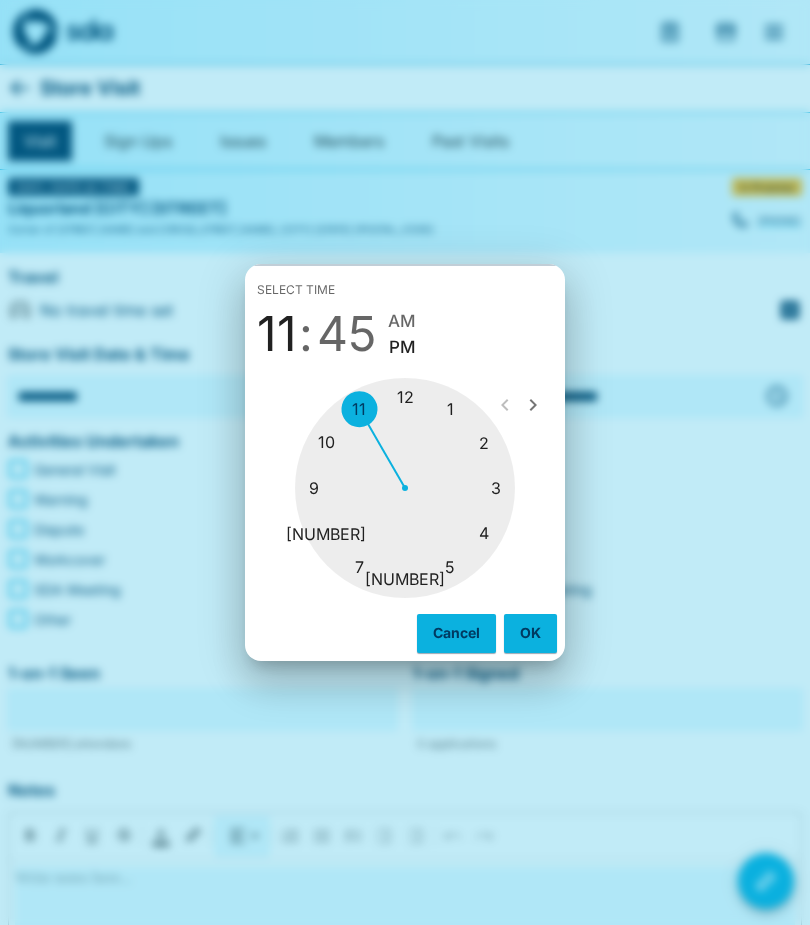 click at bounding box center [405, 488] 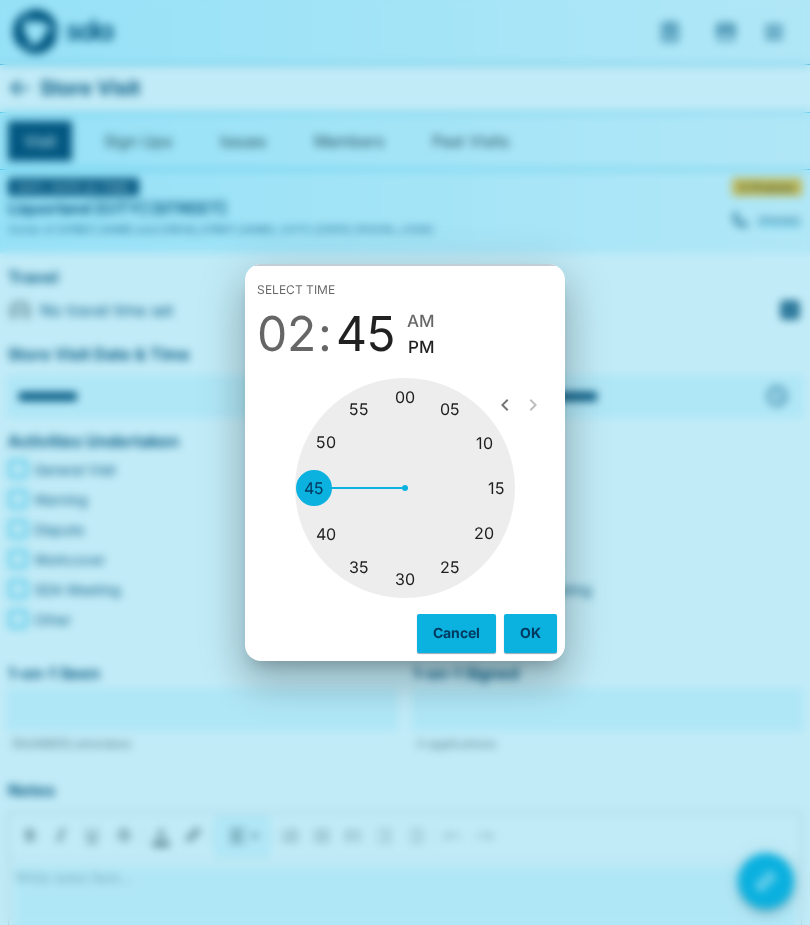 click at bounding box center [405, 488] 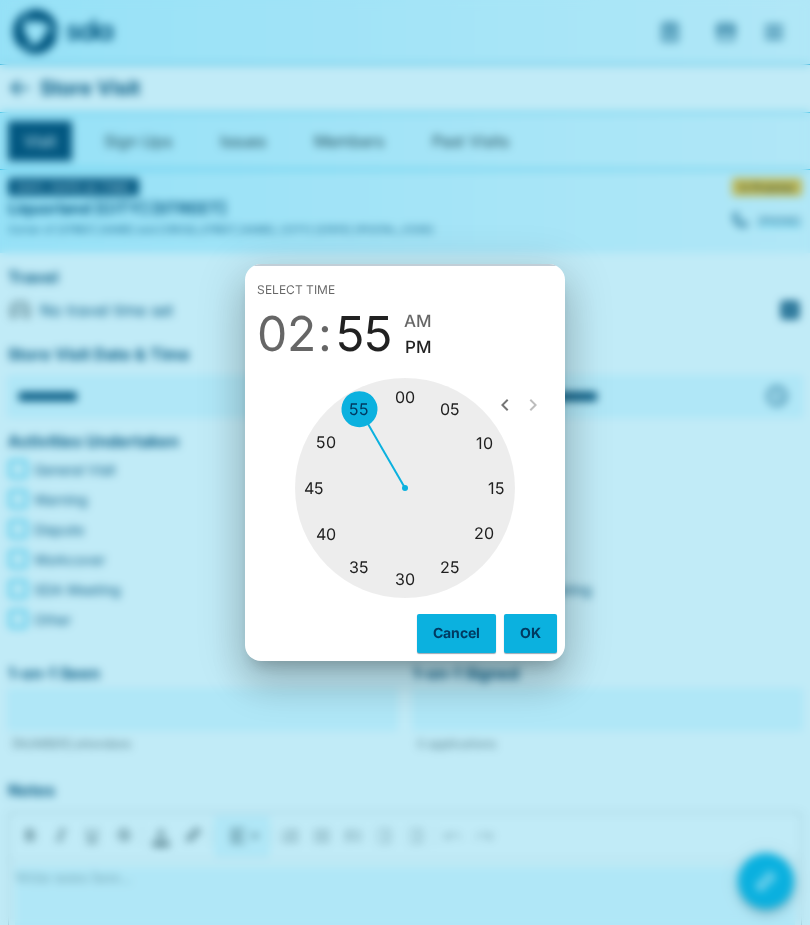 type on "********" 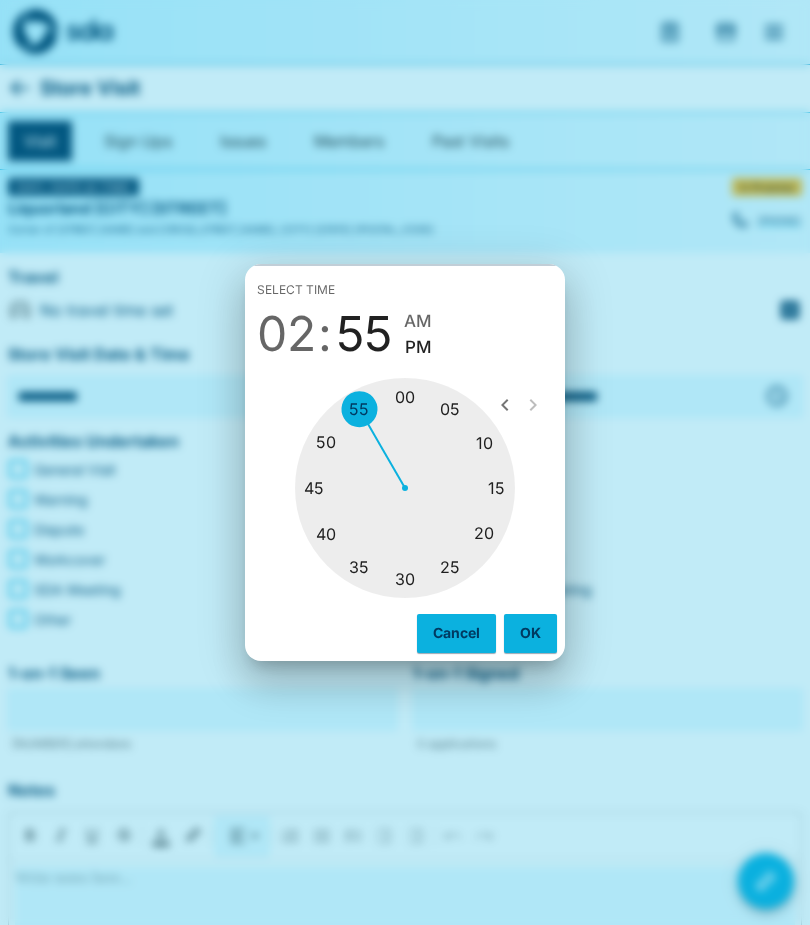 click on "OK" at bounding box center [530, 633] 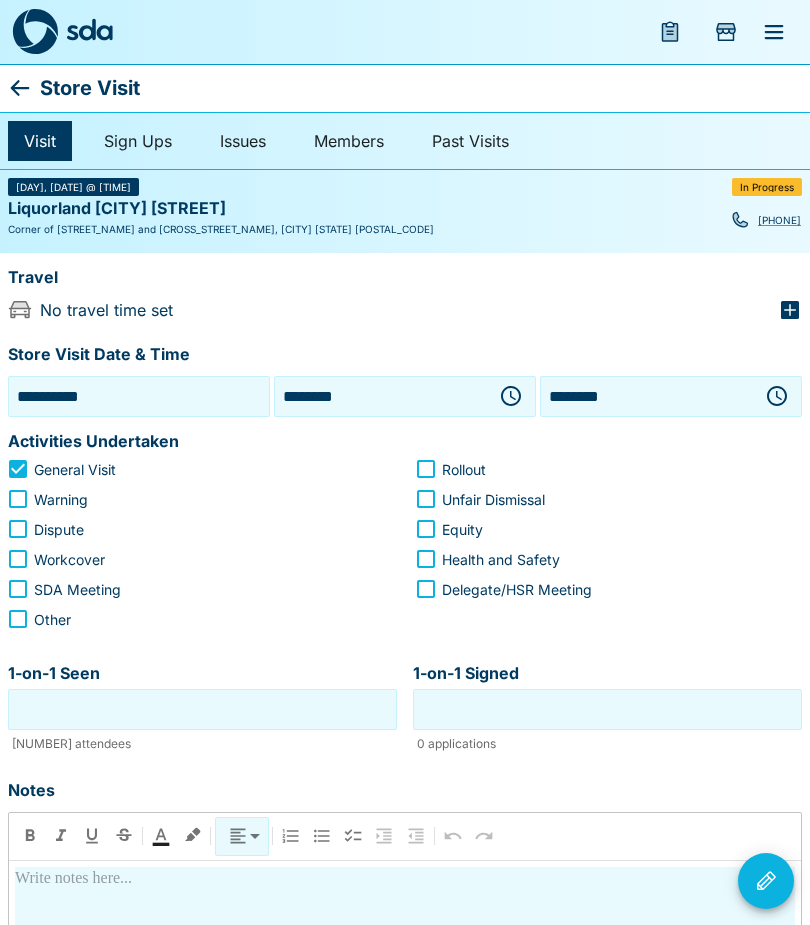 click on "1-on-1 Seen" at bounding box center (202, 709) 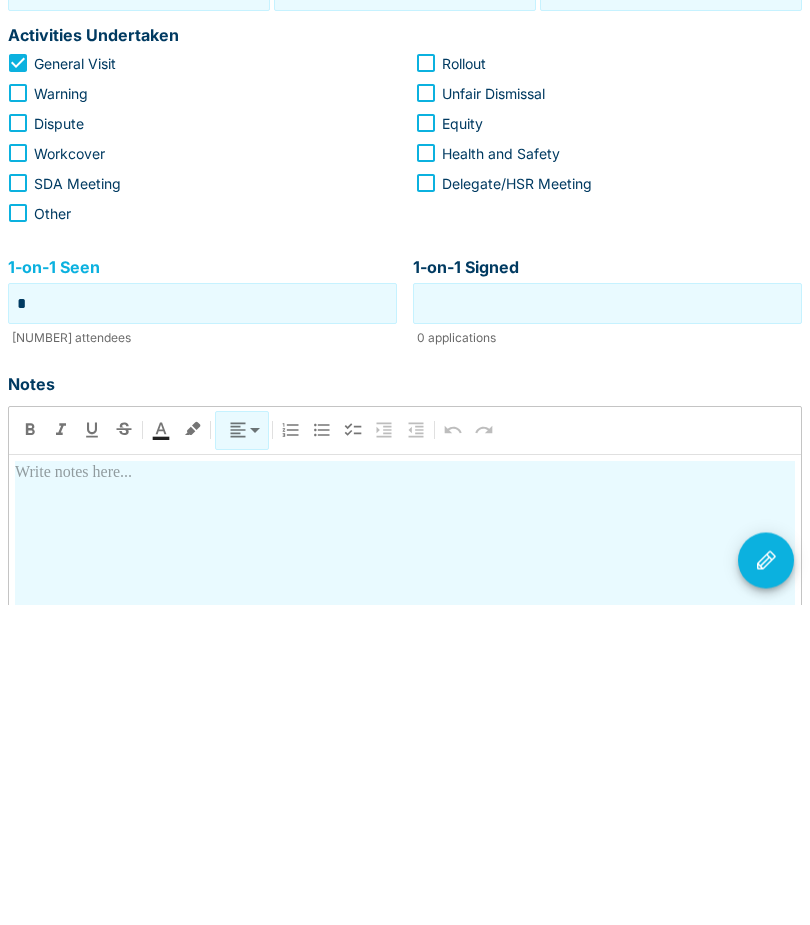 type on "*" 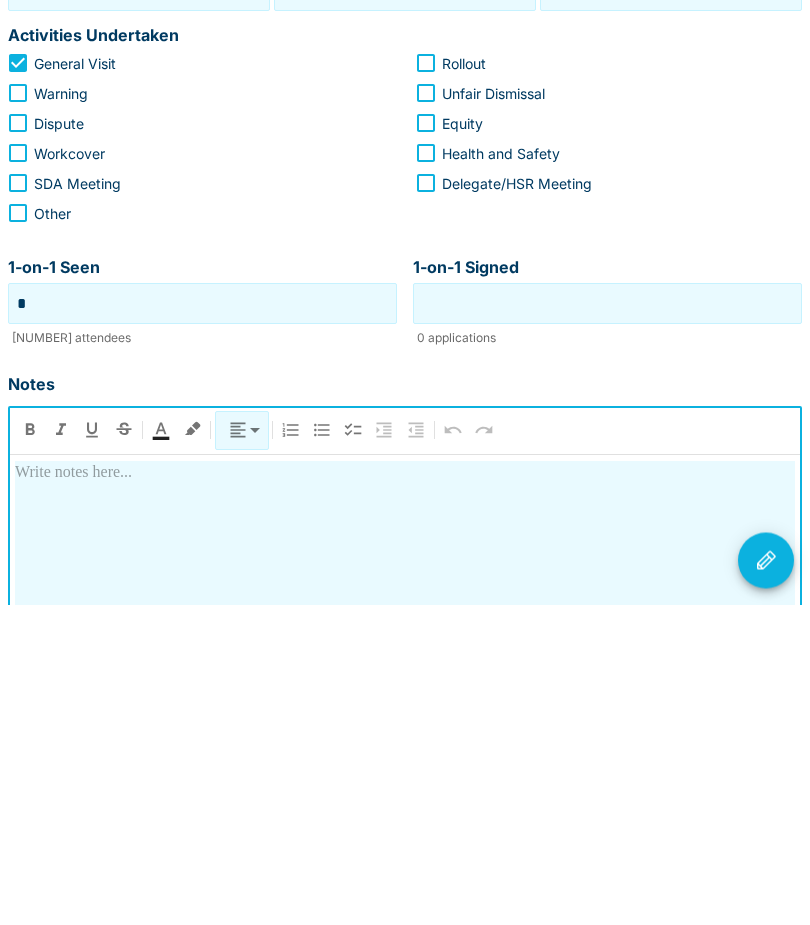 type 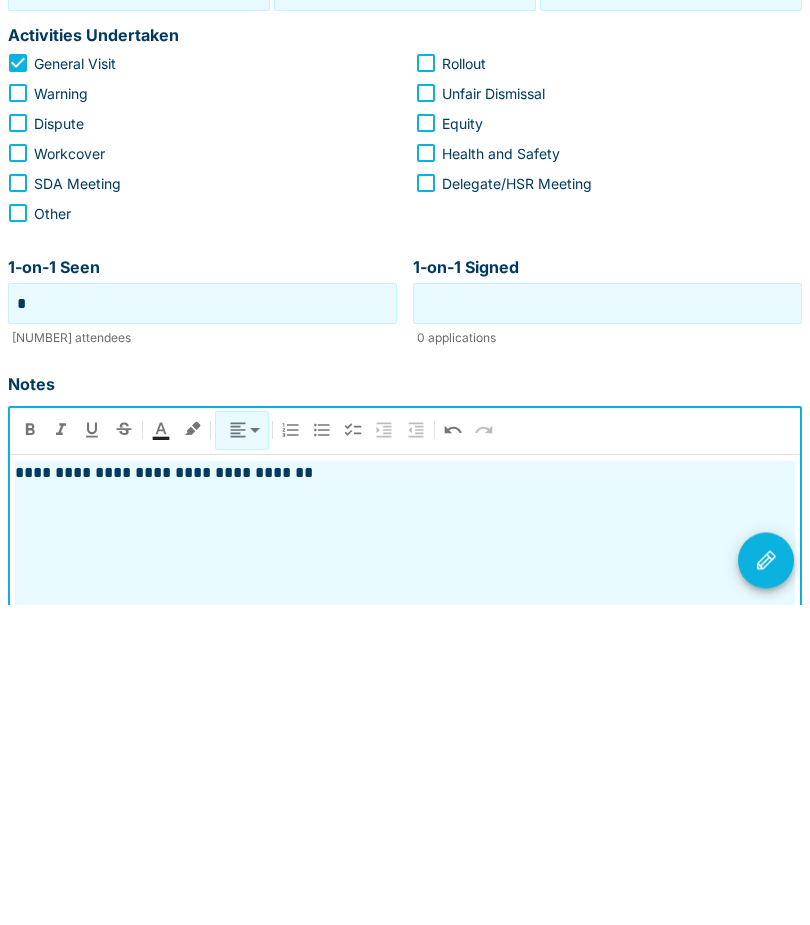 click 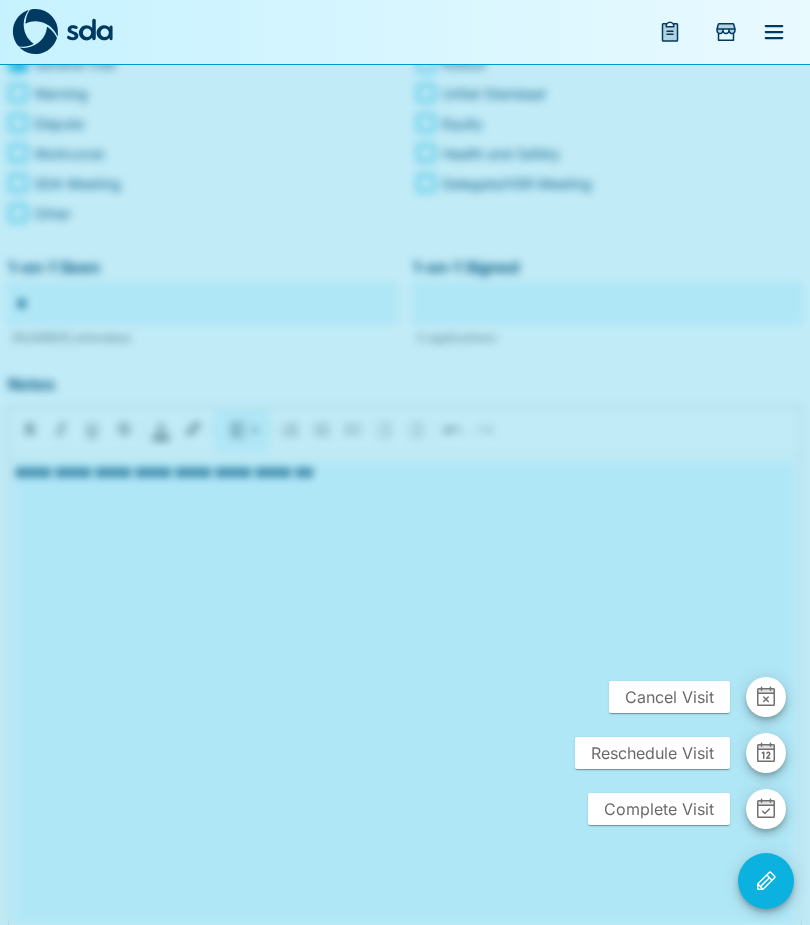 click on "Complete Visit" at bounding box center [659, 809] 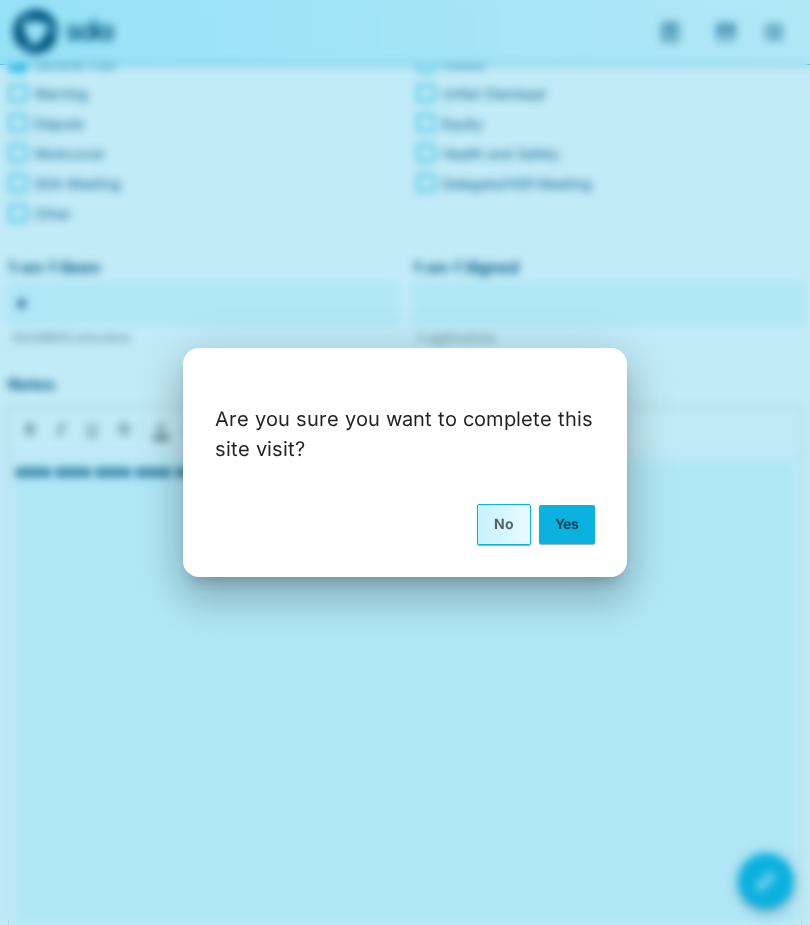 click on "Yes" at bounding box center [567, 524] 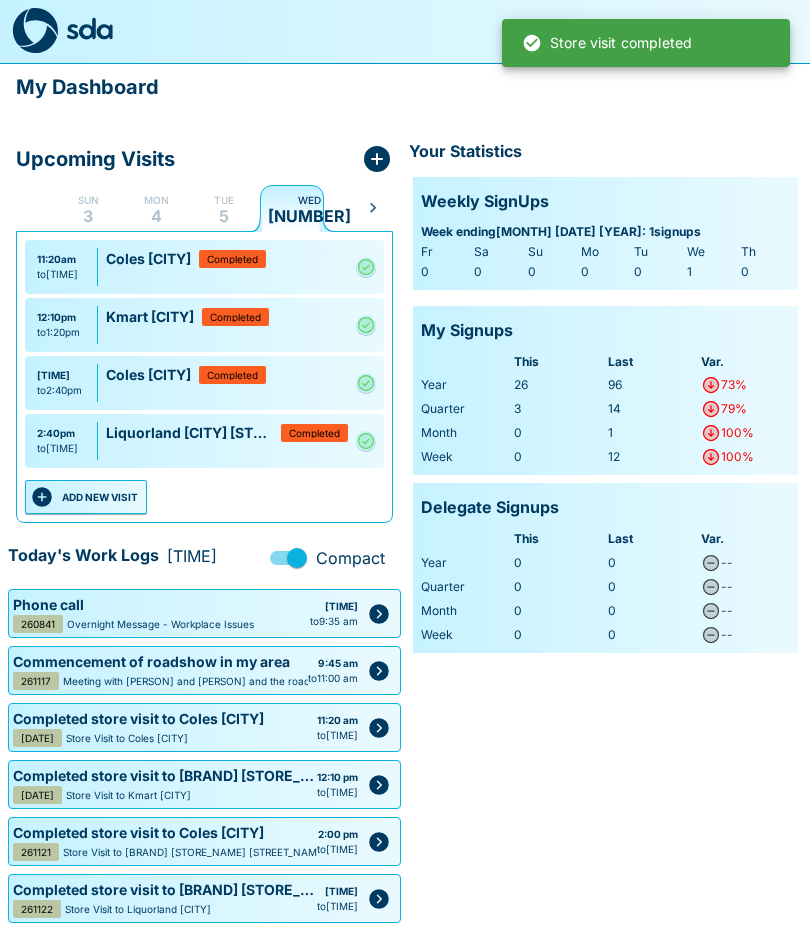 scroll, scrollTop: 1, scrollLeft: 0, axis: vertical 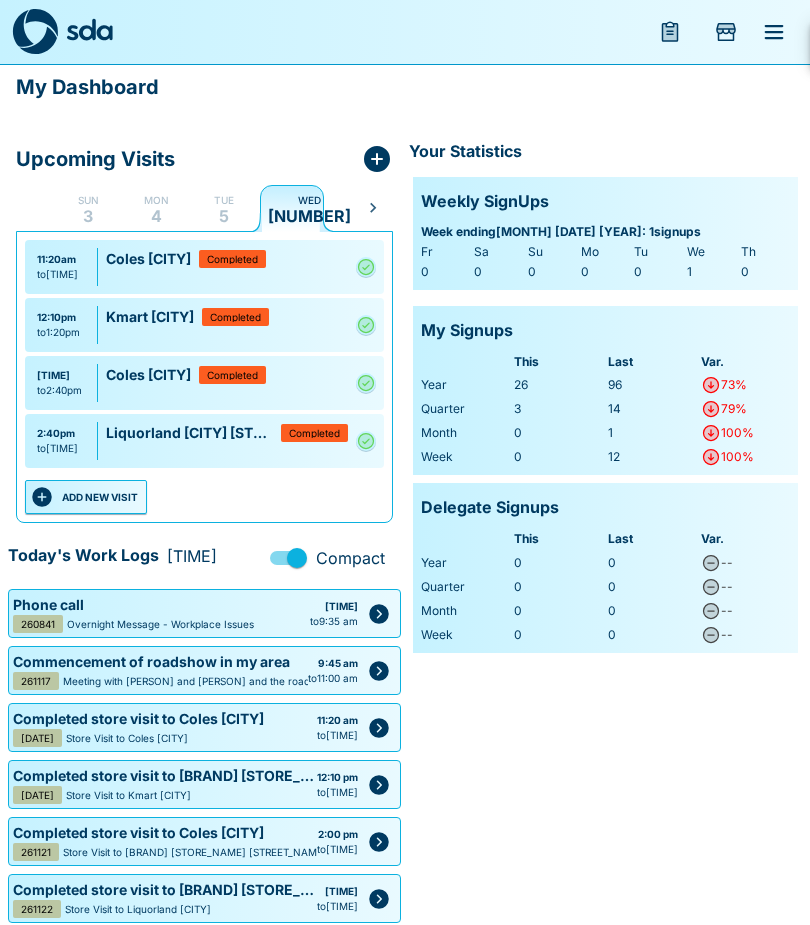 click on "ADD NEW VISIT" at bounding box center [86, 497] 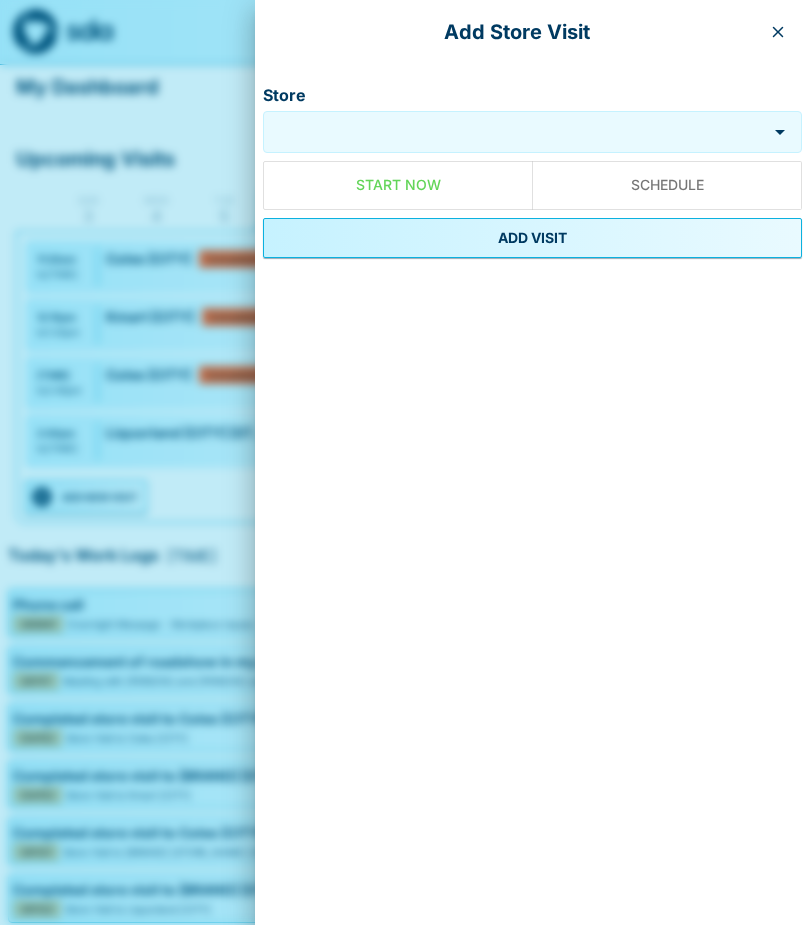 click on "Store" at bounding box center [517, 131] 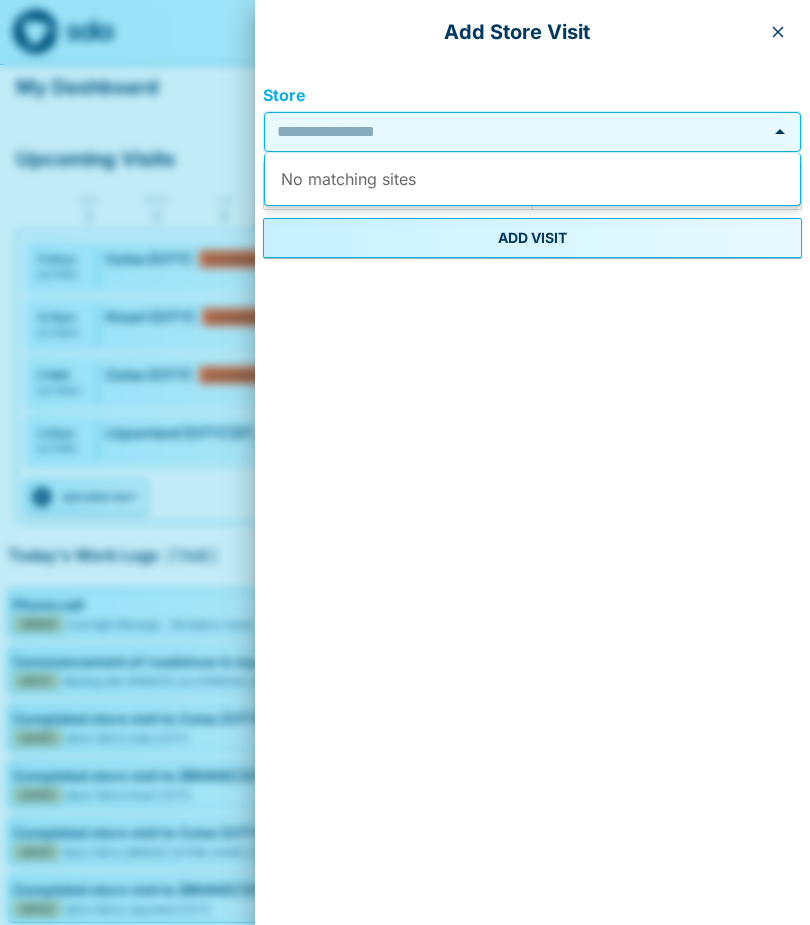 scroll, scrollTop: 0, scrollLeft: 0, axis: both 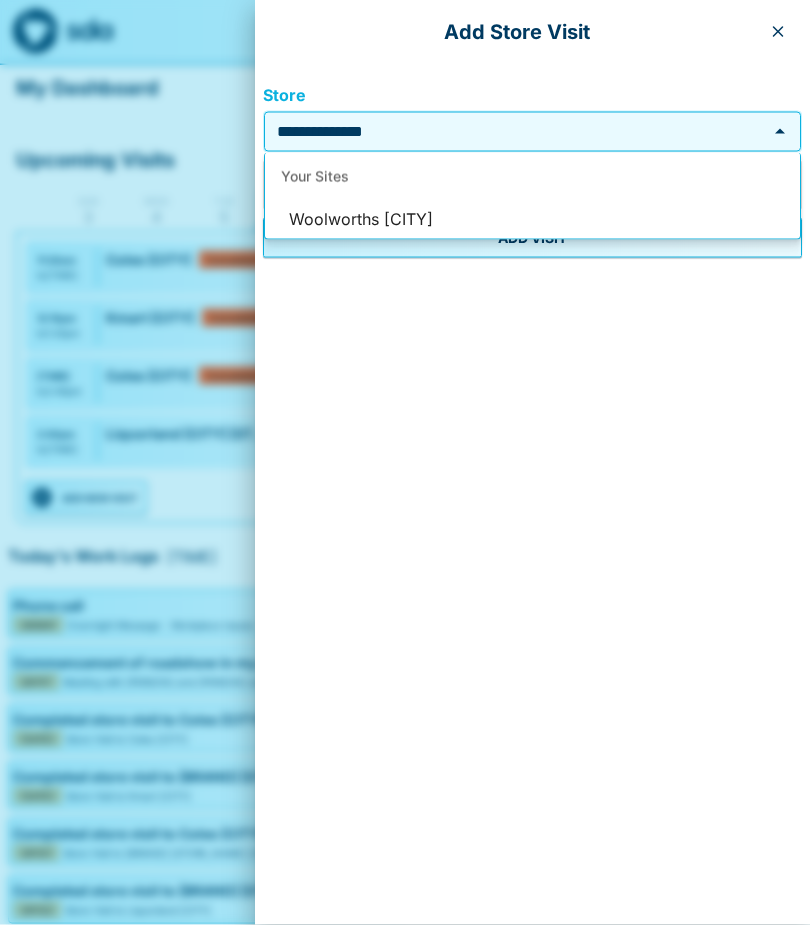 click on "Woolworths [CITY]" at bounding box center [532, 220] 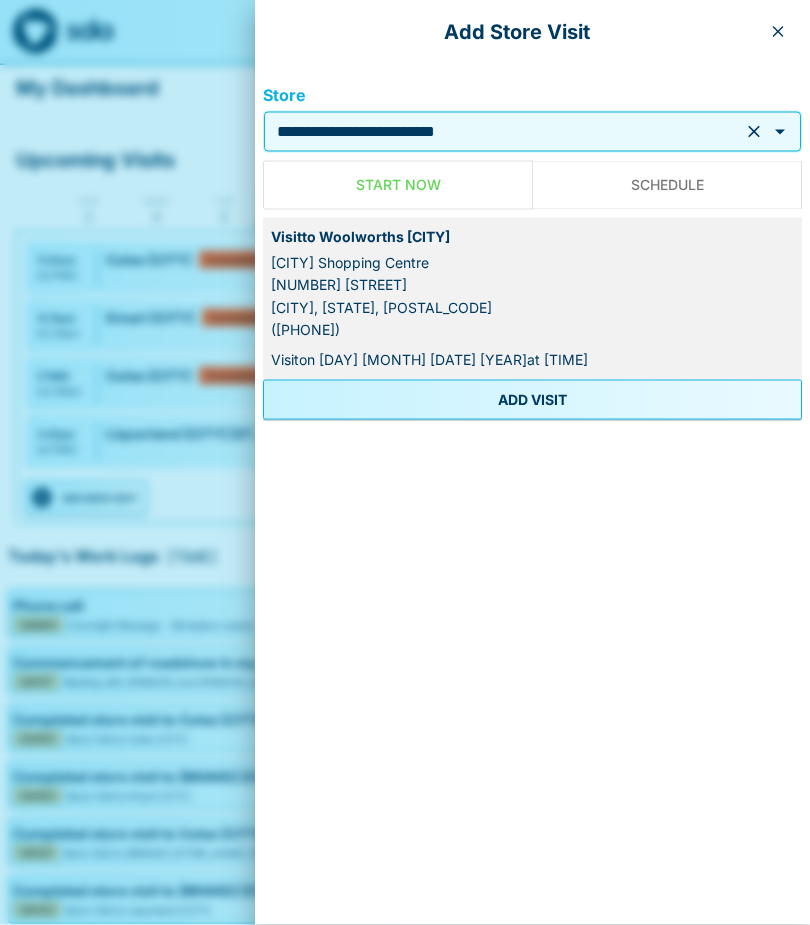 click on "ADD VISIT" at bounding box center [532, 400] 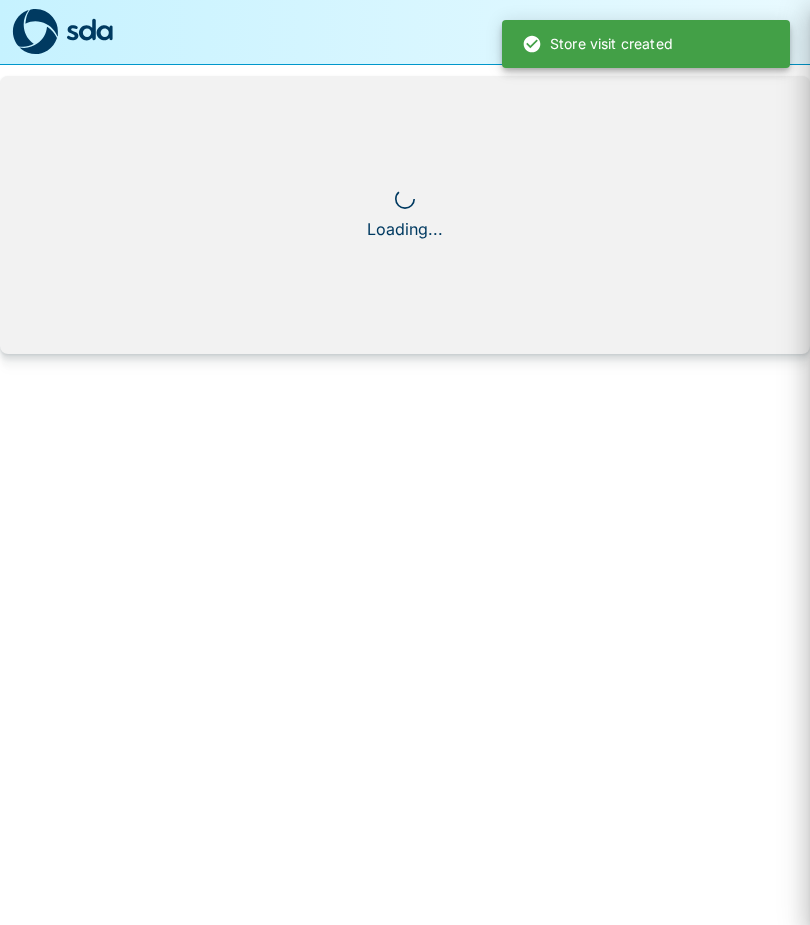 scroll, scrollTop: 0, scrollLeft: 0, axis: both 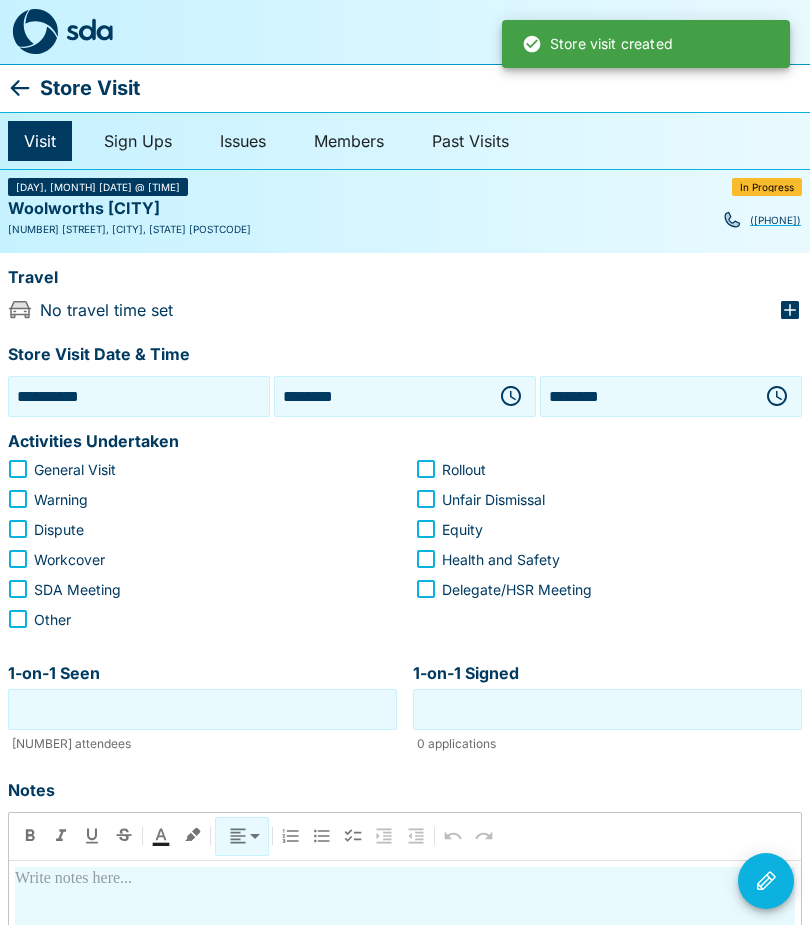 click 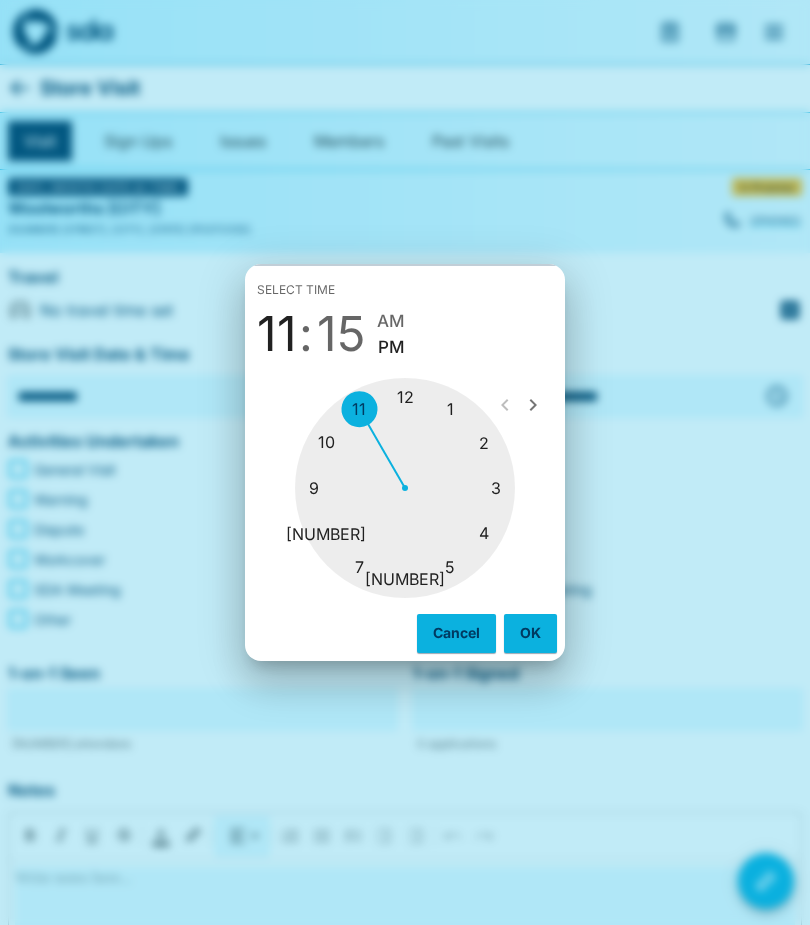 click at bounding box center [405, 488] 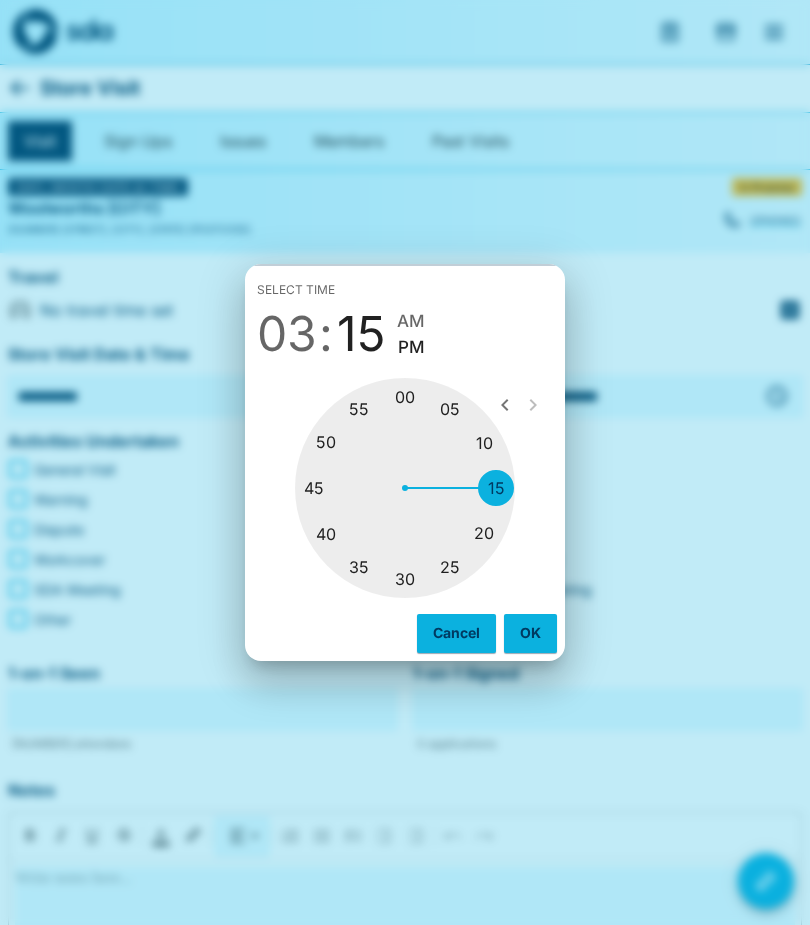 click at bounding box center [405, 488] 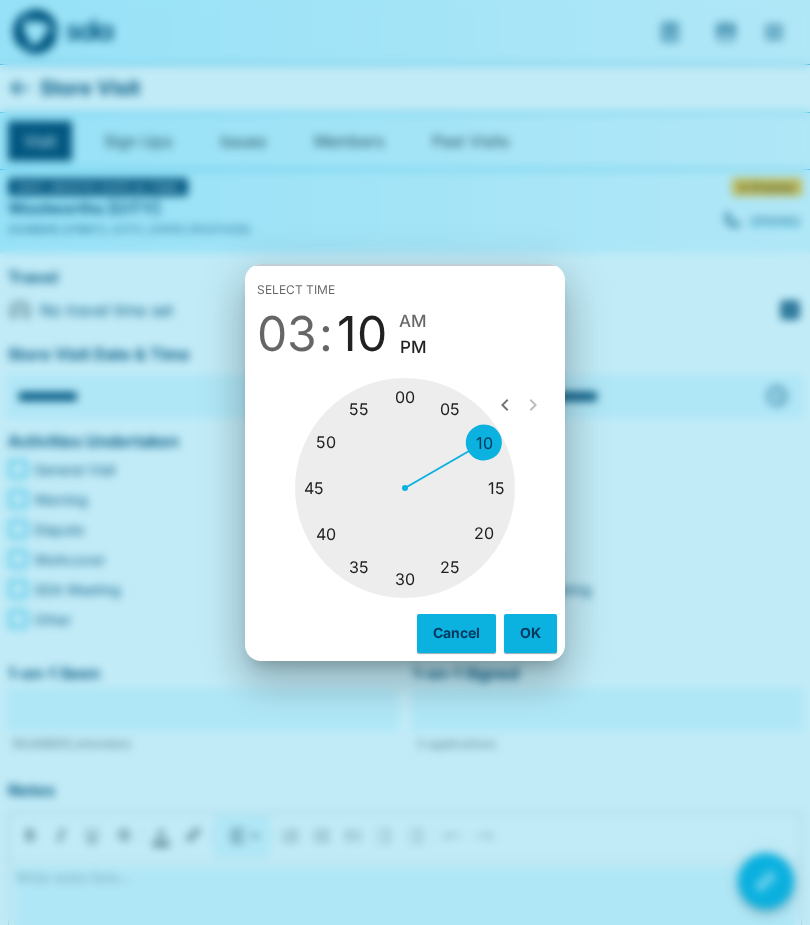 type on "********" 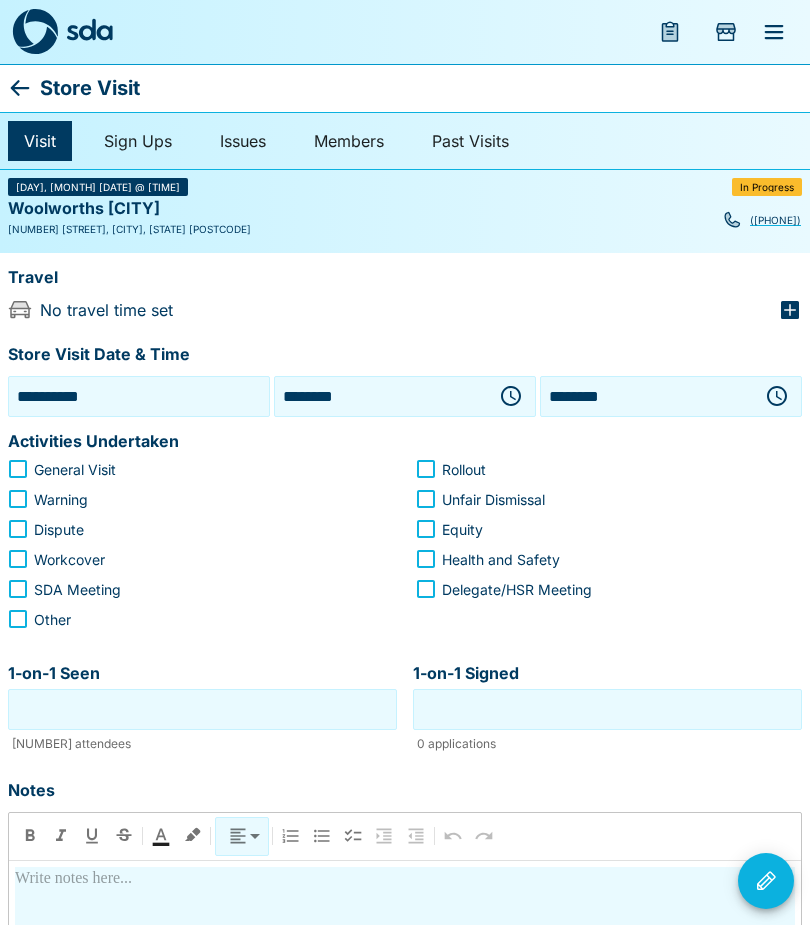 click 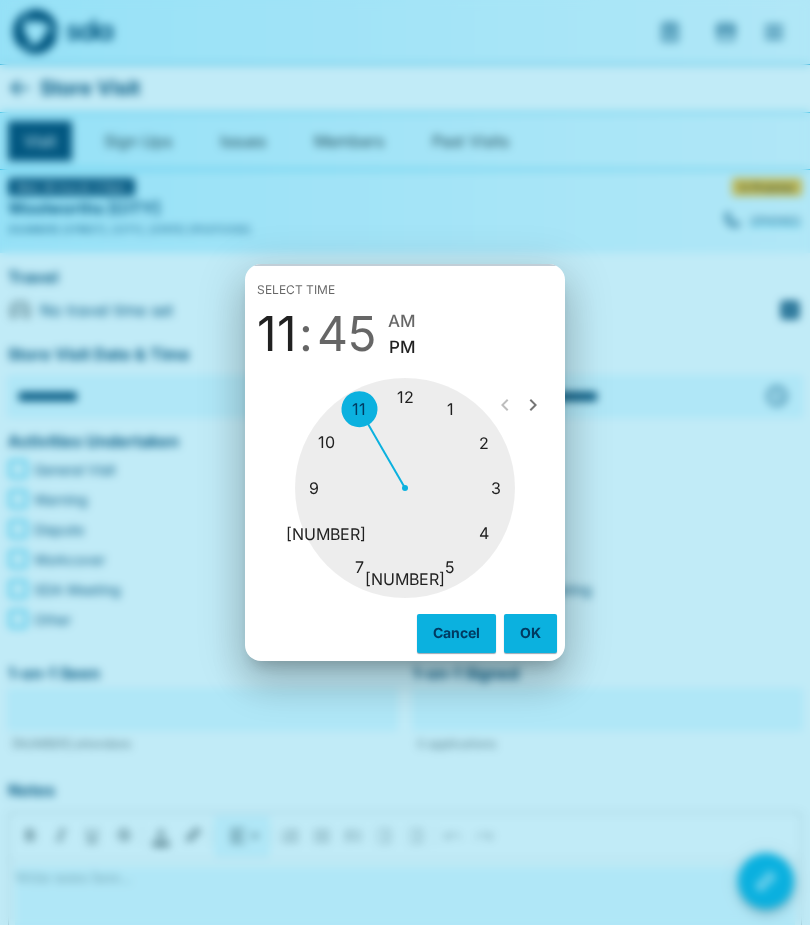 click at bounding box center [405, 488] 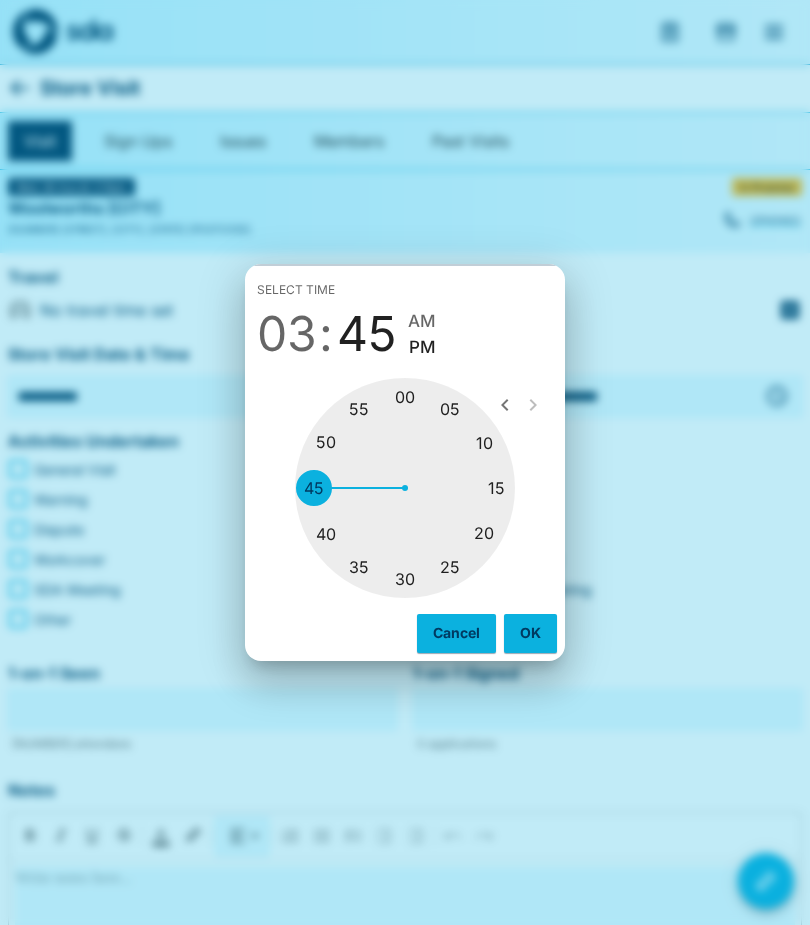 click at bounding box center [405, 488] 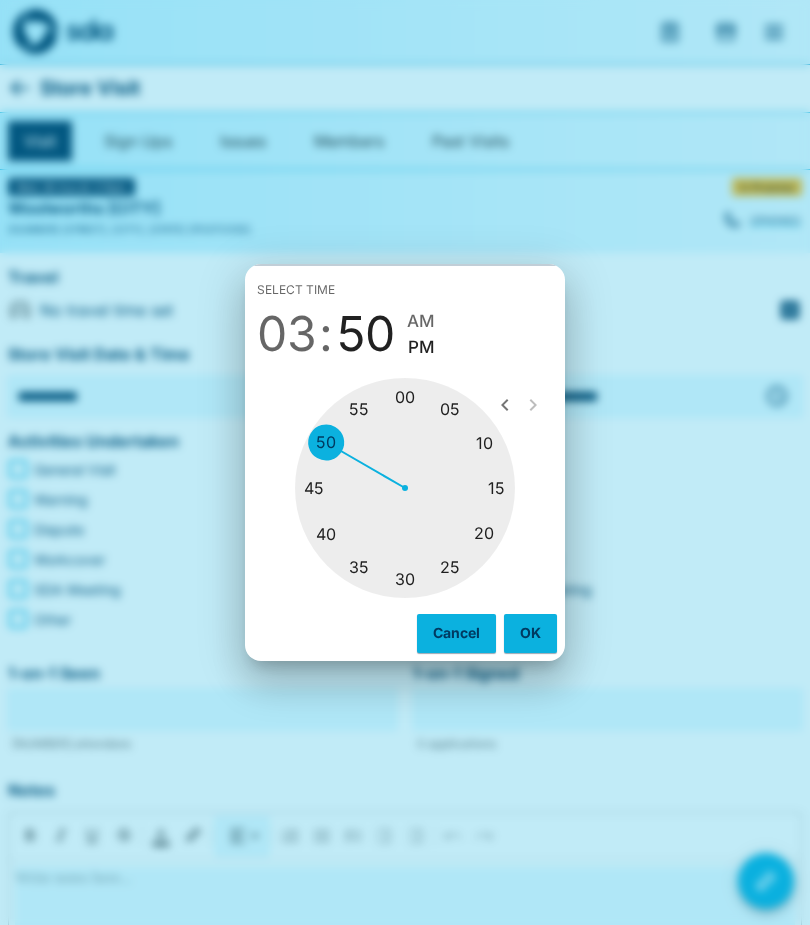 click on "OK" at bounding box center [530, 633] 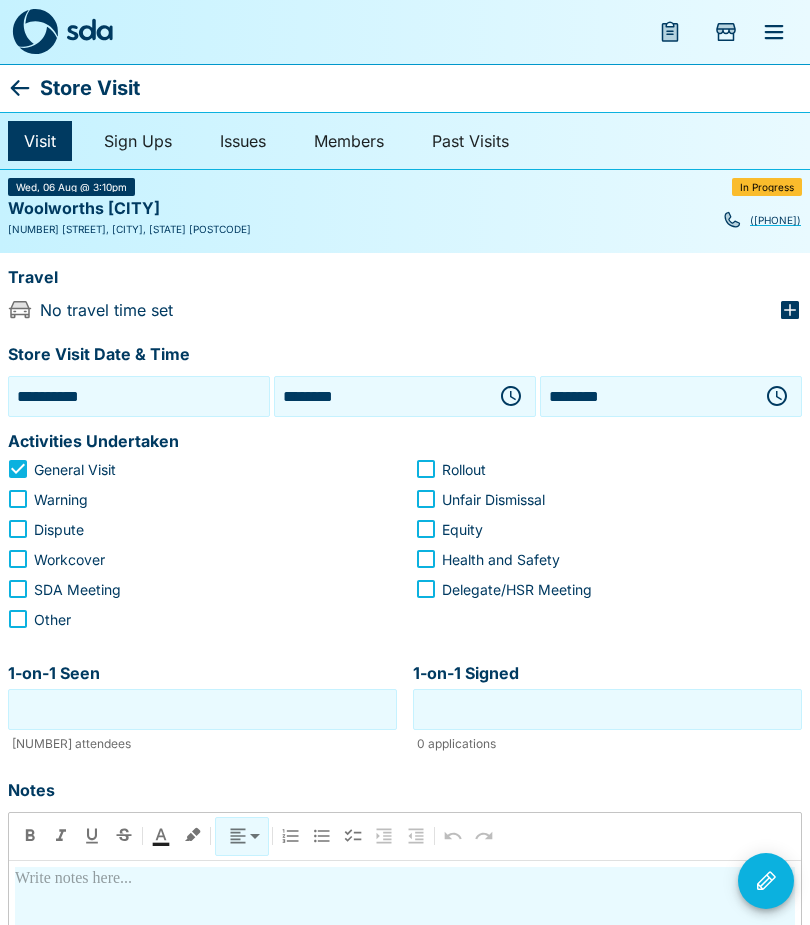 click on "1-on-1 Seen" at bounding box center (202, 709) 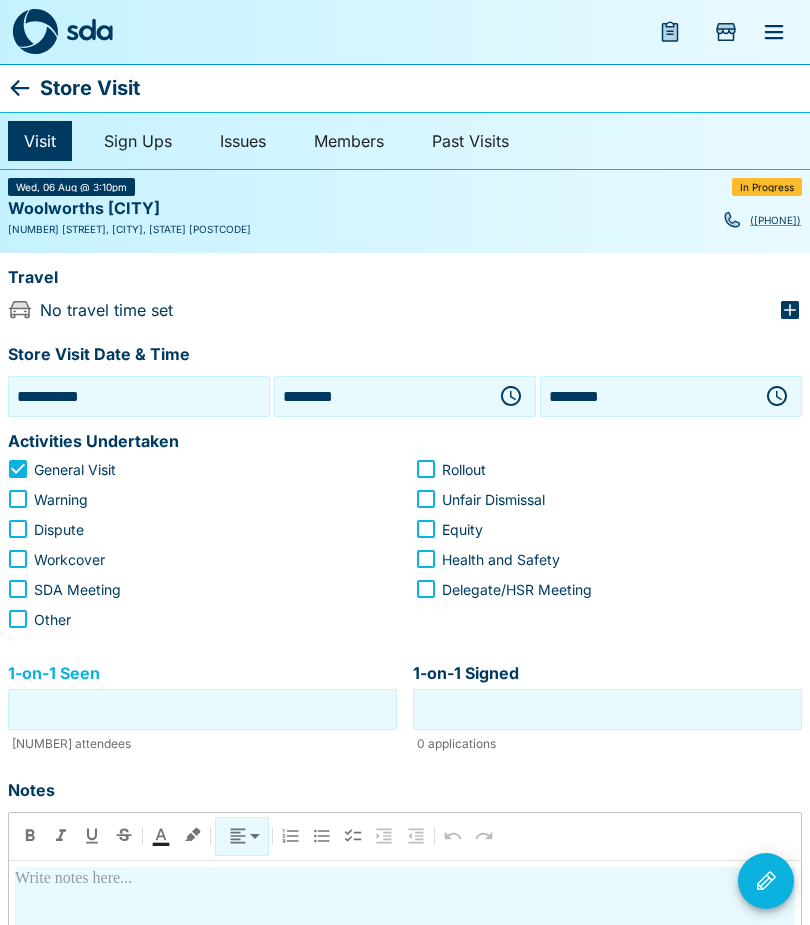 scroll, scrollTop: 85, scrollLeft: 0, axis: vertical 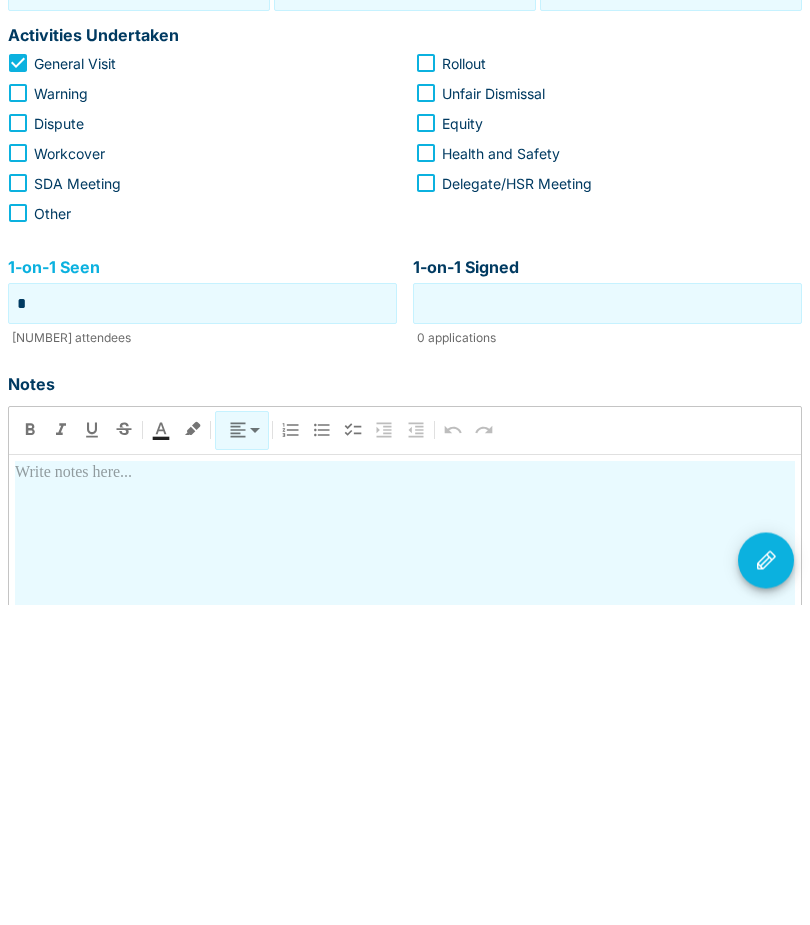 type on "*" 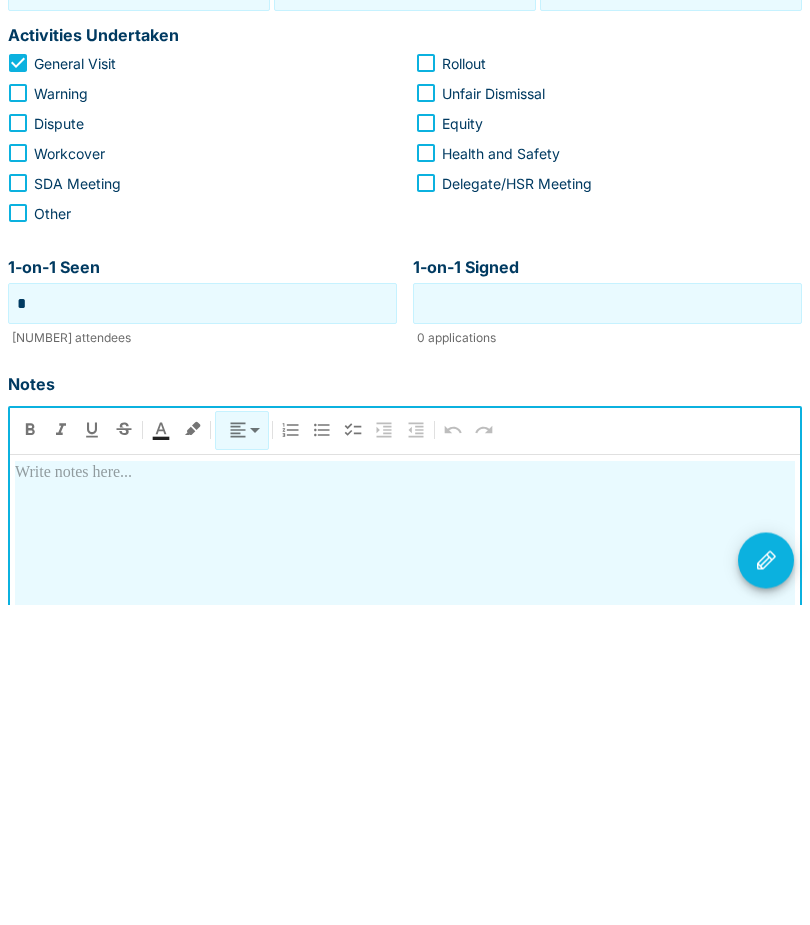 click at bounding box center (405, 1013) 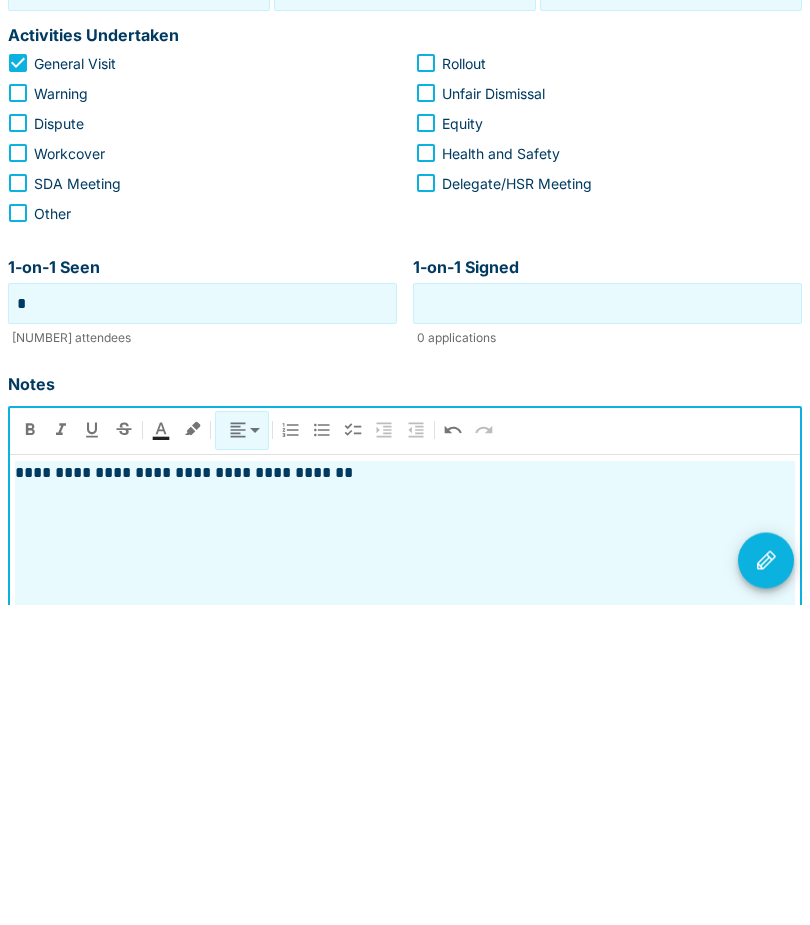 click at bounding box center (766, 881) 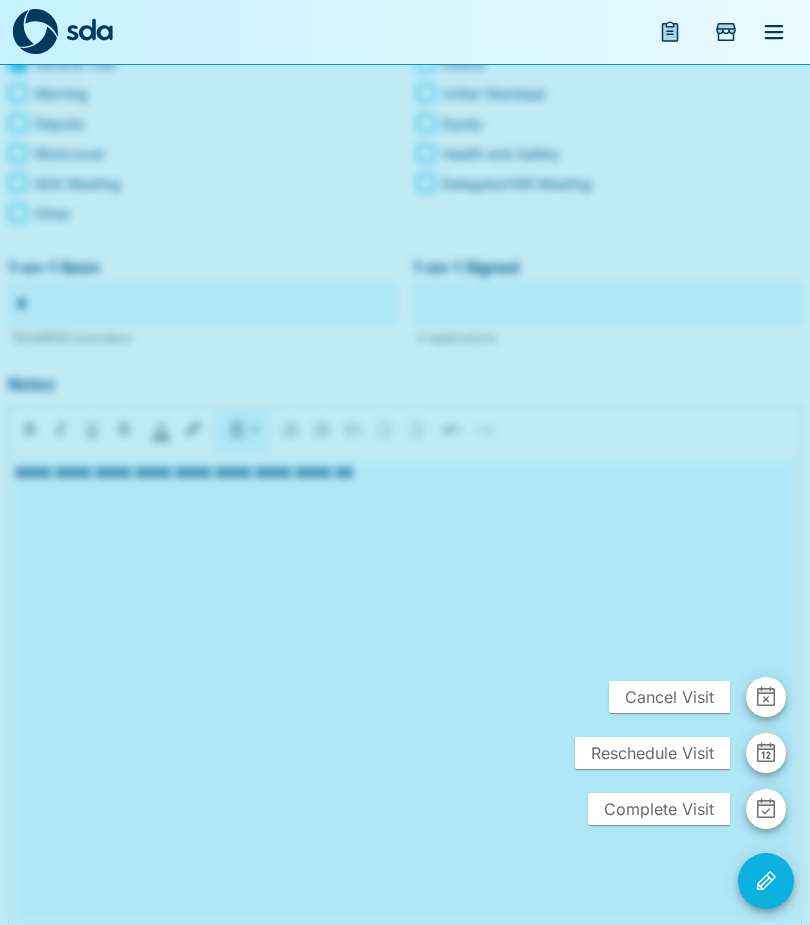 click on "Complete Visit" at bounding box center (659, 809) 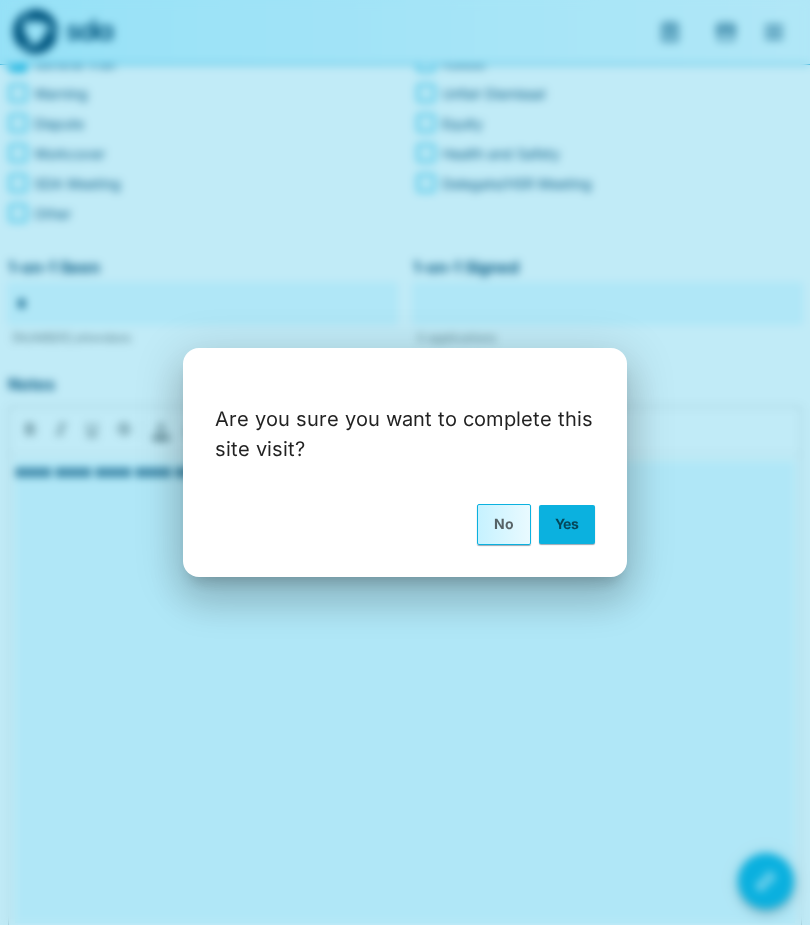click on "Yes" at bounding box center (567, 524) 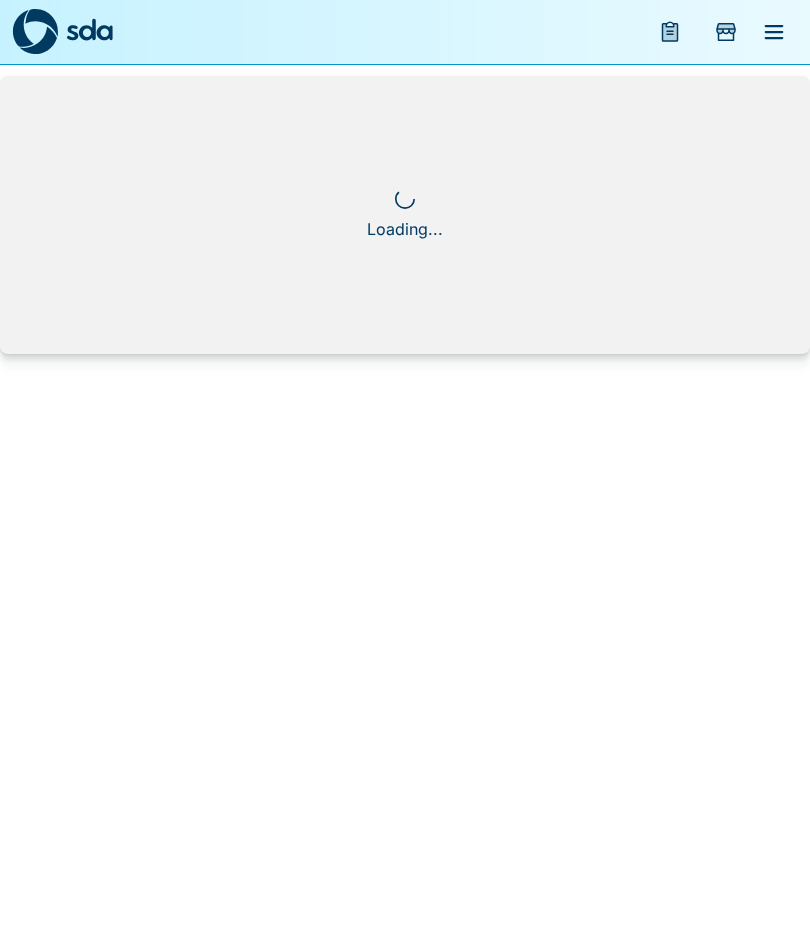scroll, scrollTop: 0, scrollLeft: 0, axis: both 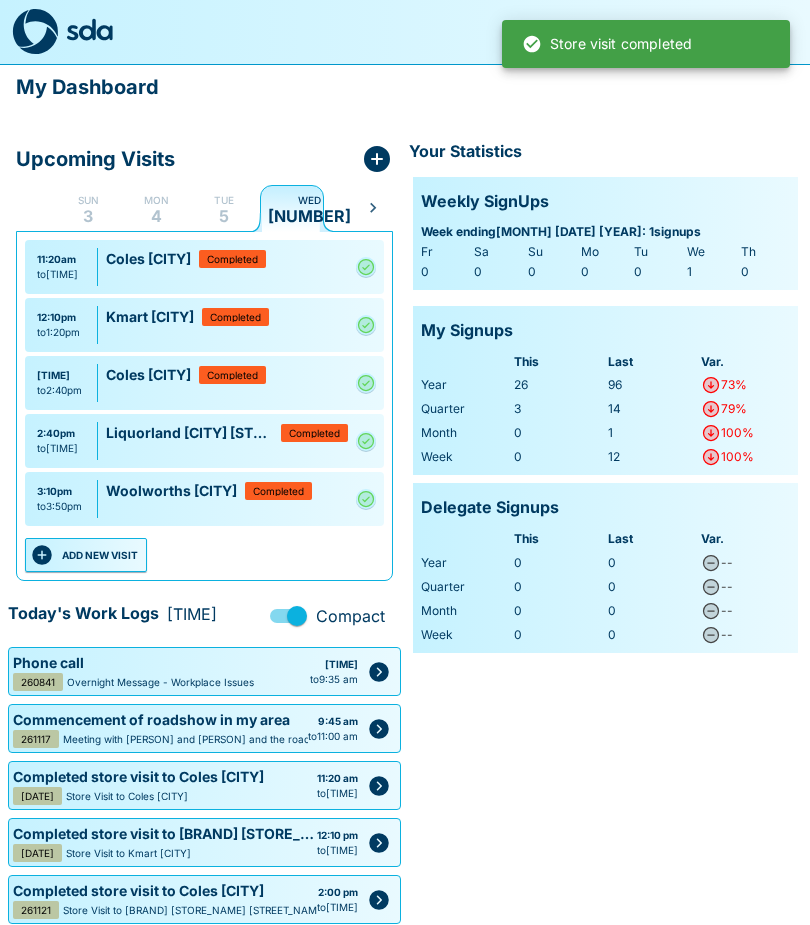 click on "ADD NEW VISIT" at bounding box center (86, 555) 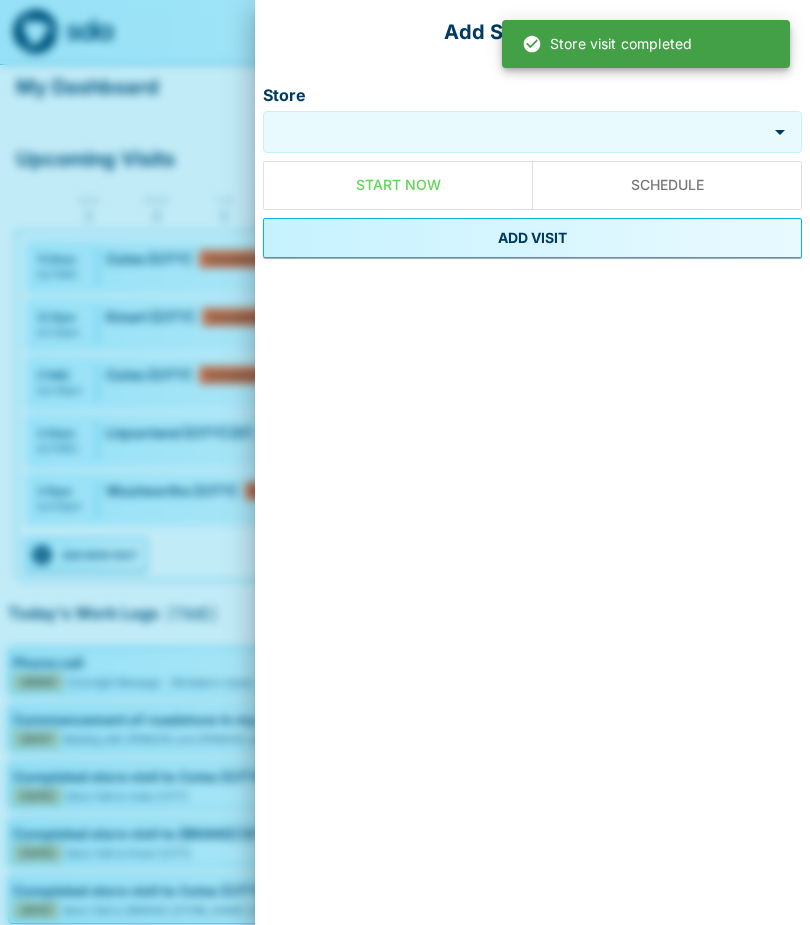 click on "Store" at bounding box center [517, 131] 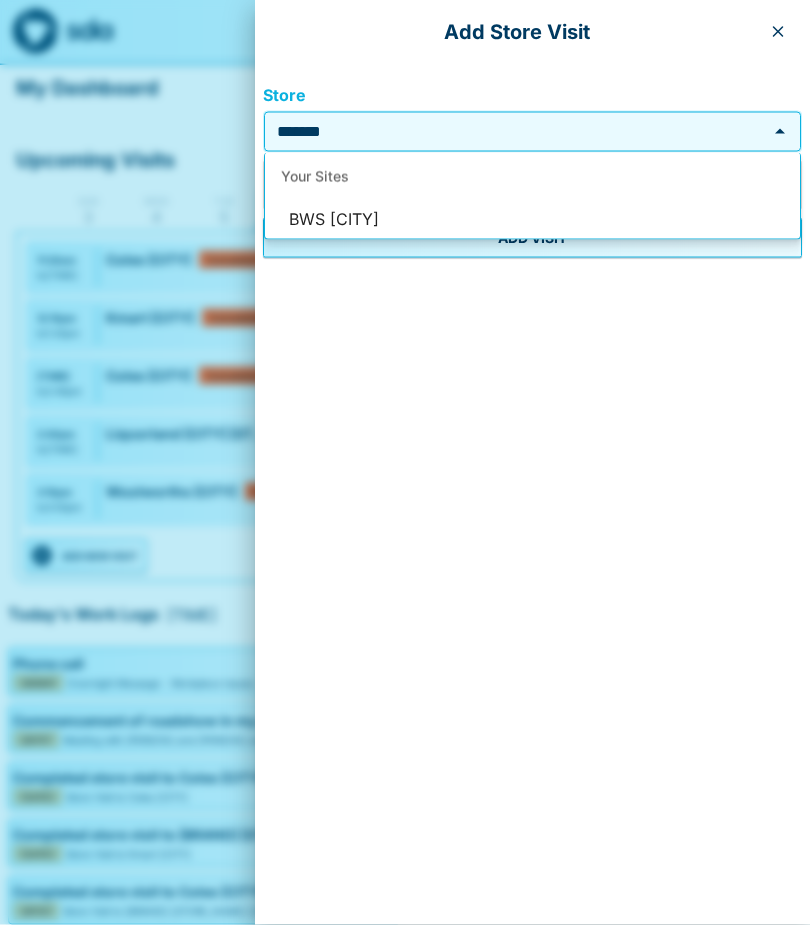 click on "BWS [CITY]" at bounding box center (532, 220) 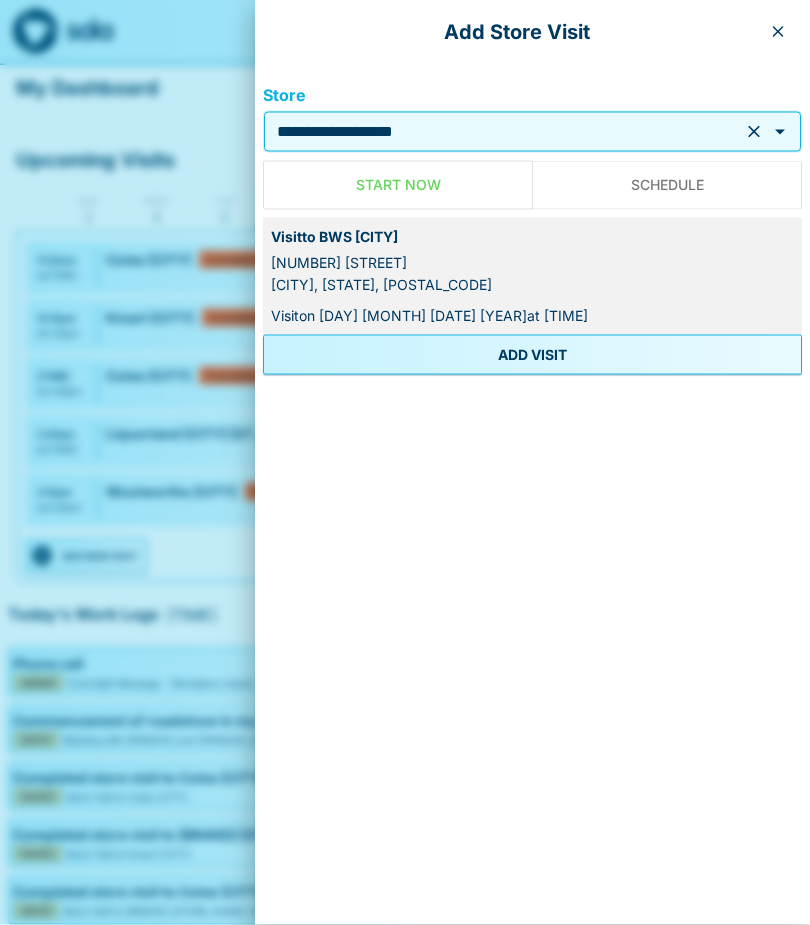 click on "ADD VISIT" at bounding box center (532, 355) 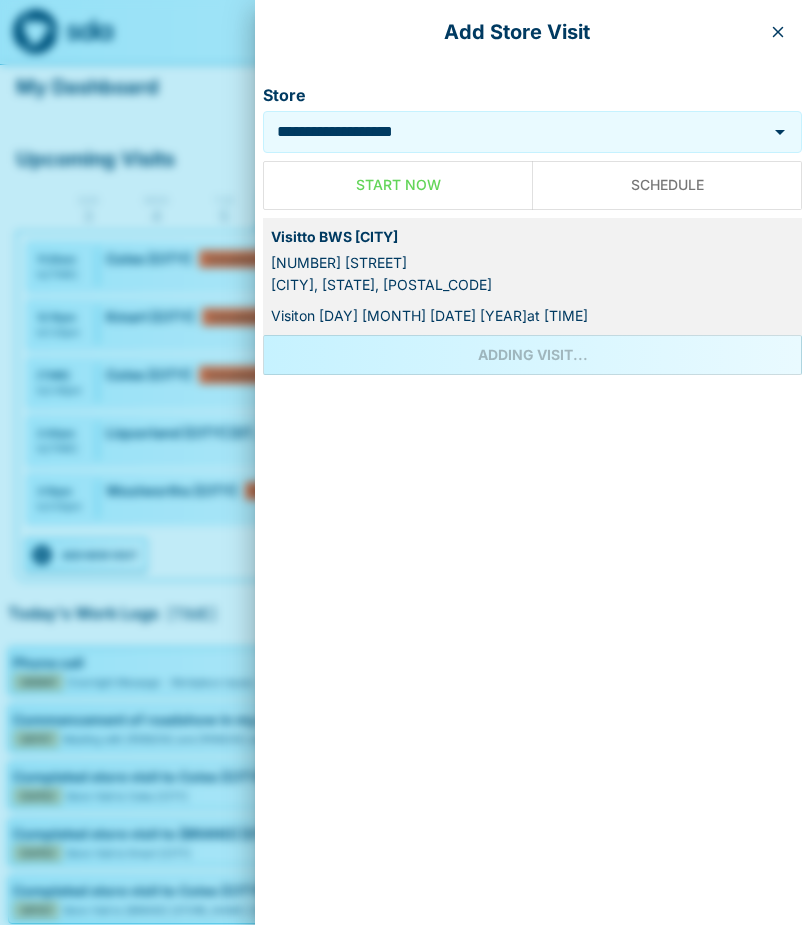 scroll, scrollTop: 0, scrollLeft: 0, axis: both 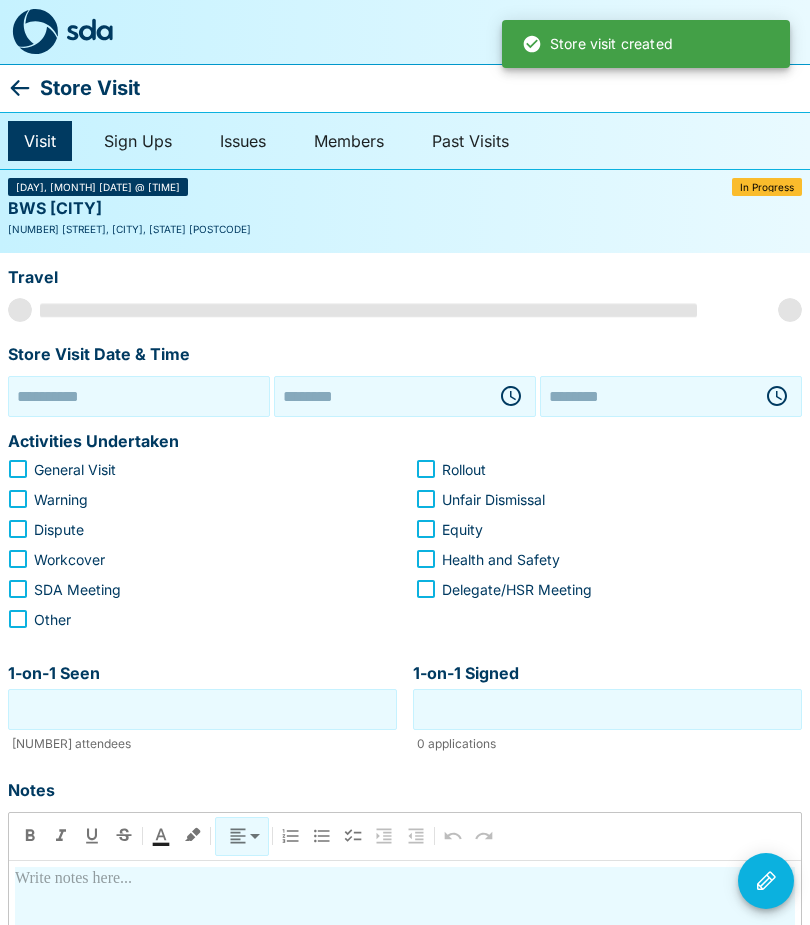 type on "**********" 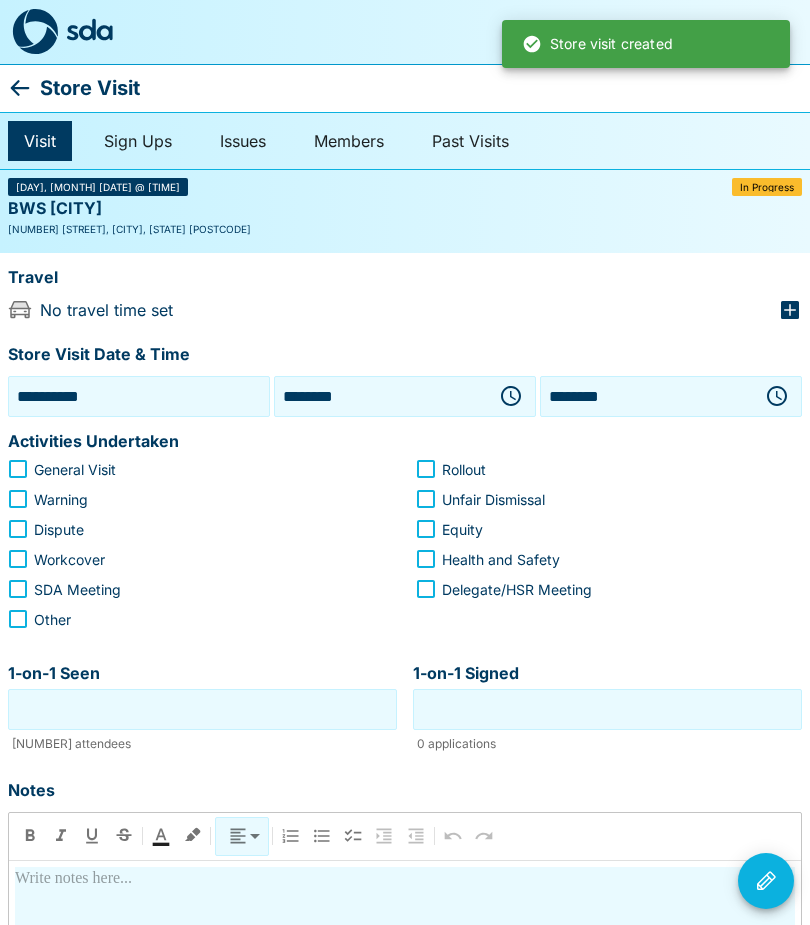 click at bounding box center [511, 396] 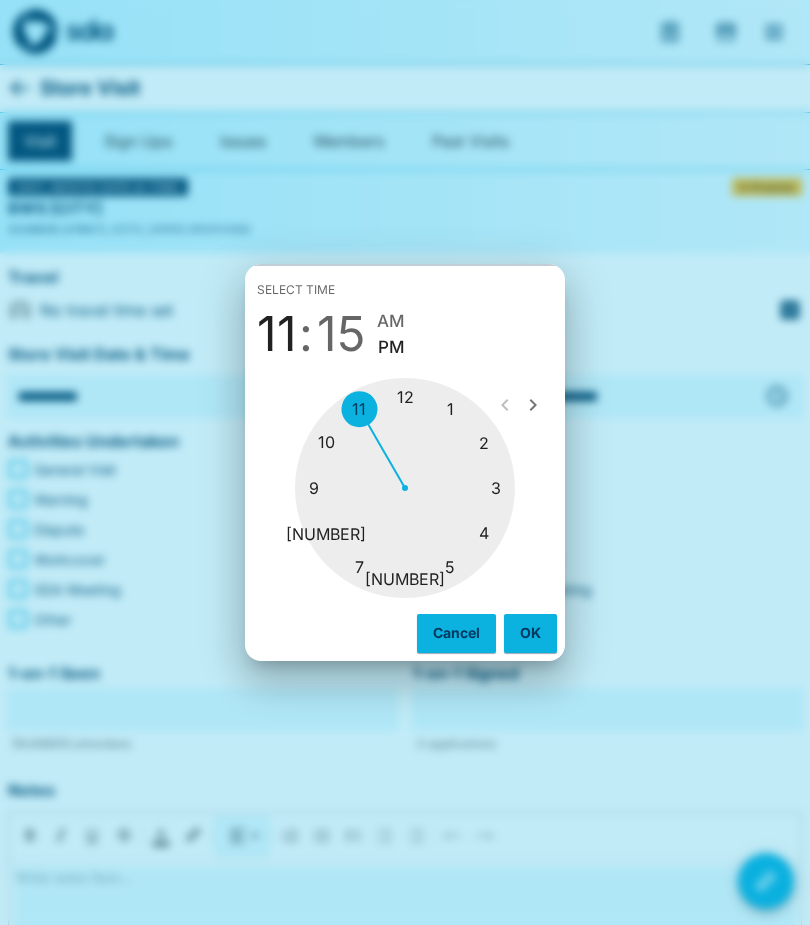 click at bounding box center (405, 488) 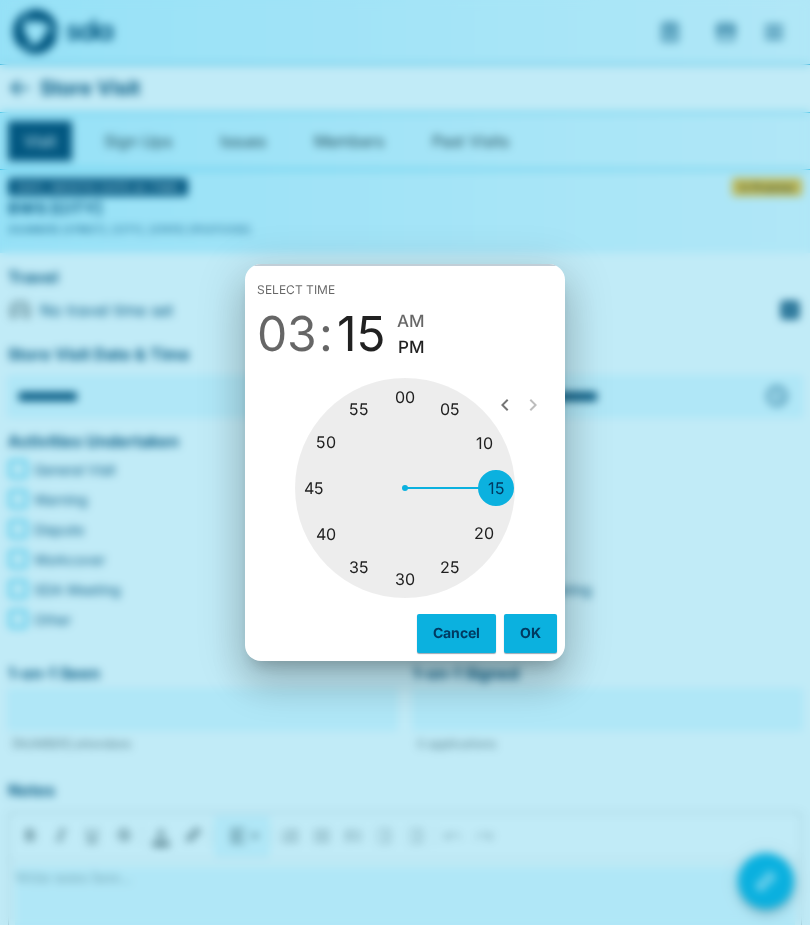 click at bounding box center (405, 488) 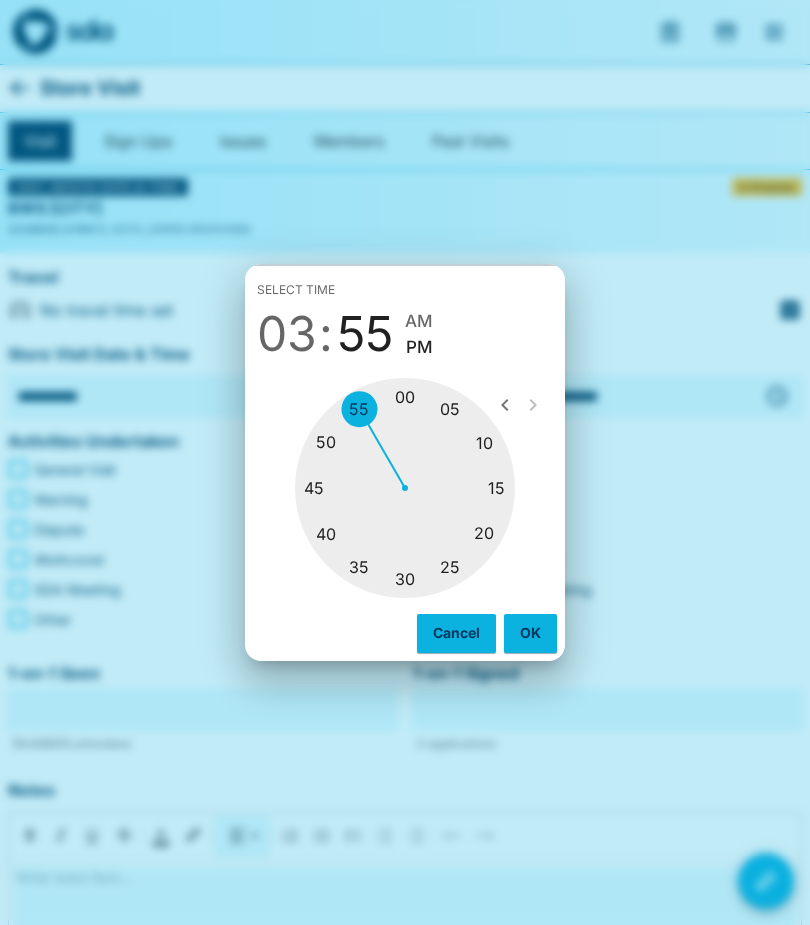 click at bounding box center [405, 488] 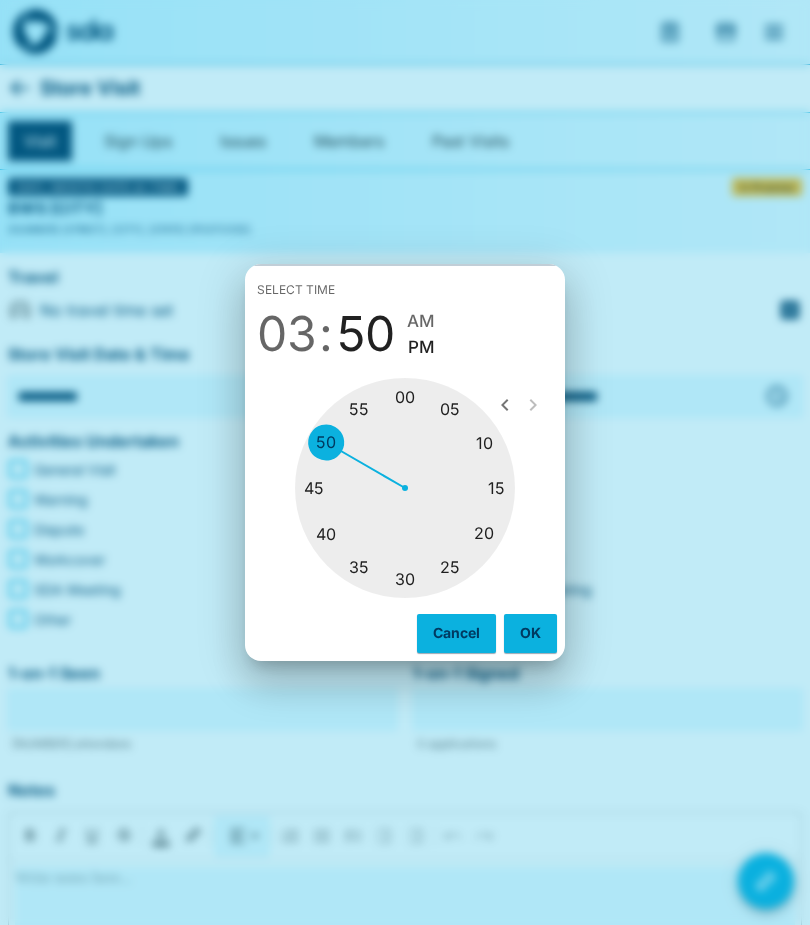 type on "********" 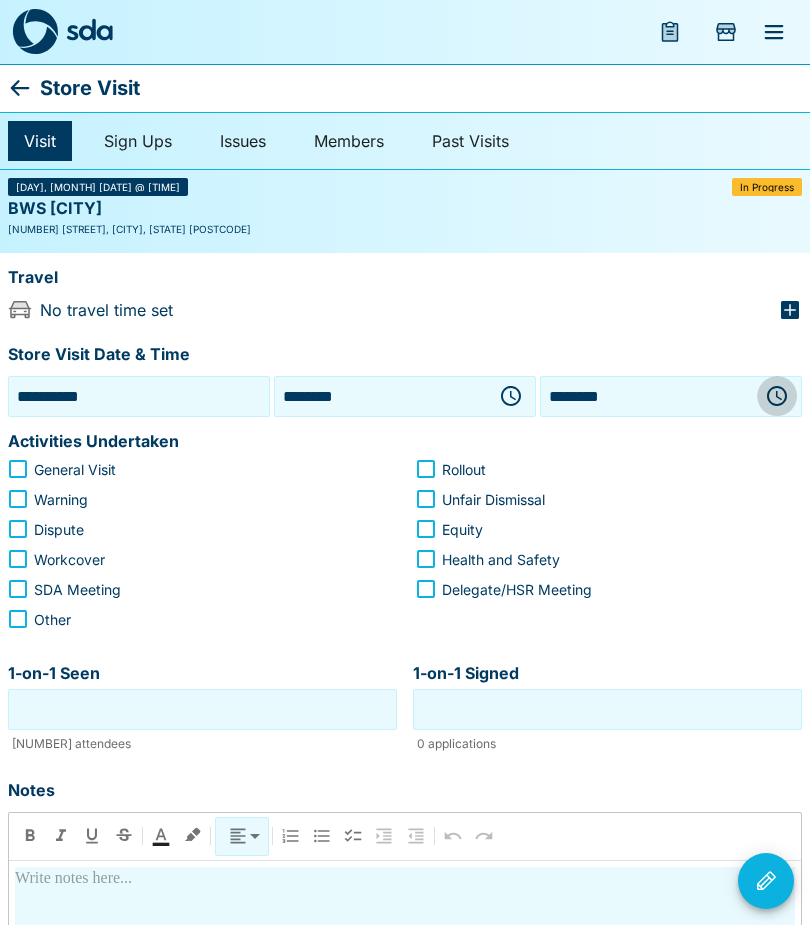 click 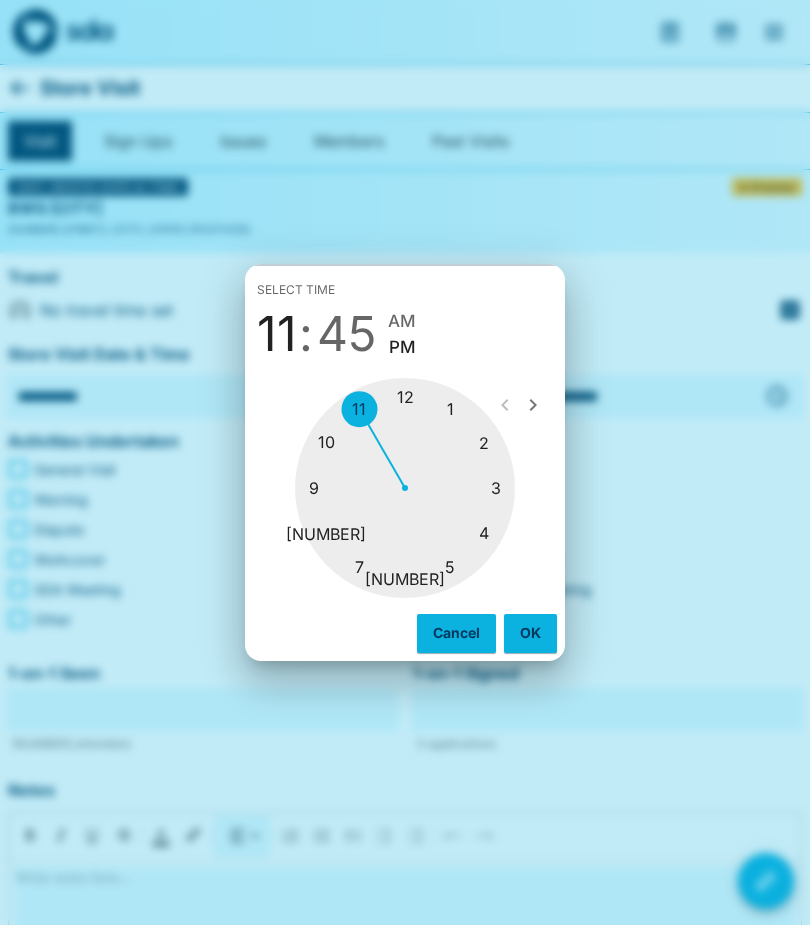 click at bounding box center (405, 488) 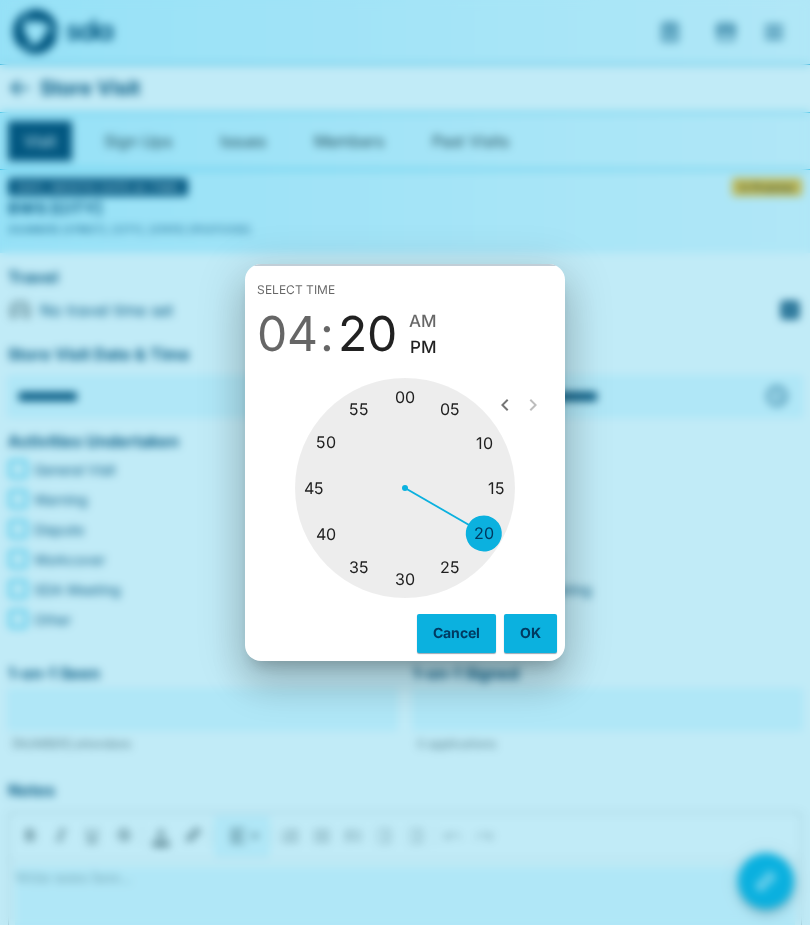 click at bounding box center (405, 488) 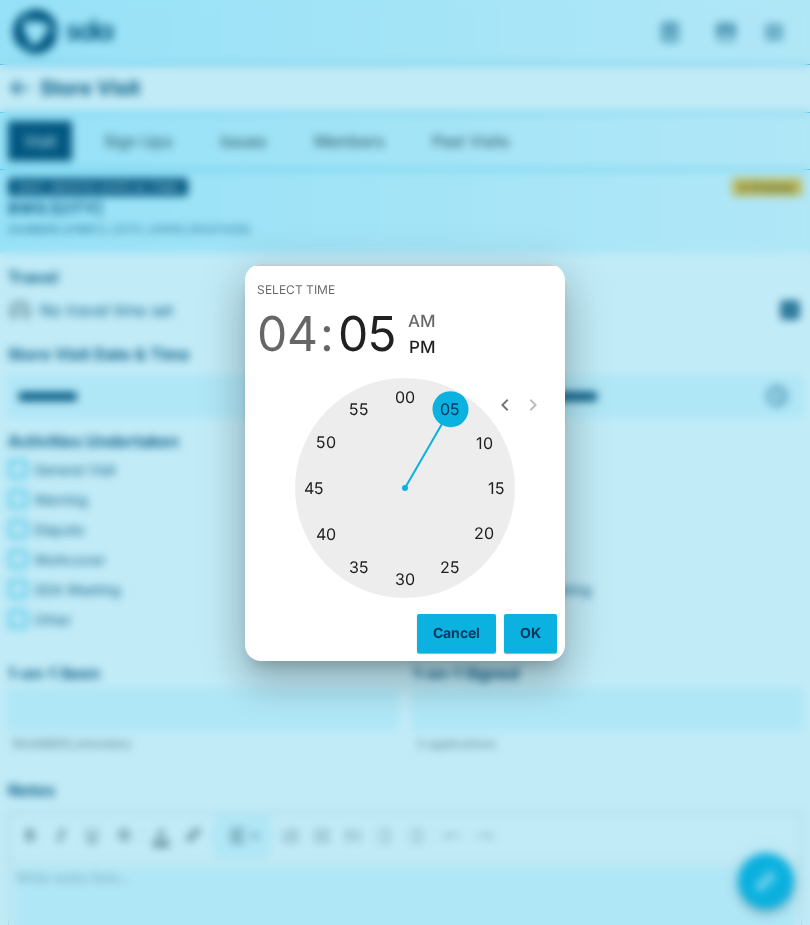 click on "OK" at bounding box center (530, 633) 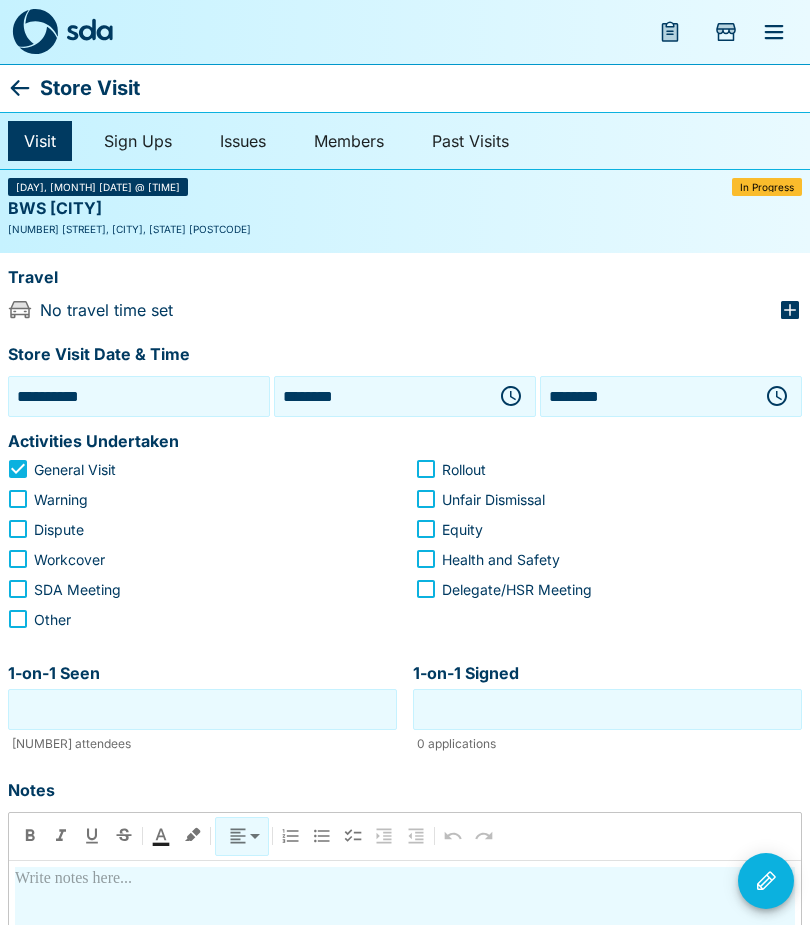 click on "1-on-1 Seen" at bounding box center (202, 709) 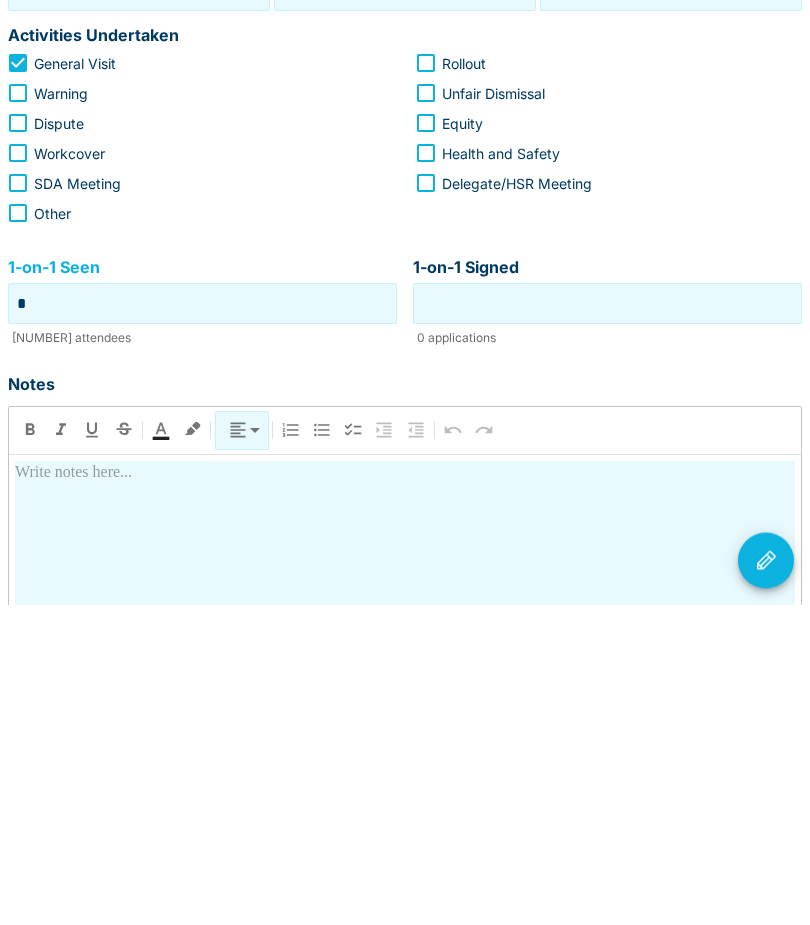 type on "*" 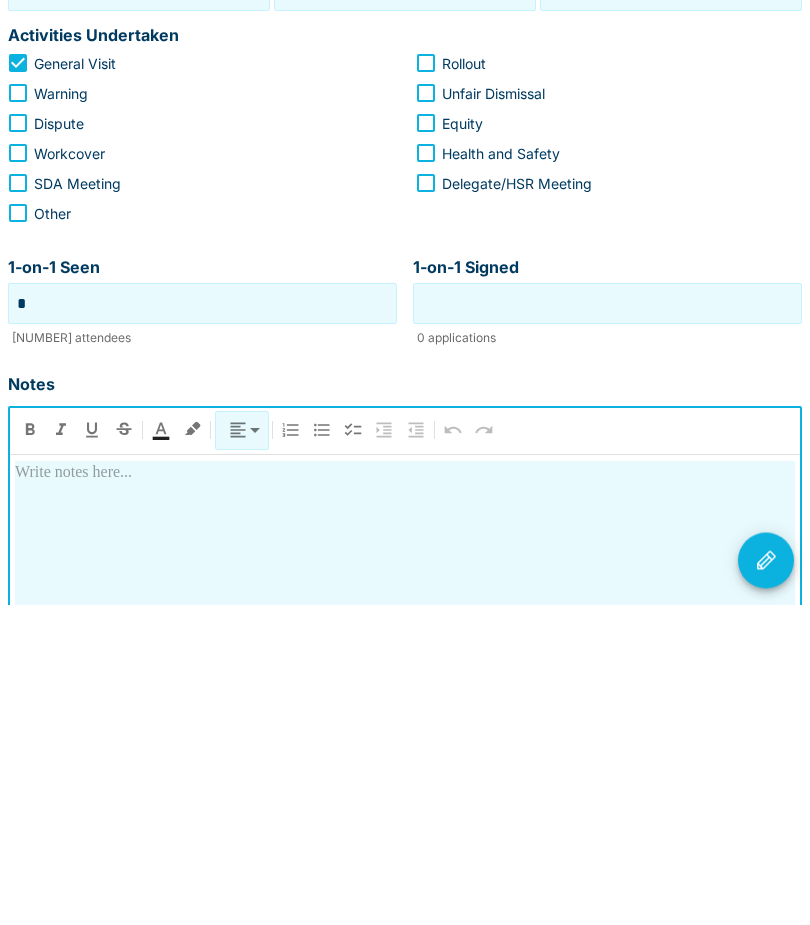 type 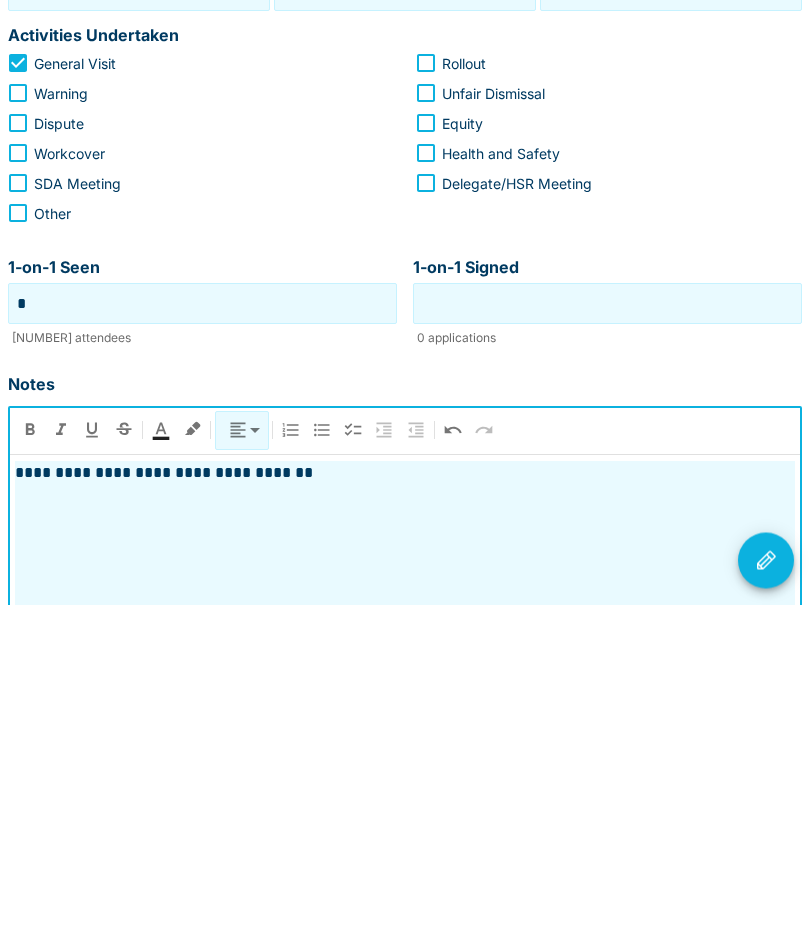 click 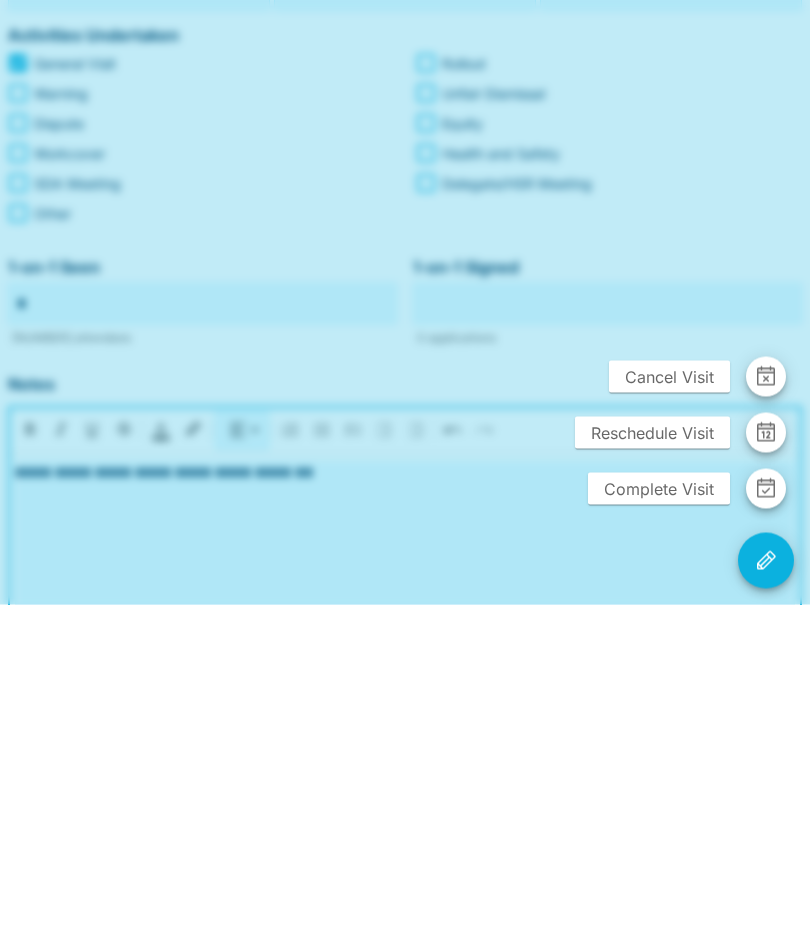 scroll, scrollTop: 406, scrollLeft: 0, axis: vertical 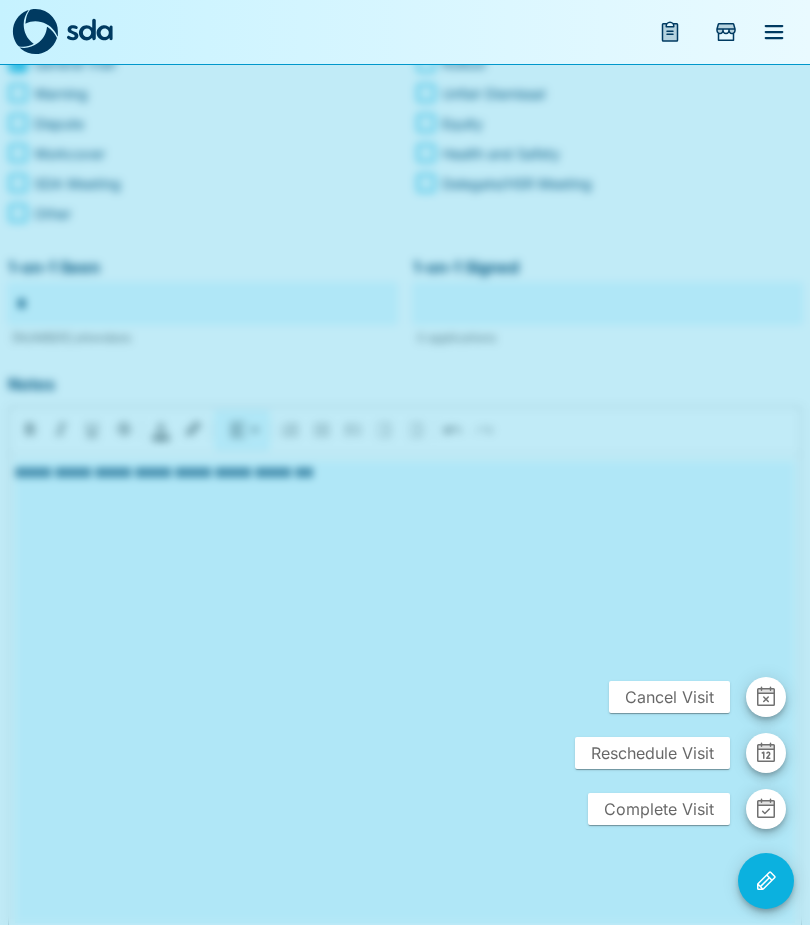 click on "Complete Visit" at bounding box center [659, 809] 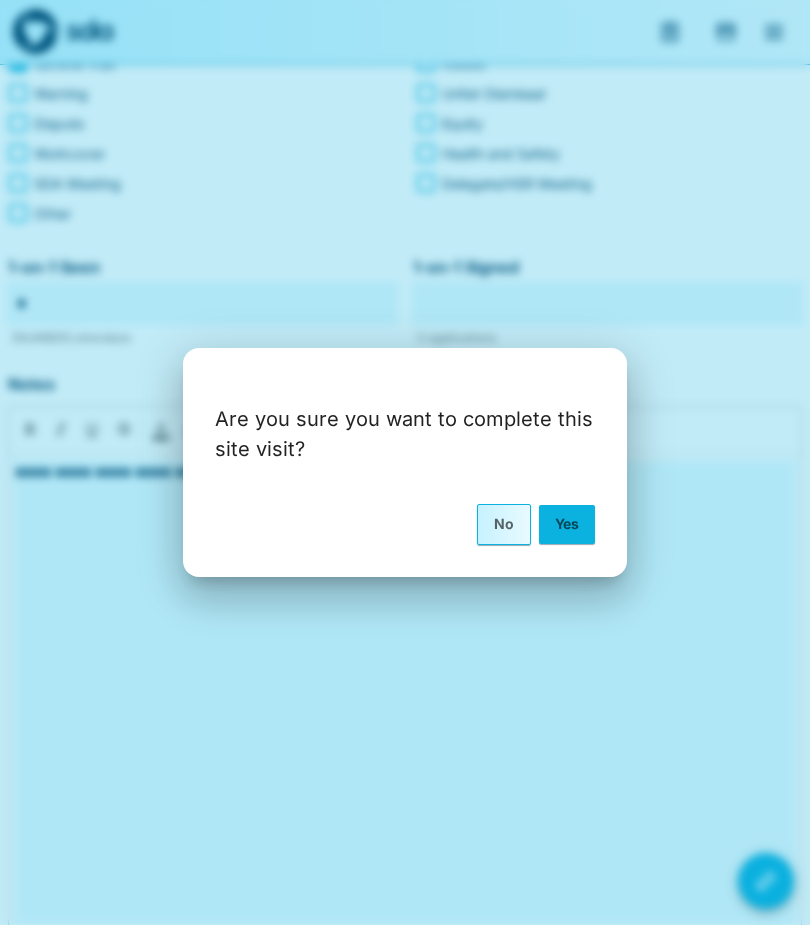 click on "Yes" at bounding box center [567, 524] 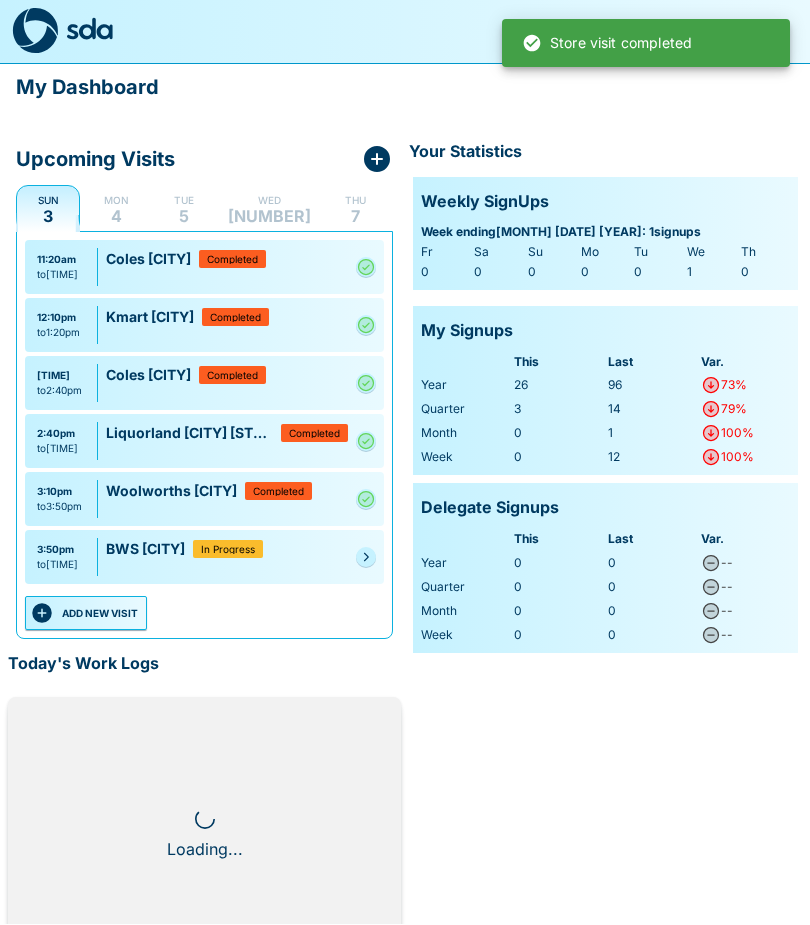 scroll, scrollTop: 1, scrollLeft: 0, axis: vertical 